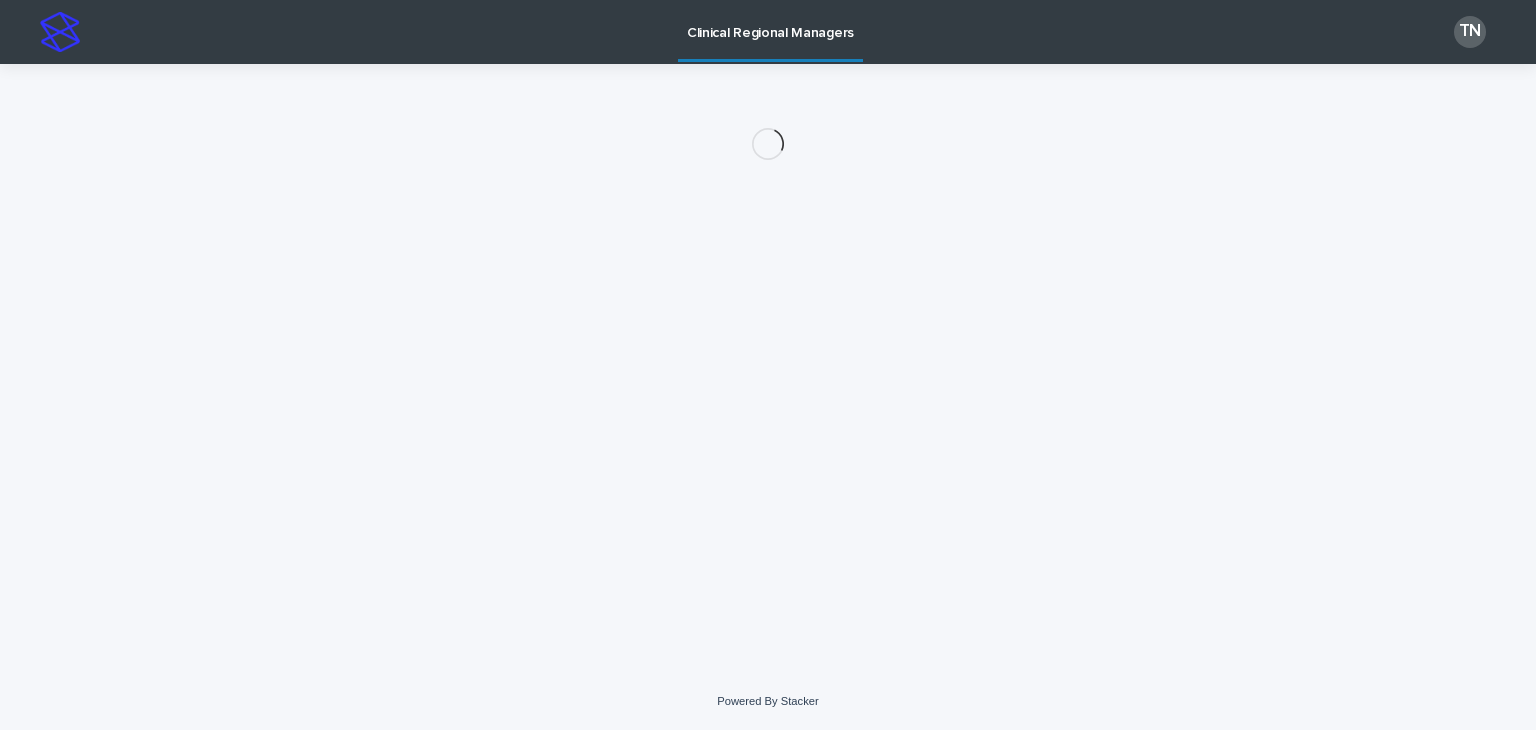 scroll, scrollTop: 0, scrollLeft: 0, axis: both 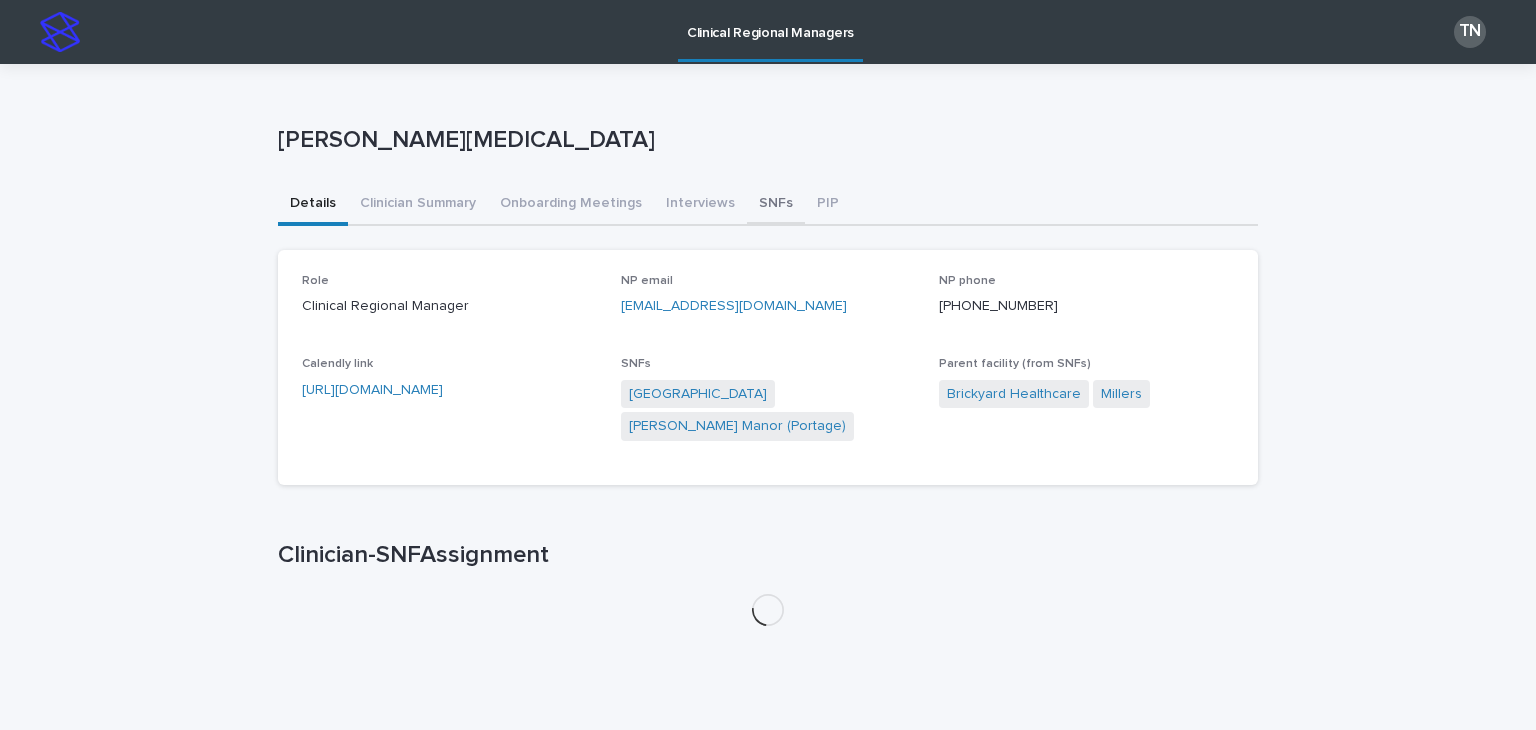 click on "SNFs" at bounding box center [776, 205] 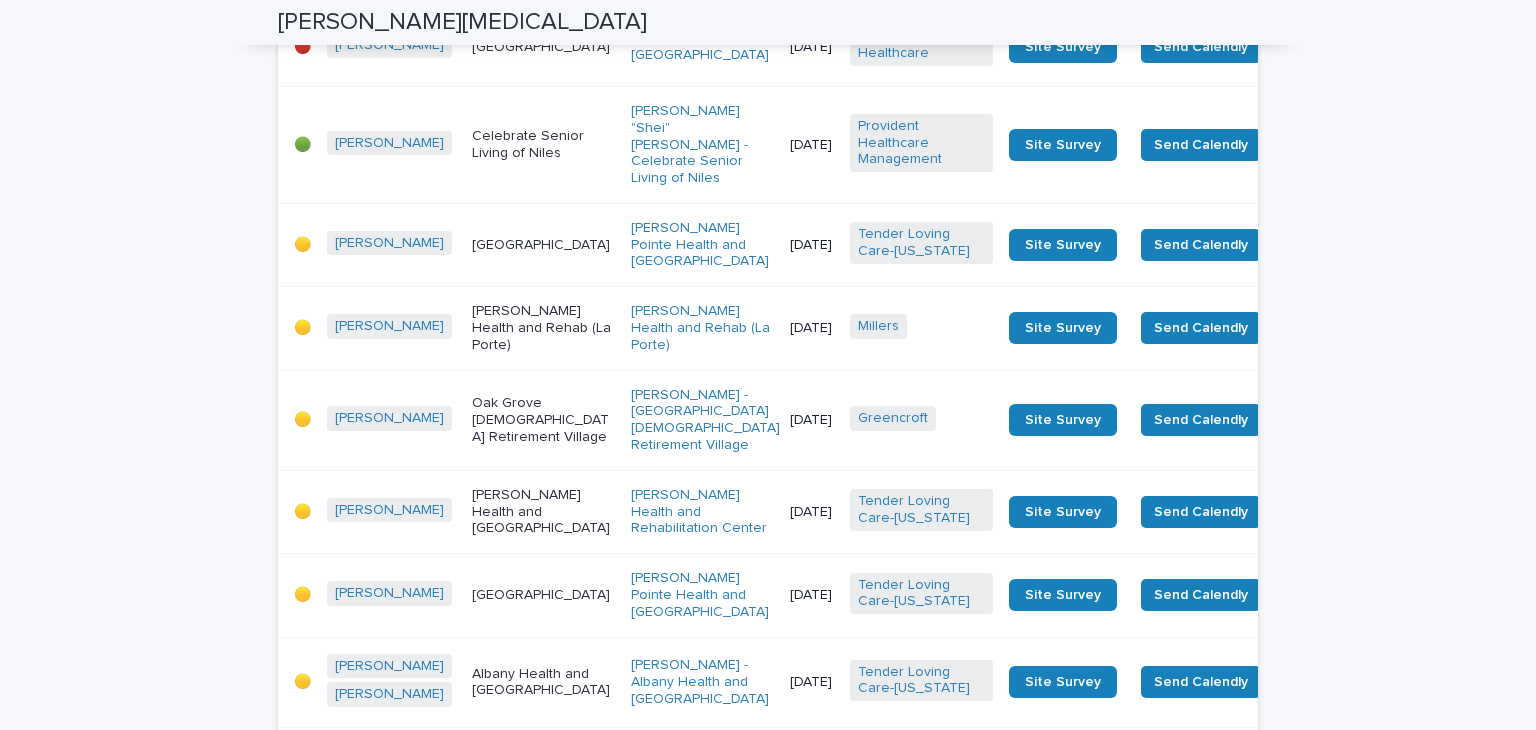 scroll, scrollTop: 1010, scrollLeft: 0, axis: vertical 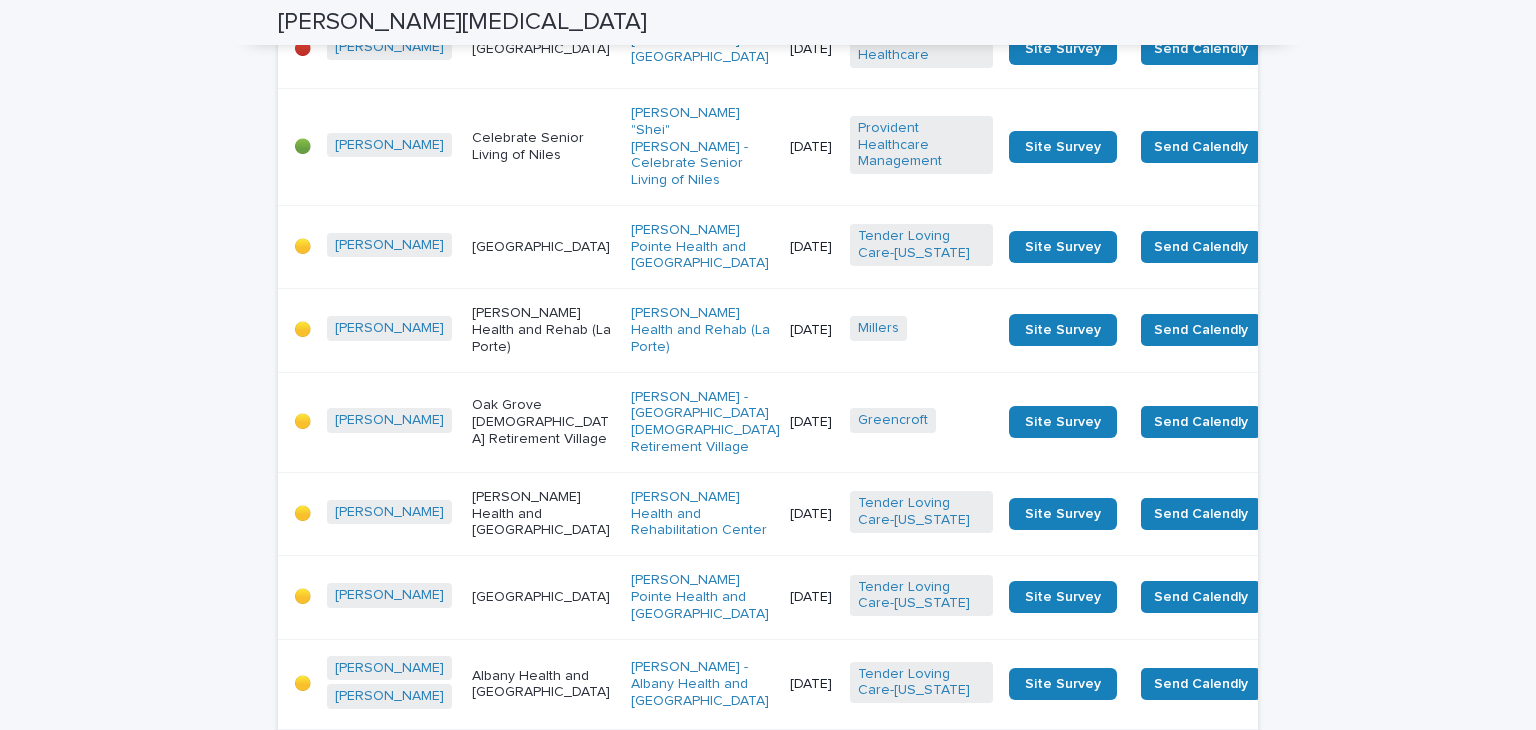 click on "[PERSON_NAME] "Shei" [PERSON_NAME] - Celebrate Senior Living of Niles" at bounding box center (702, 146) 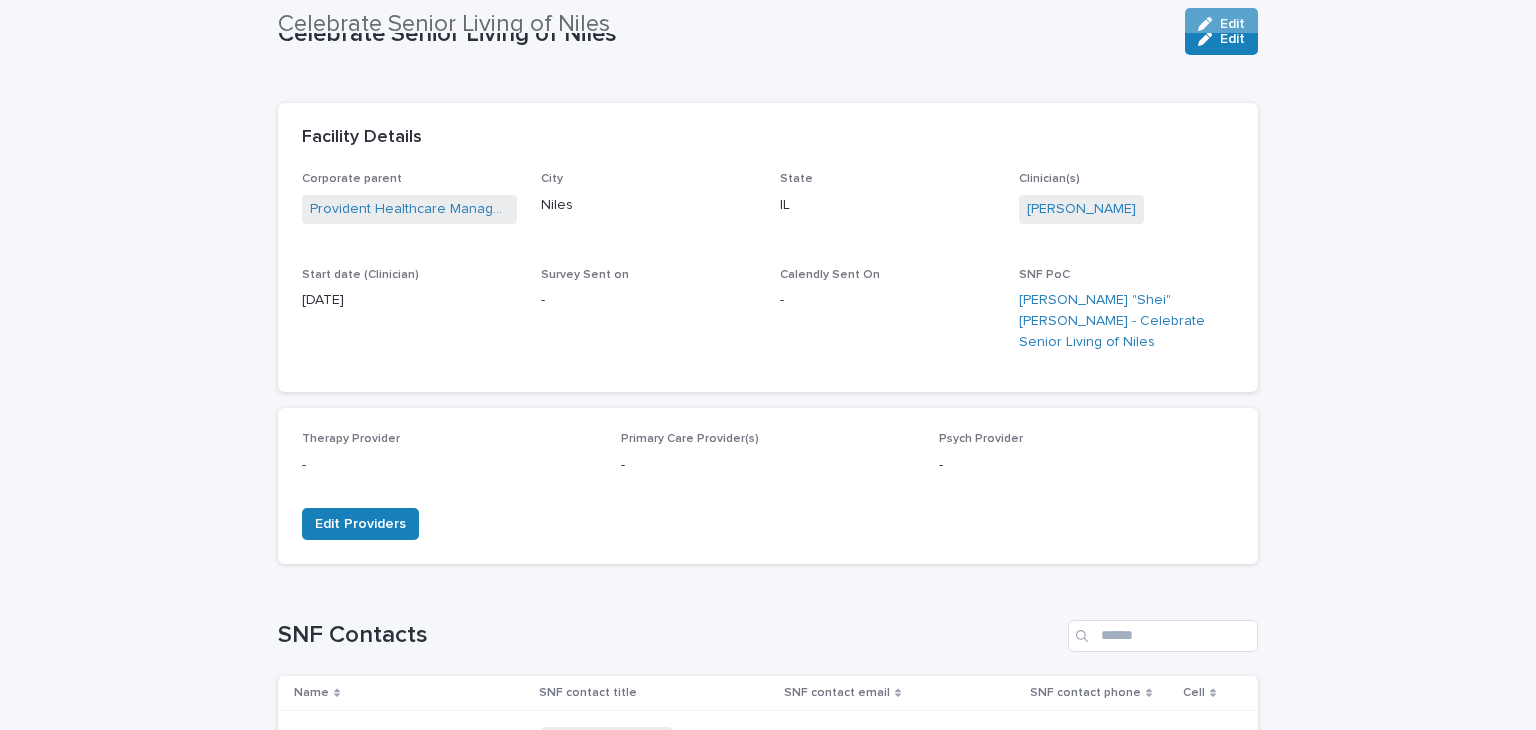 scroll, scrollTop: 0, scrollLeft: 0, axis: both 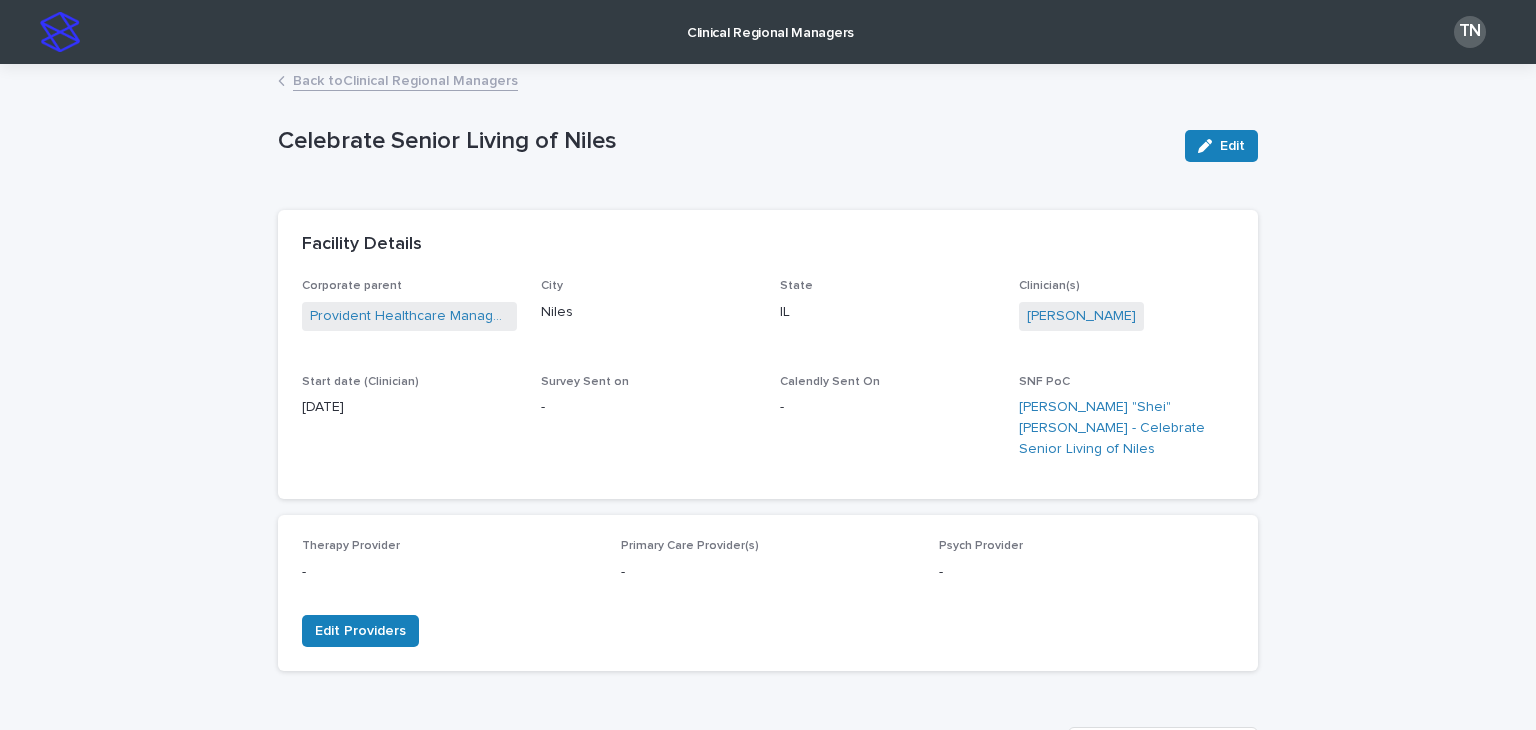 click on "Back to  Clinical Regional Managers" at bounding box center [405, 79] 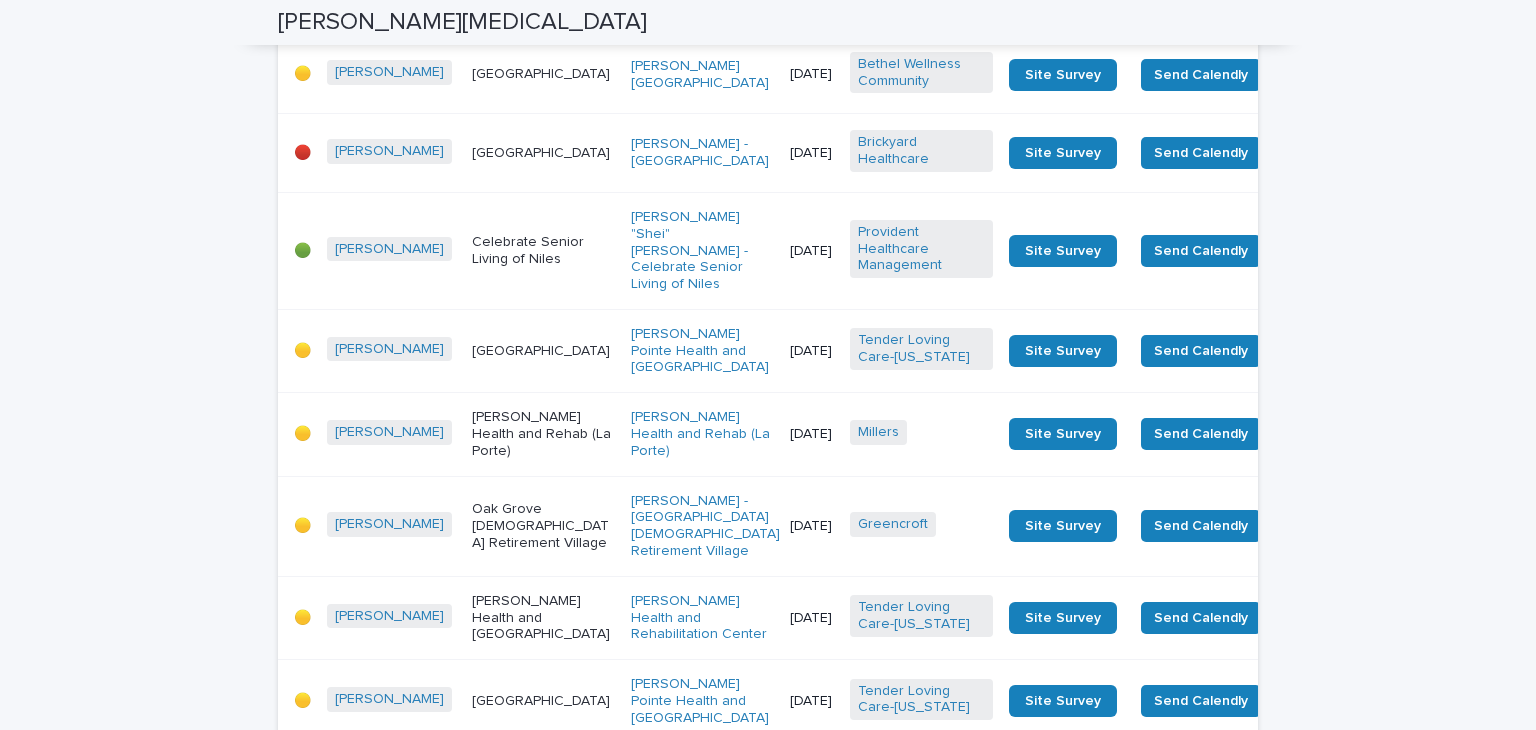 scroll, scrollTop: 907, scrollLeft: 0, axis: vertical 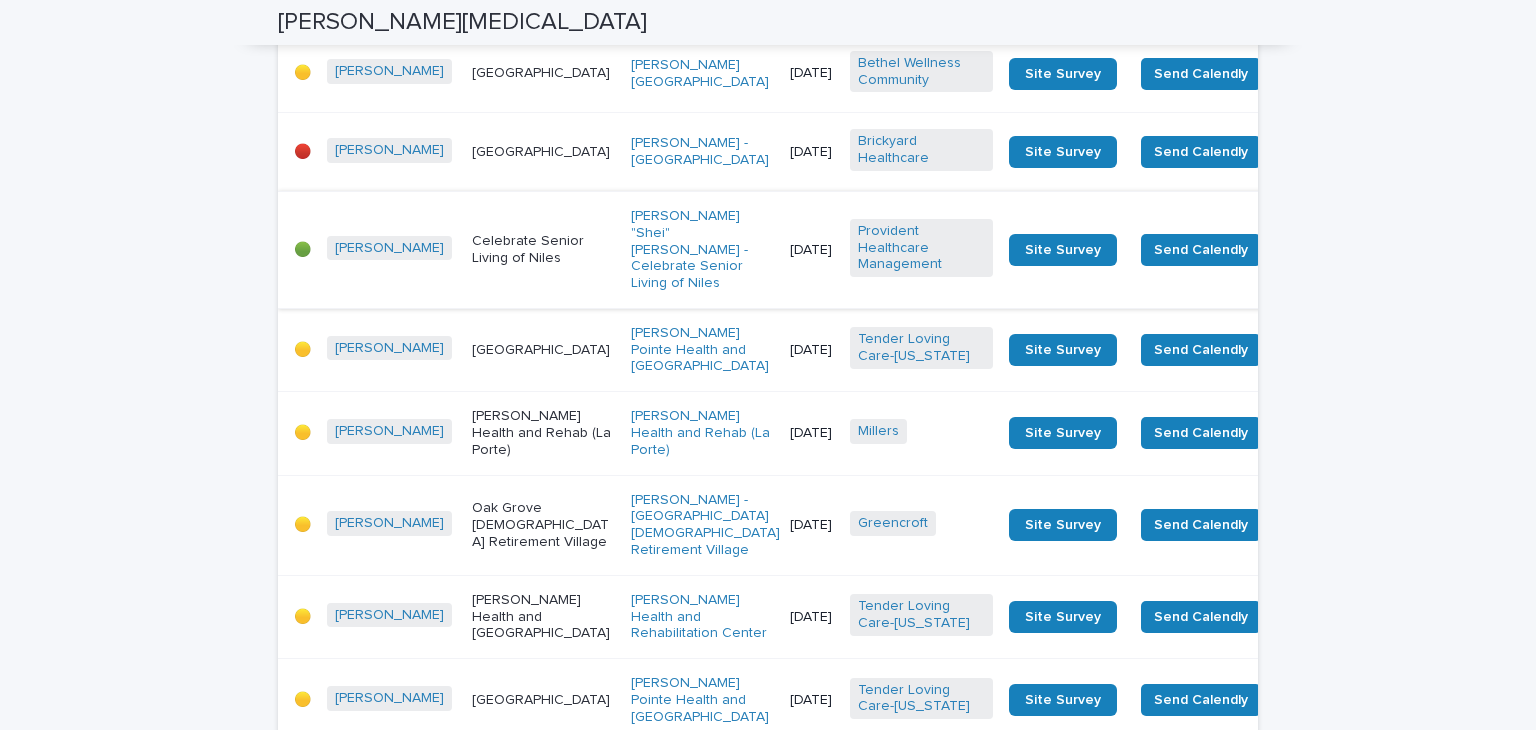 click on "Send Survey" at bounding box center (1323, 250) 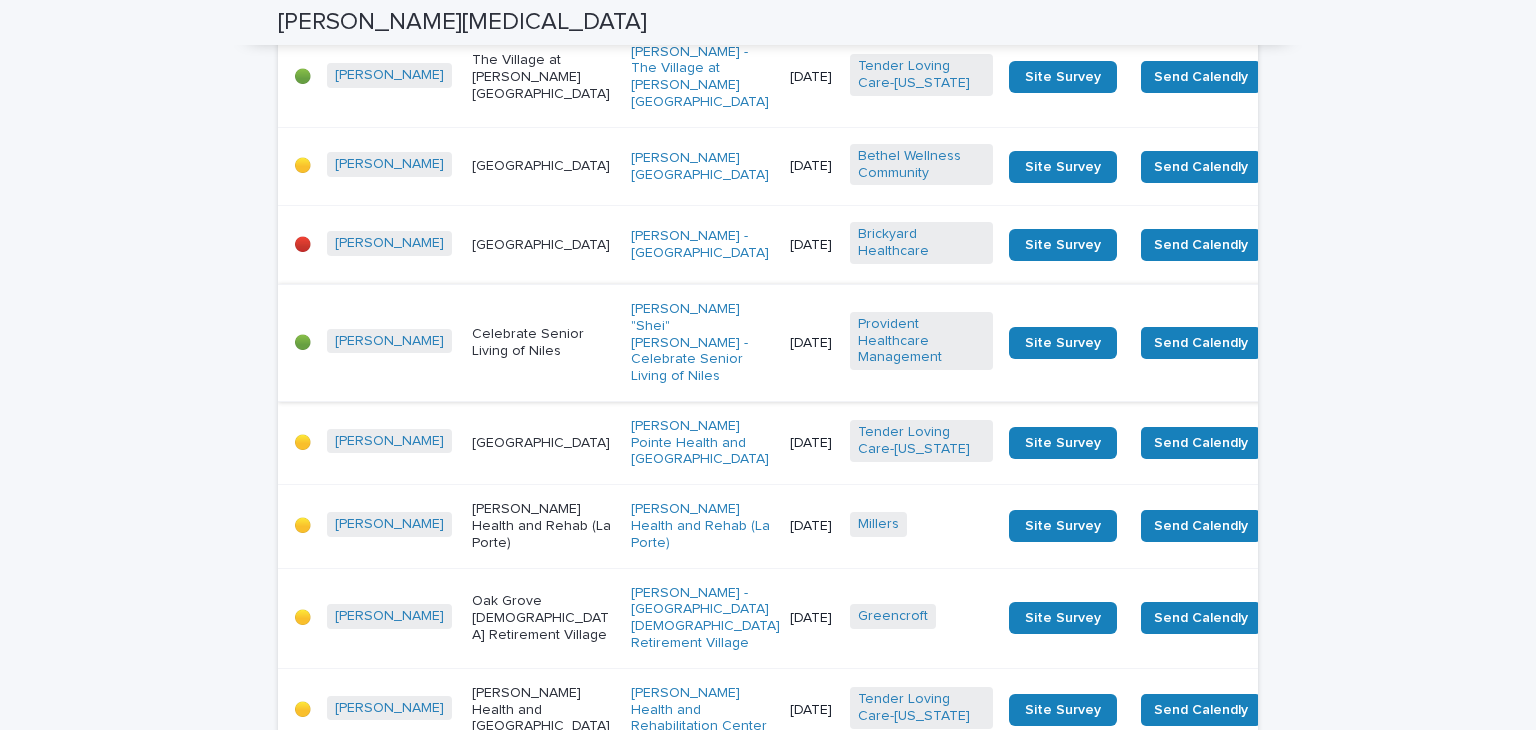 scroll, scrollTop: 810, scrollLeft: 0, axis: vertical 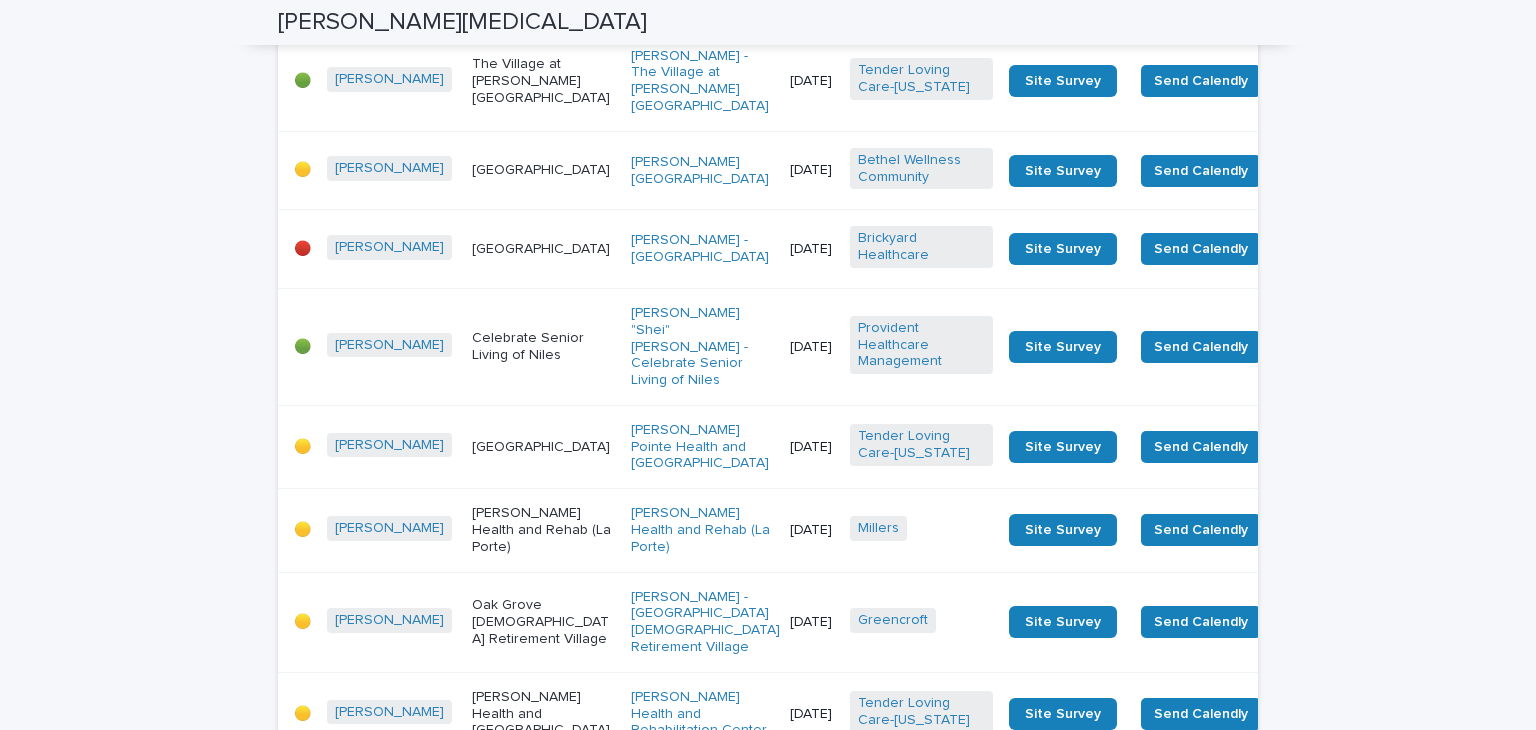 click on "[GEOGRAPHIC_DATA]" at bounding box center (543, 249) 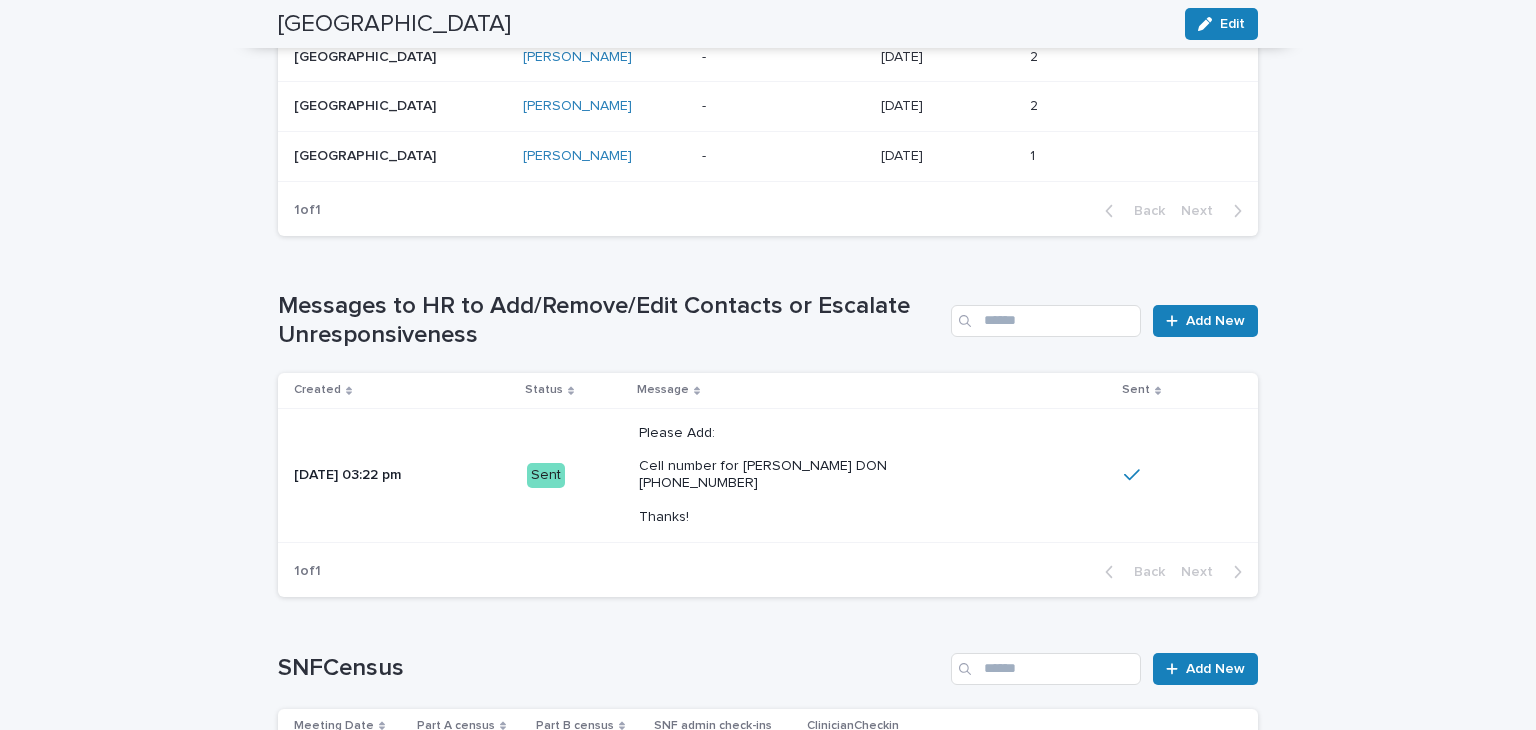 scroll, scrollTop: 1553, scrollLeft: 0, axis: vertical 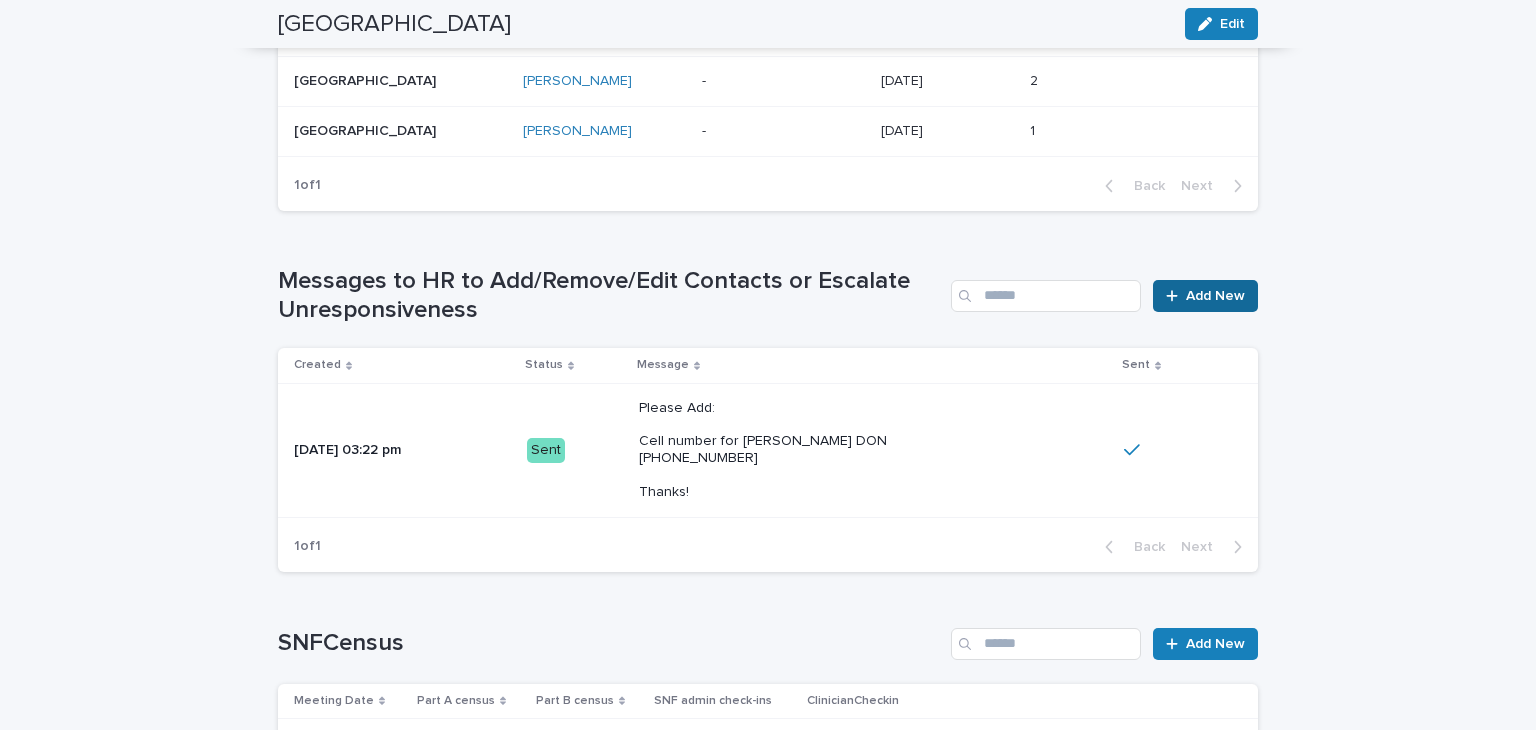 click on "Add New" at bounding box center (1205, 296) 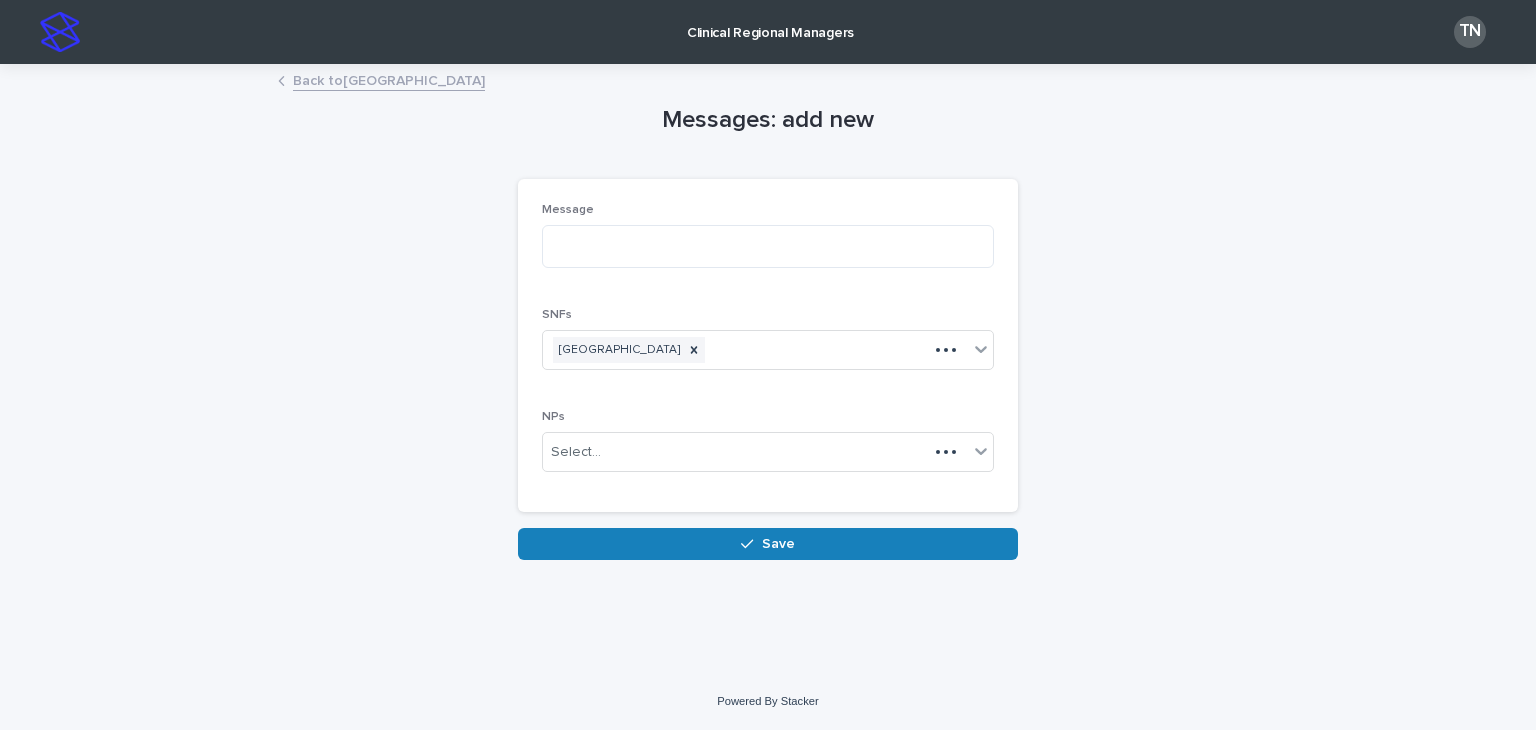 scroll, scrollTop: 0, scrollLeft: 0, axis: both 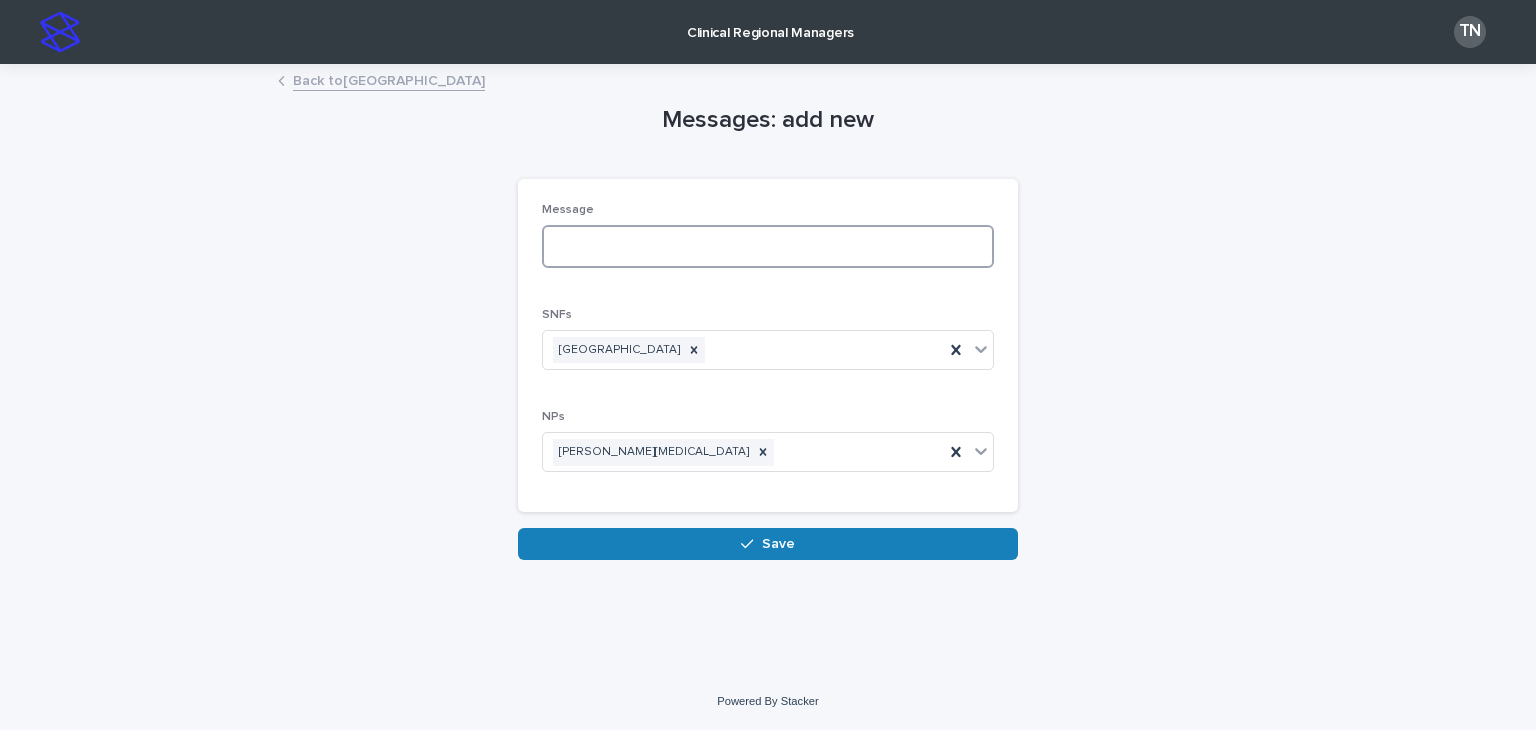 click at bounding box center [768, 246] 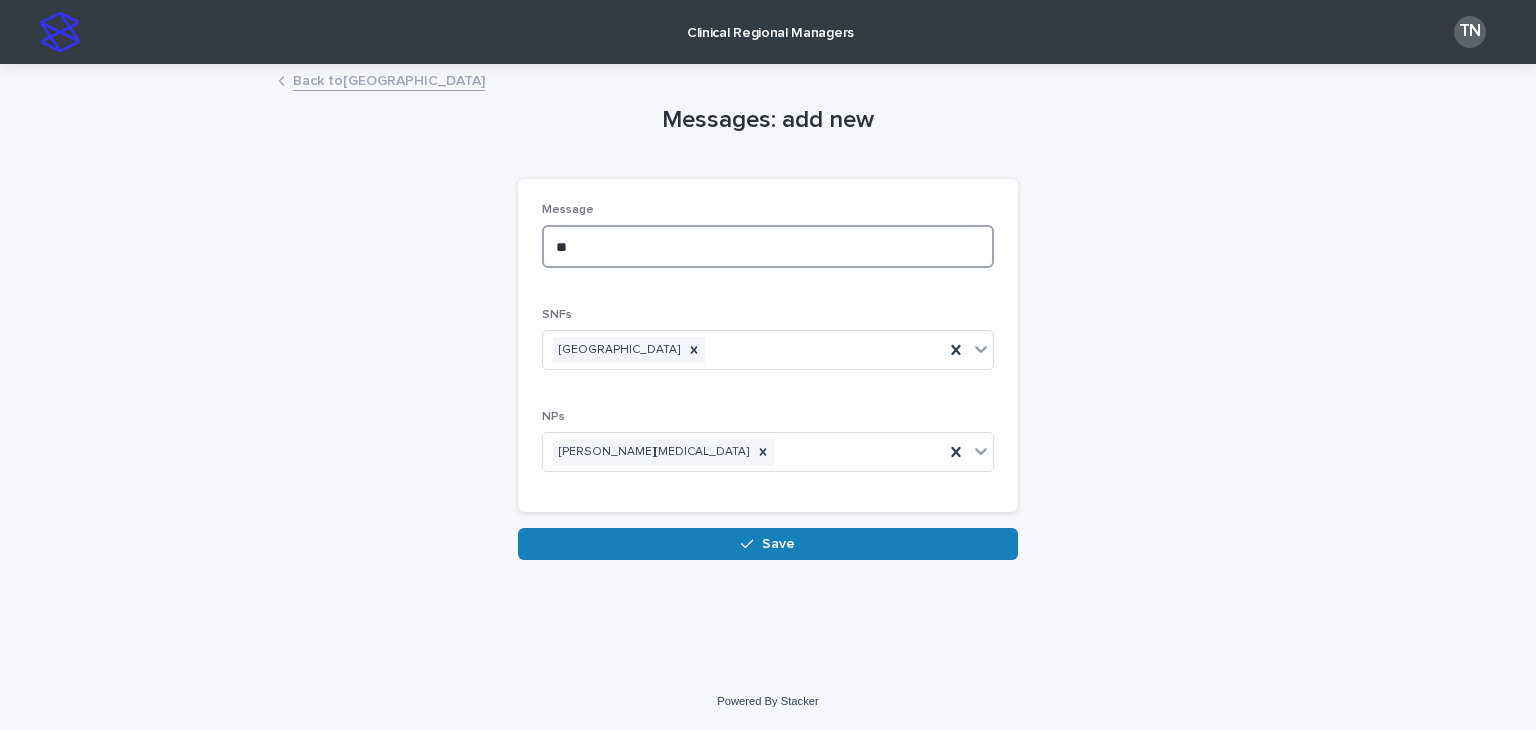 type on "*" 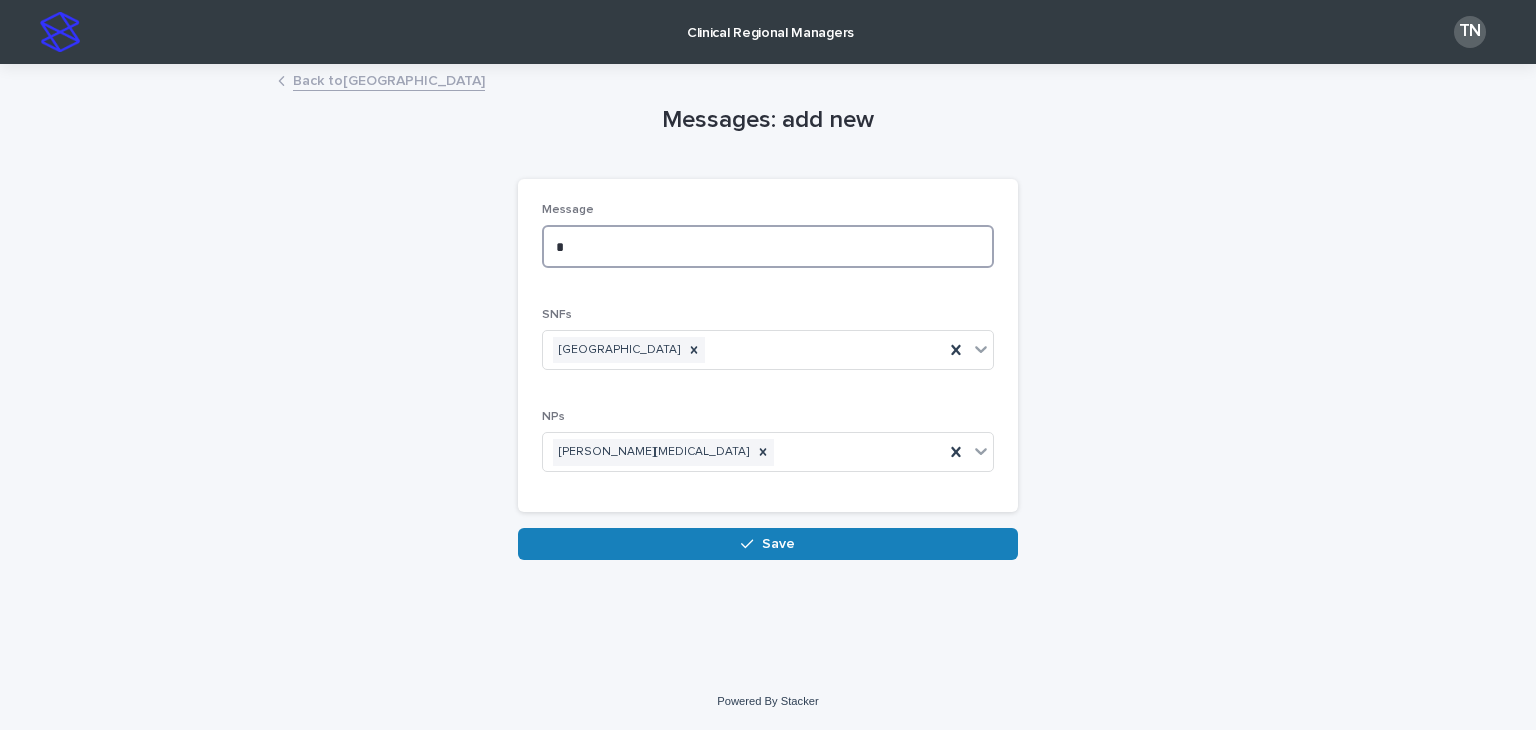 type 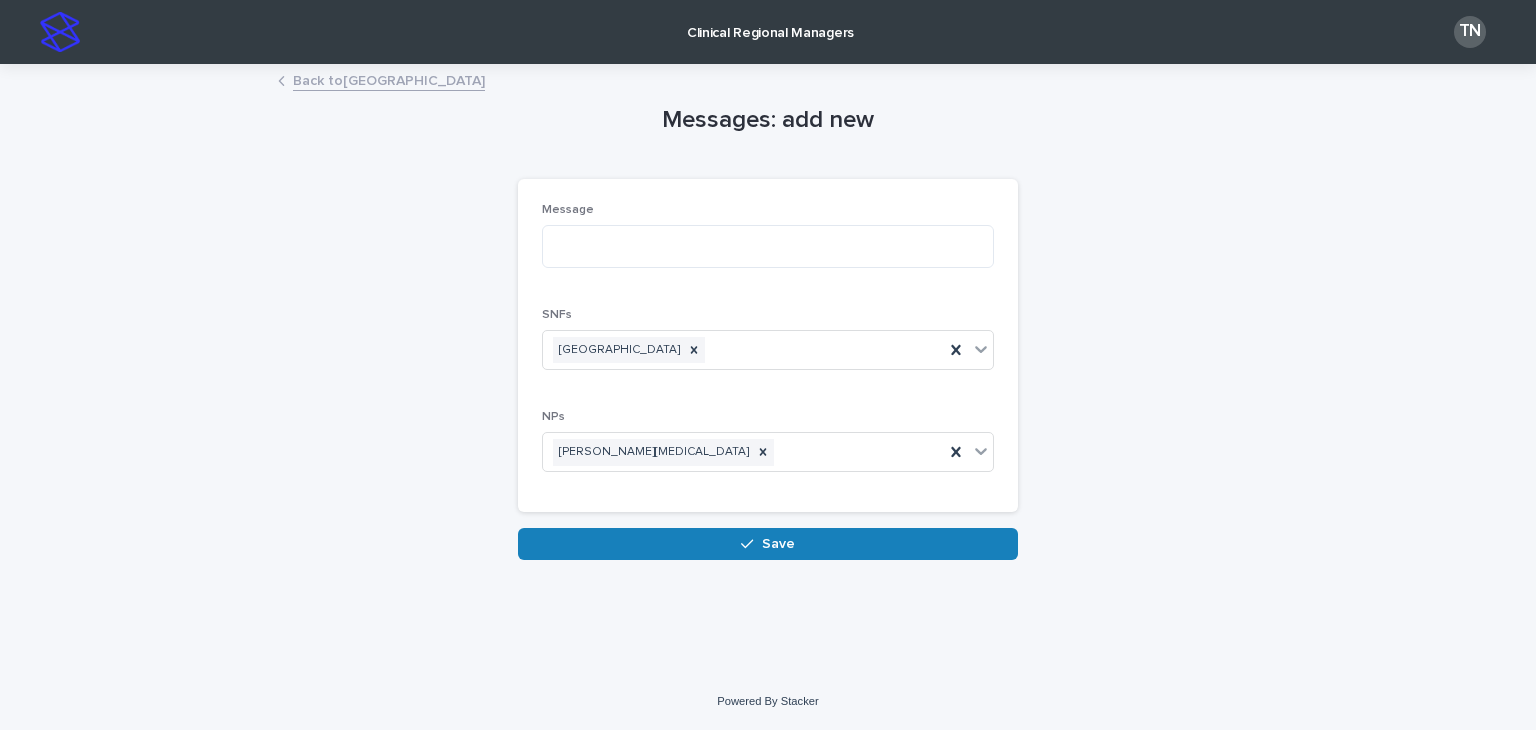 click on "Back to  [GEOGRAPHIC_DATA]" at bounding box center (389, 79) 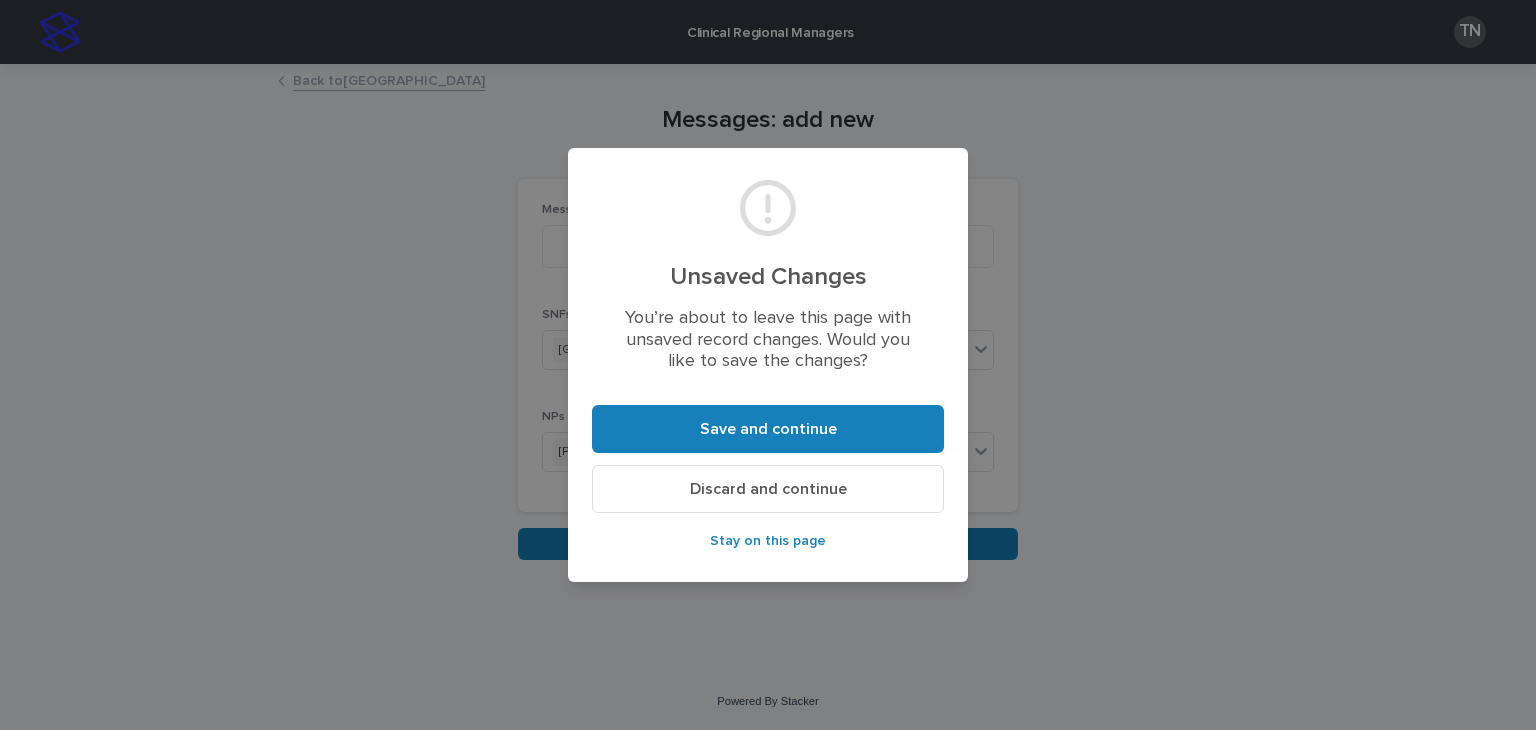 click on "Discard and continue" at bounding box center (768, 489) 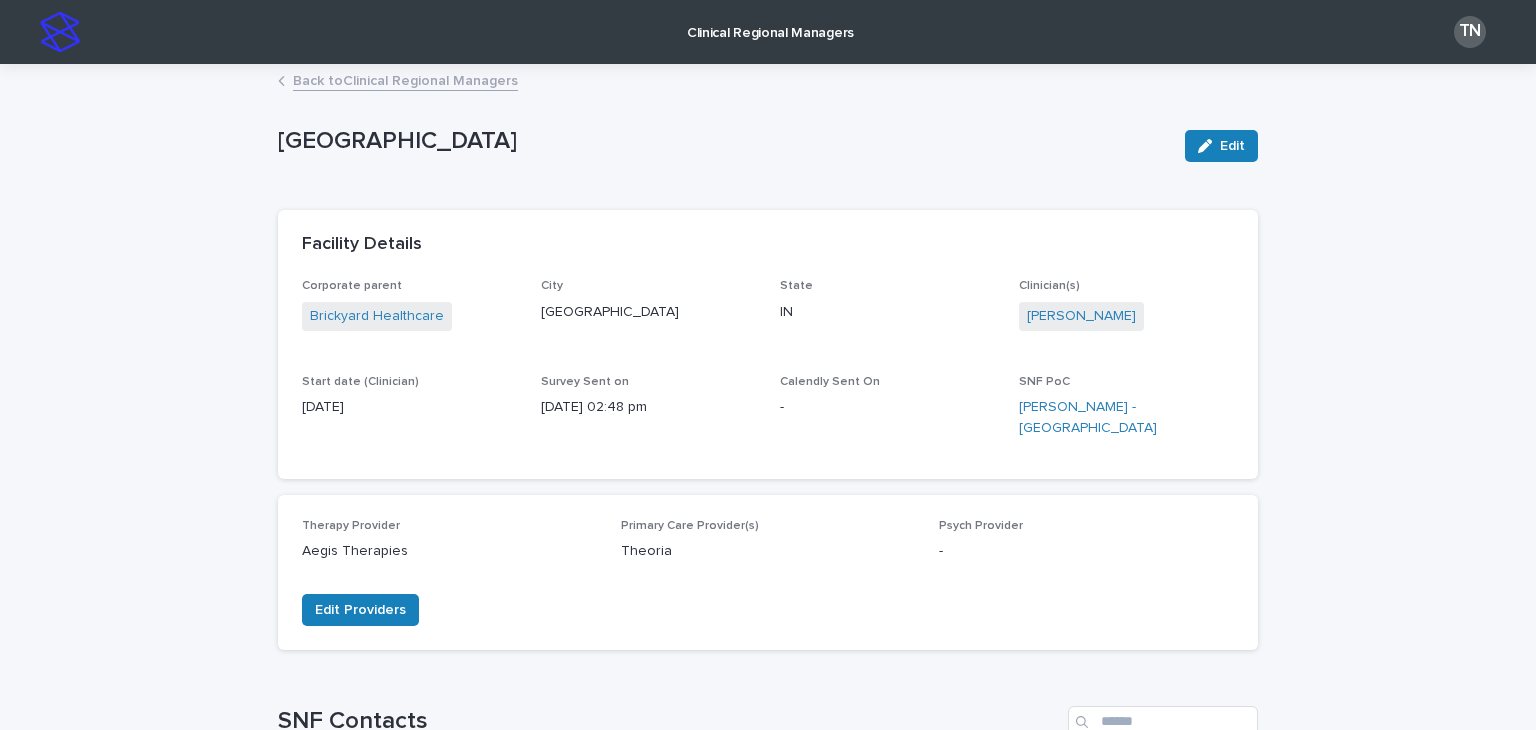 scroll, scrollTop: 942, scrollLeft: 0, axis: vertical 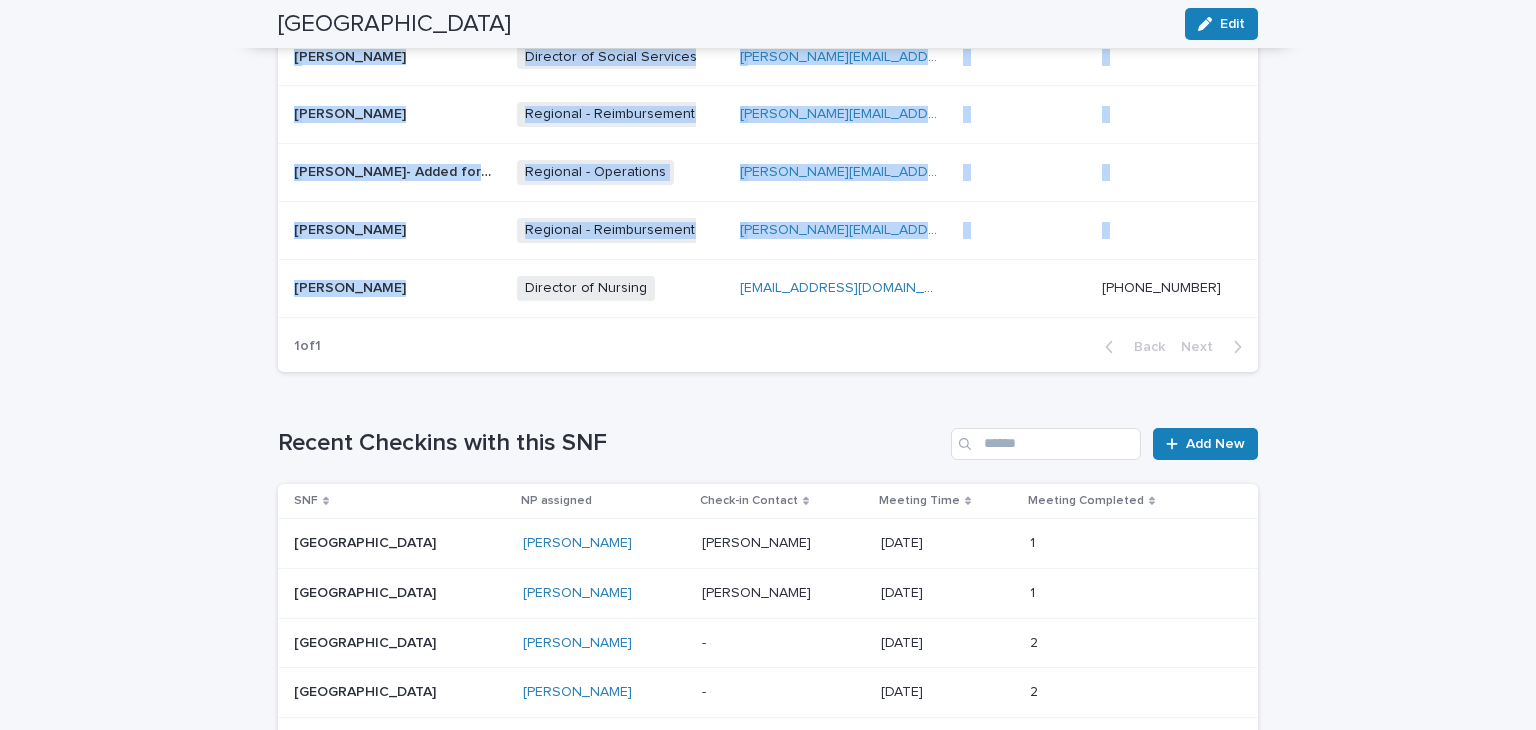 drag, startPoint x: 287, startPoint y: 282, endPoint x: 275, endPoint y: 291, distance: 15 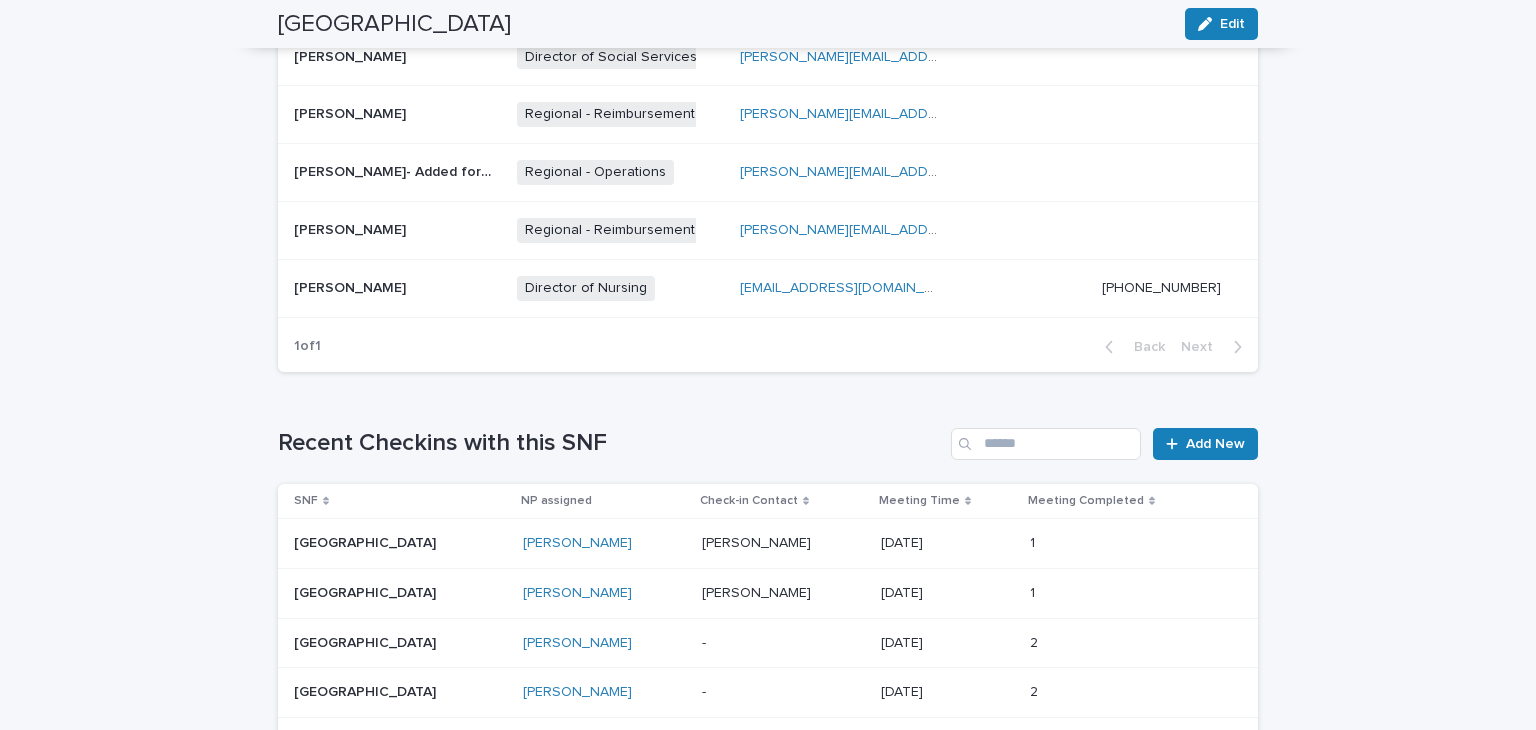 click at bounding box center [394, 288] 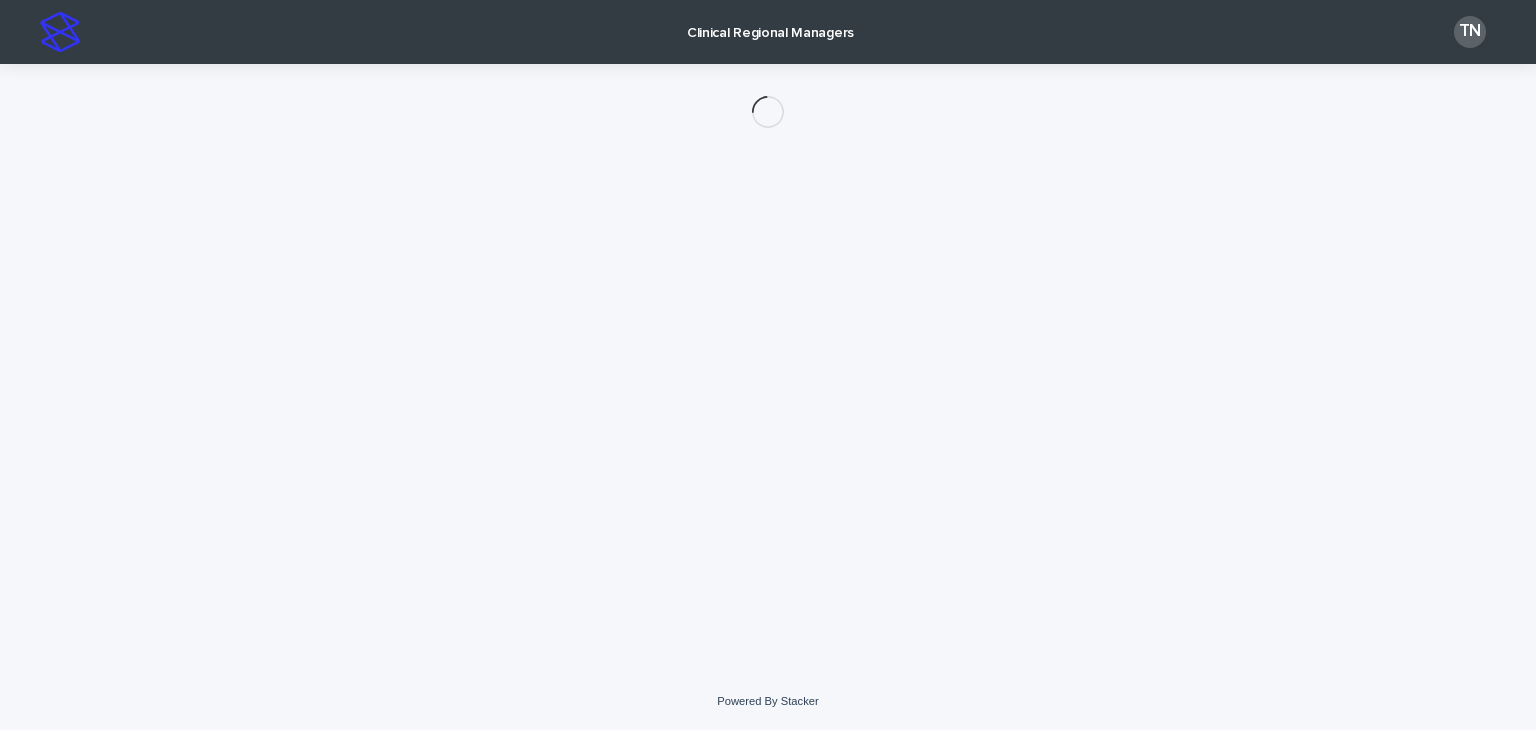 scroll, scrollTop: 0, scrollLeft: 0, axis: both 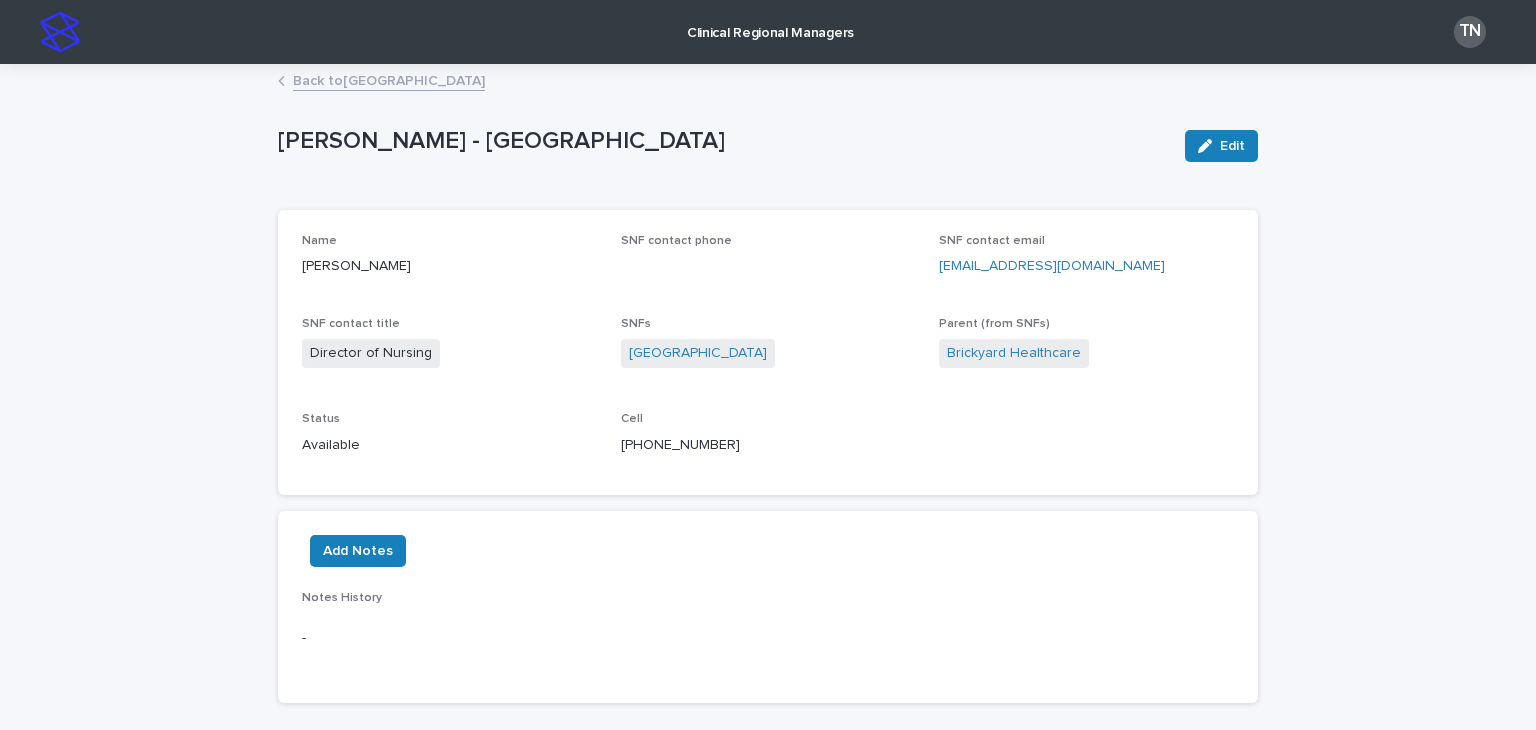 drag, startPoint x: 418, startPoint y: 264, endPoint x: 295, endPoint y: 283, distance: 124.45883 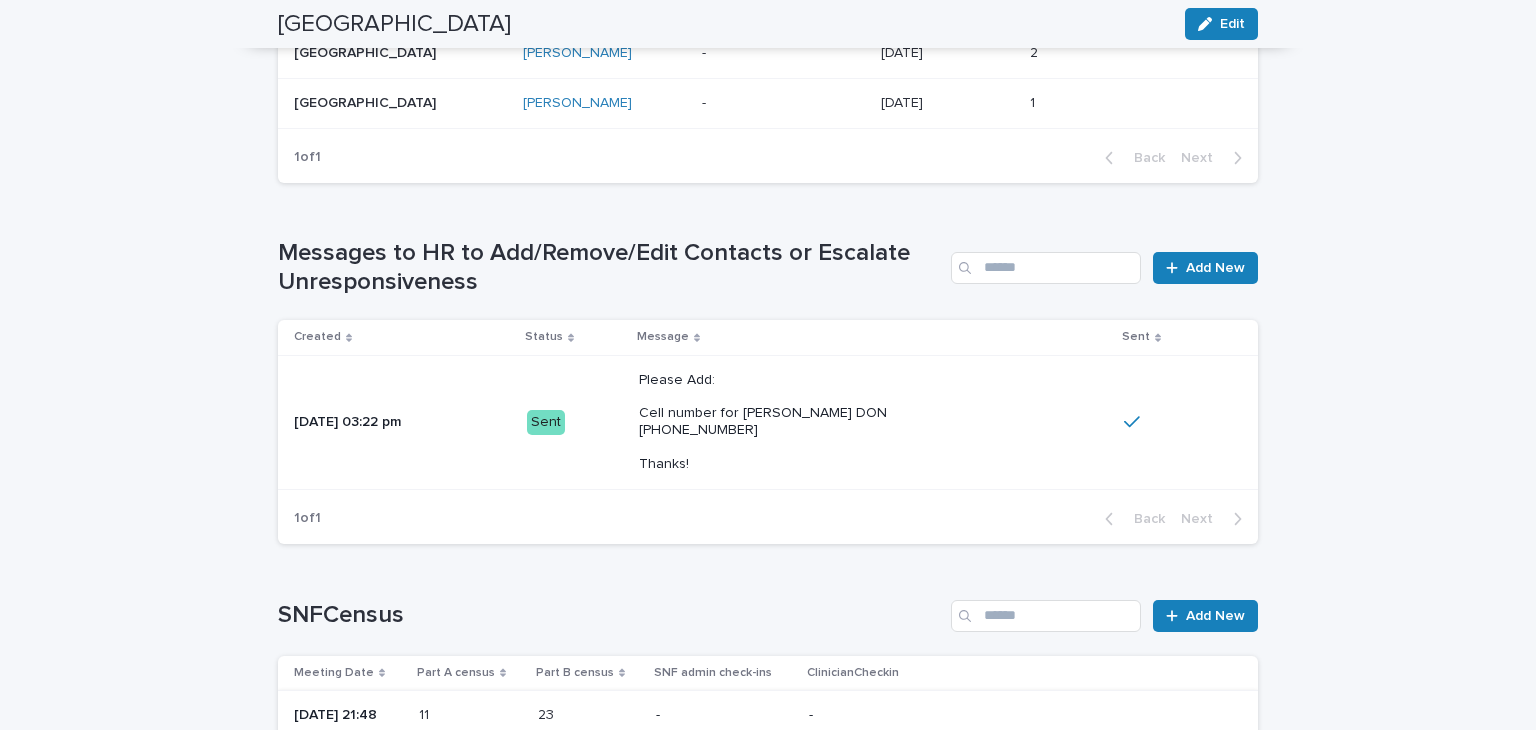 scroll, scrollTop: 1562, scrollLeft: 0, axis: vertical 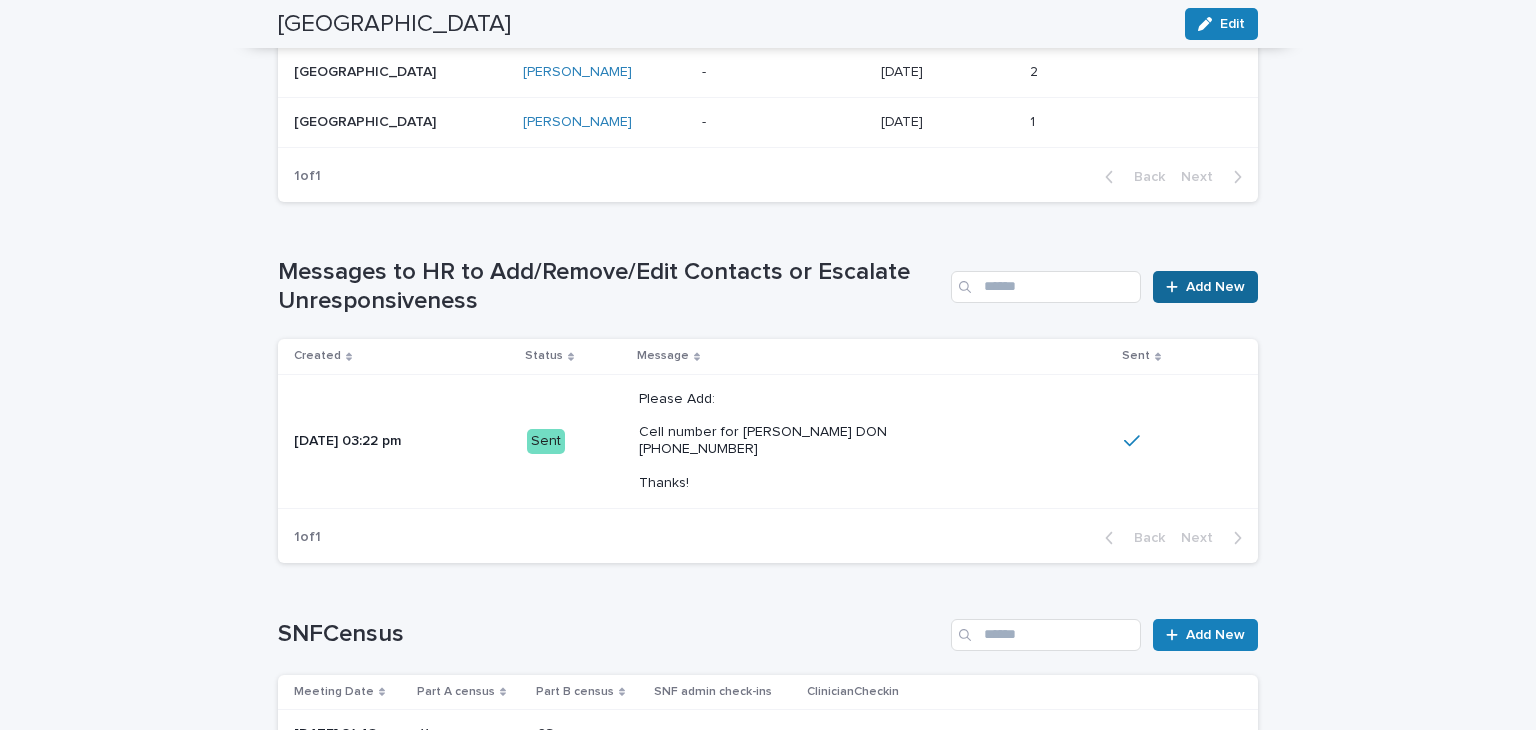 click at bounding box center (1176, 287) 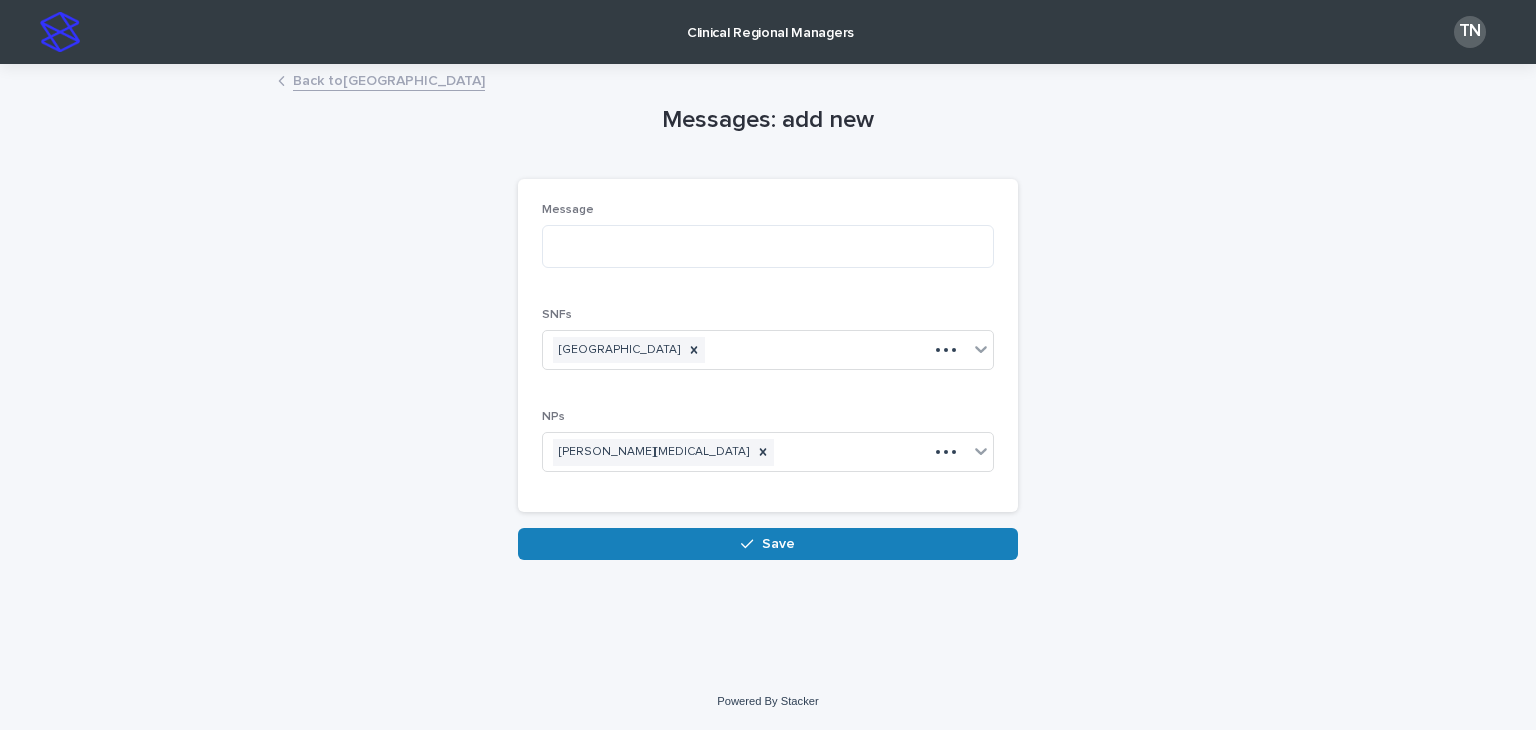 scroll, scrollTop: 0, scrollLeft: 0, axis: both 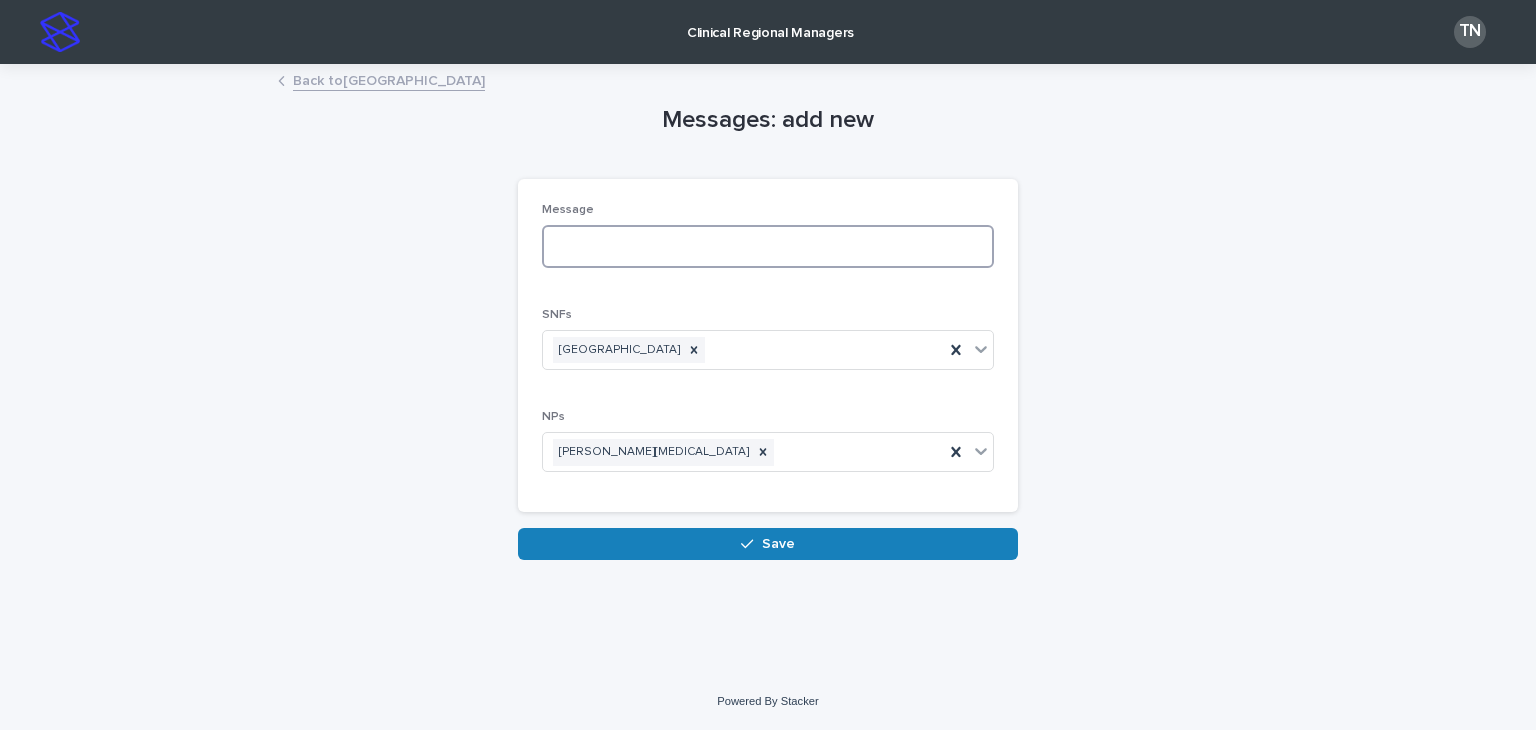 click at bounding box center (768, 246) 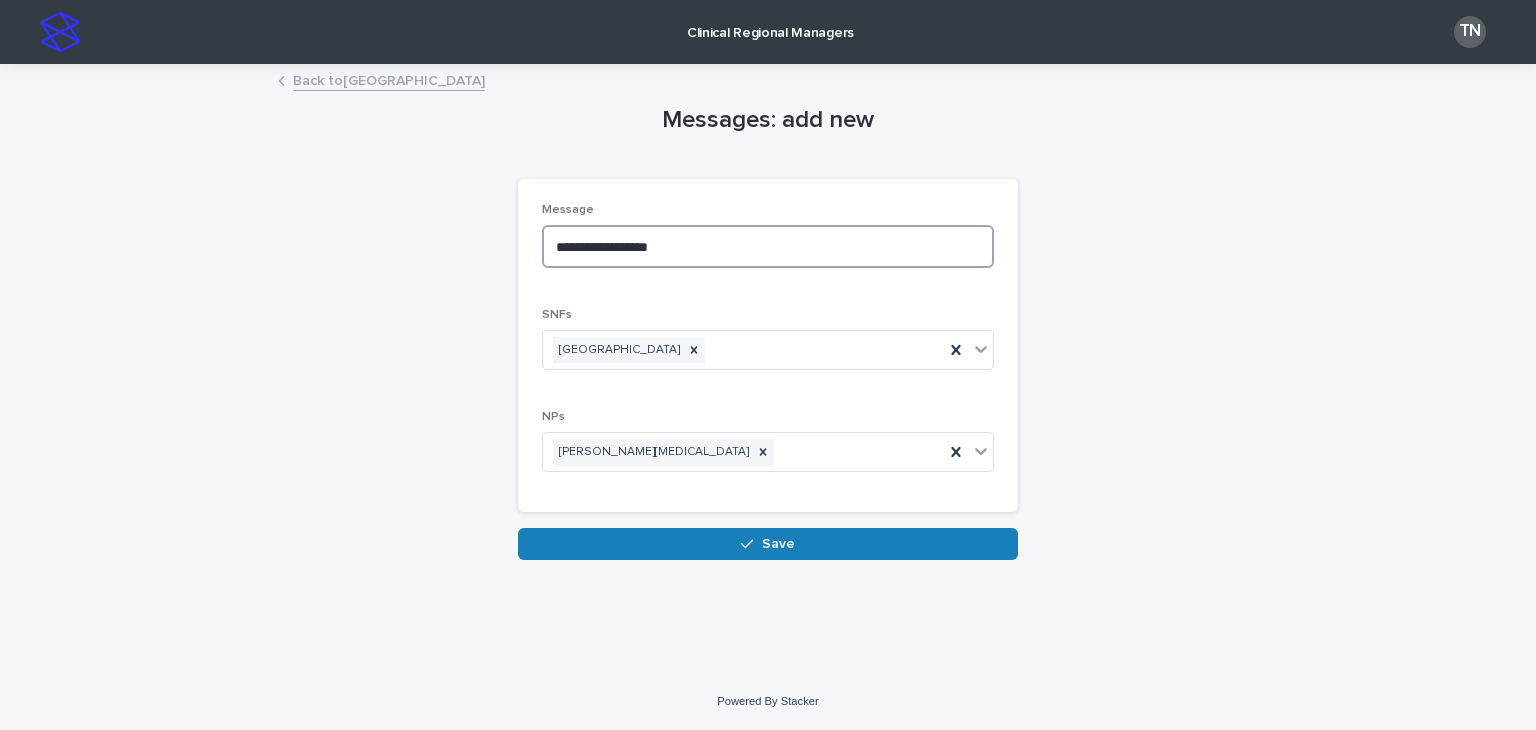 paste on "**********" 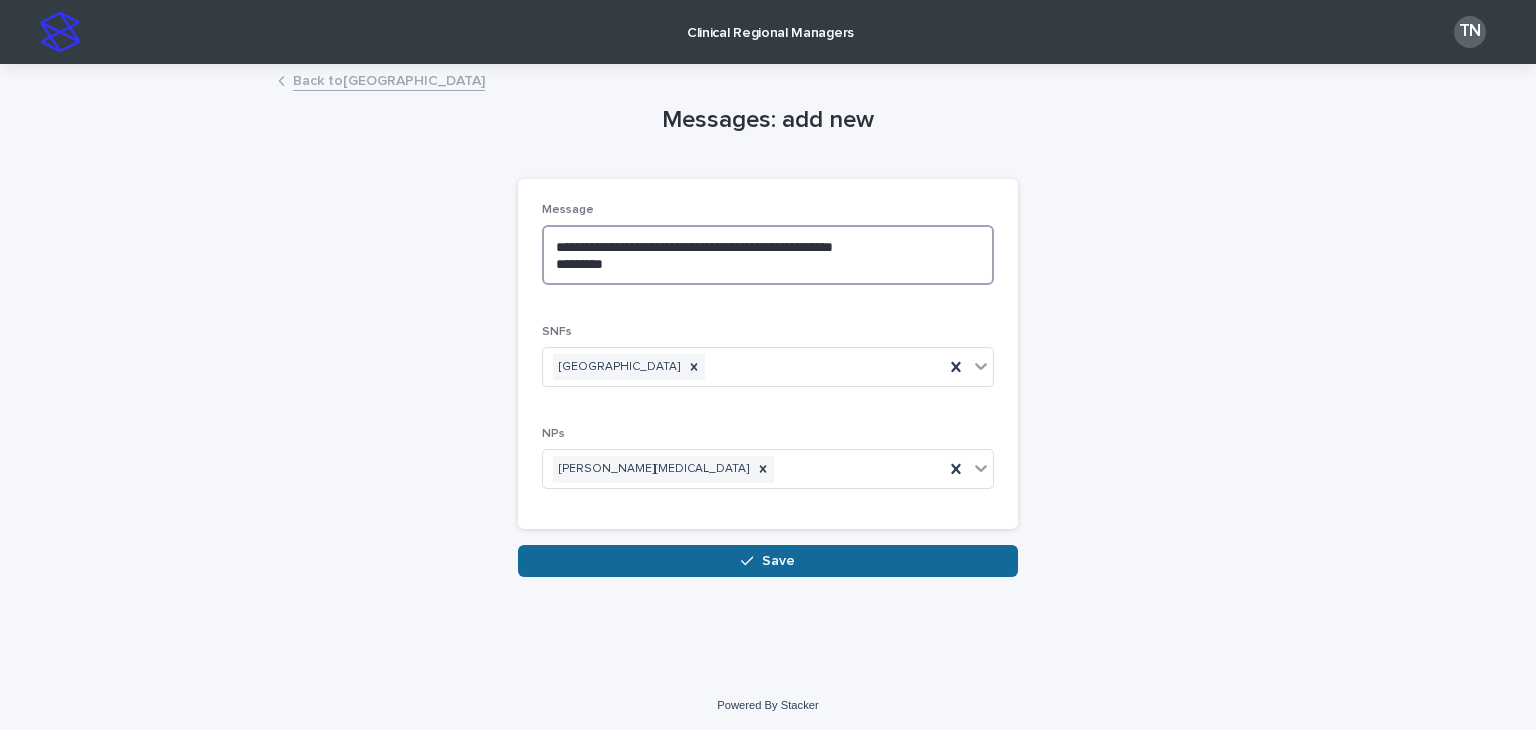 type on "**********" 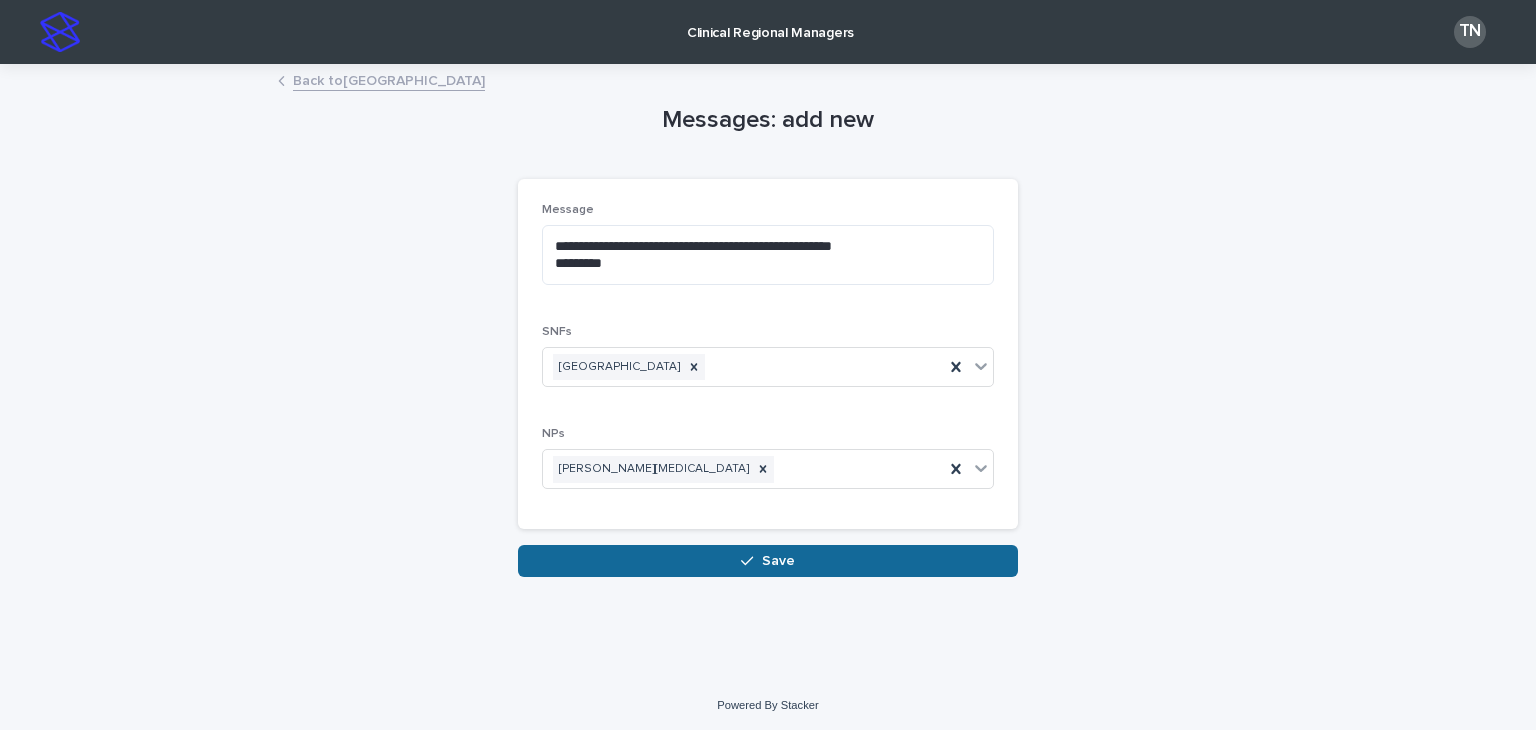 click on "Save" at bounding box center (768, 561) 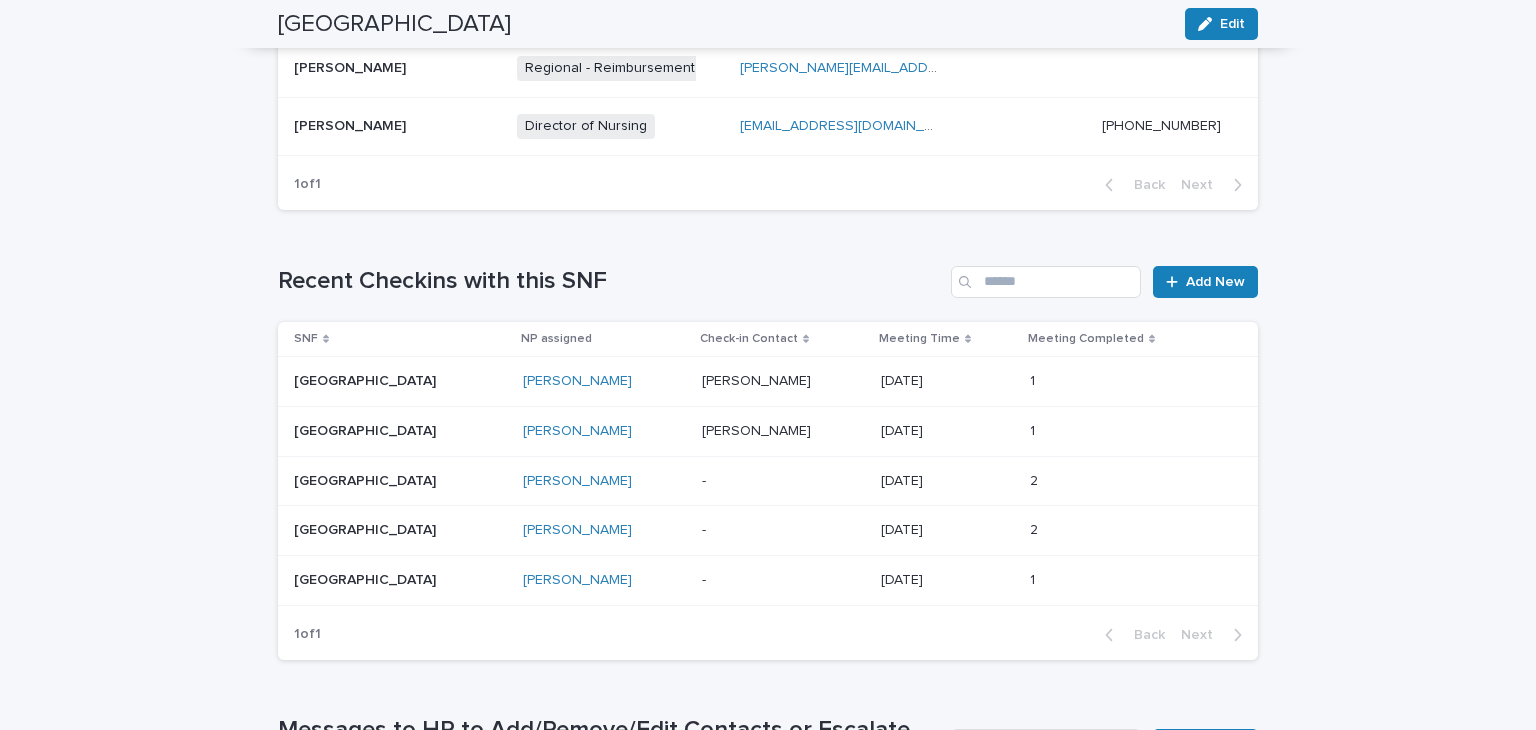 scroll, scrollTop: 1104, scrollLeft: 0, axis: vertical 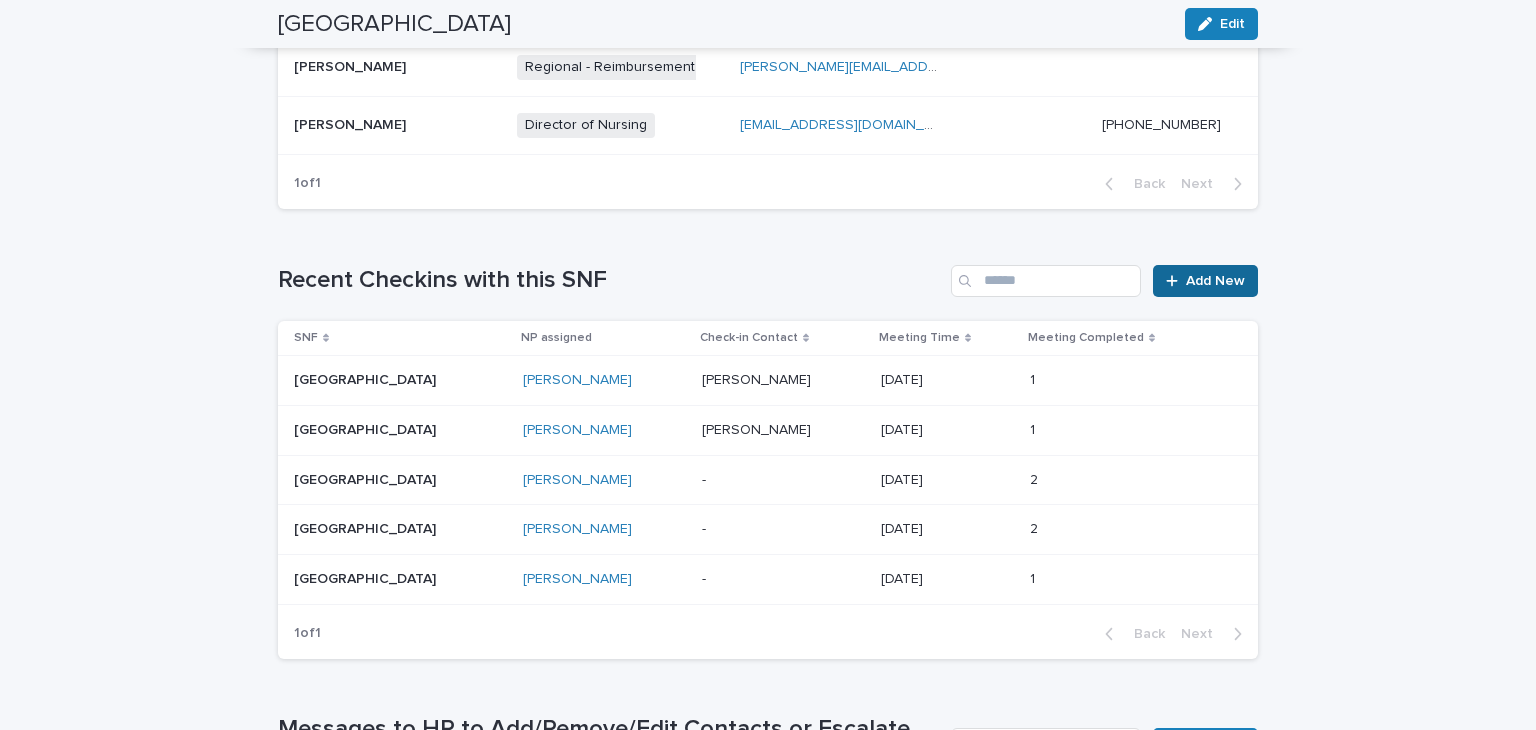 click on "Add New" at bounding box center [1215, 281] 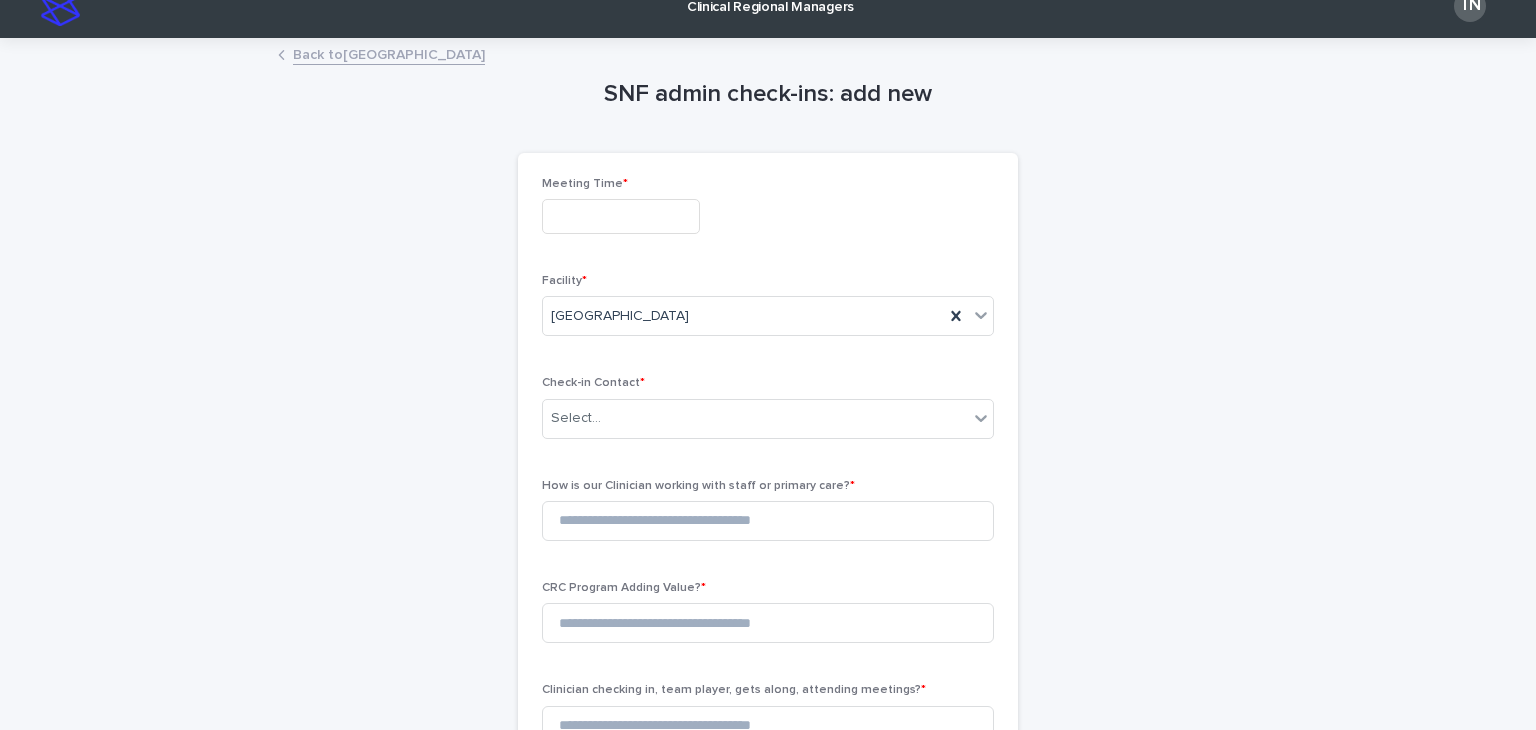 scroll, scrollTop: 0, scrollLeft: 0, axis: both 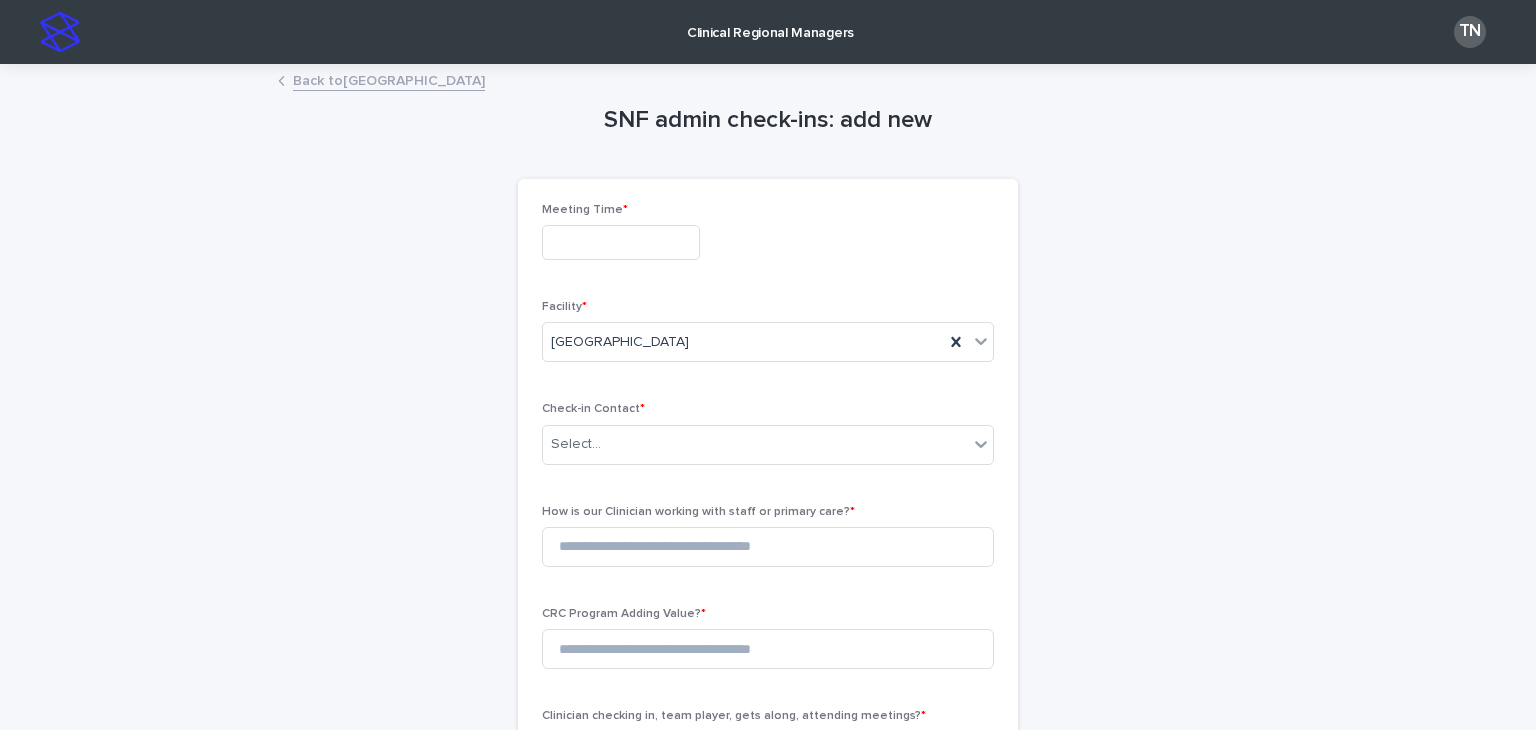 click at bounding box center (621, 242) 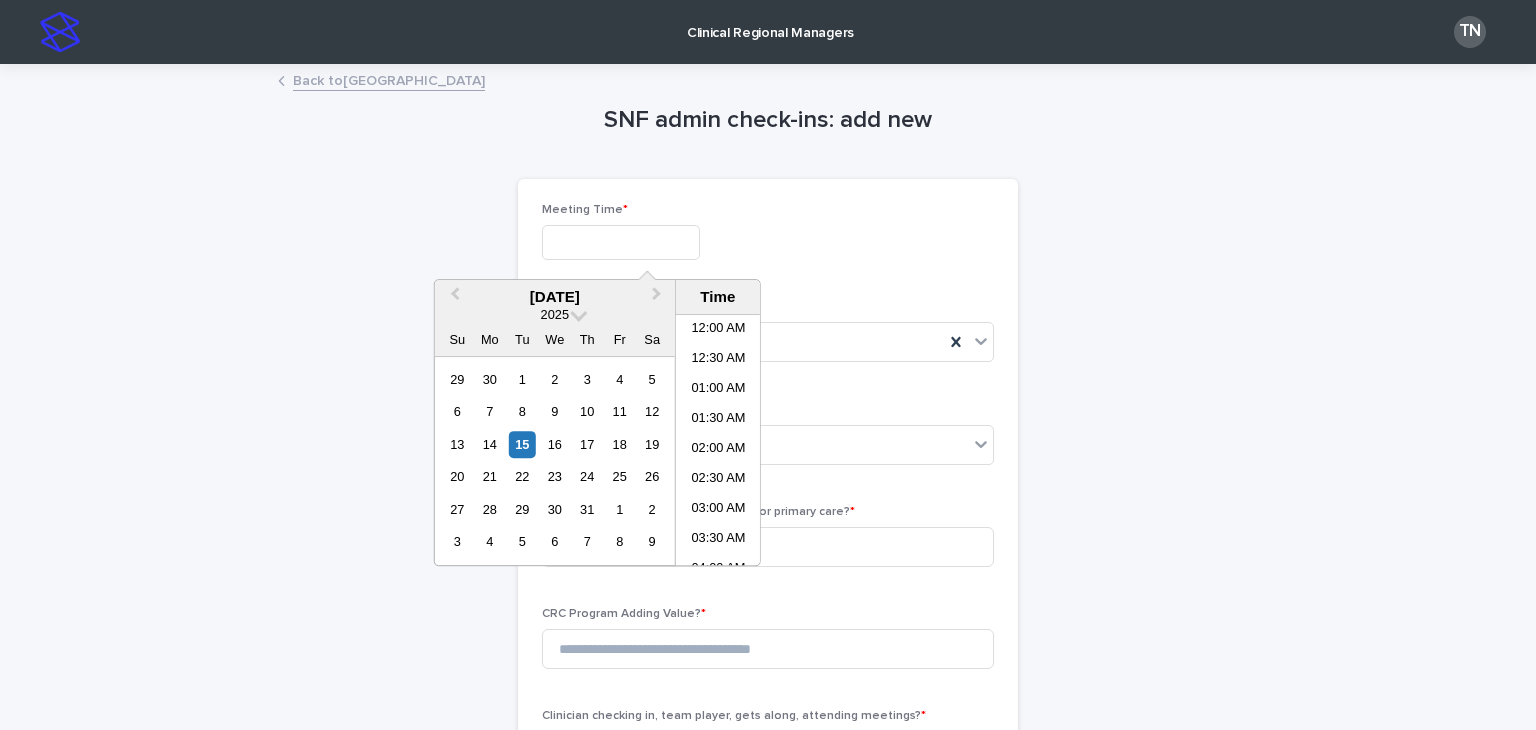scroll, scrollTop: 610, scrollLeft: 0, axis: vertical 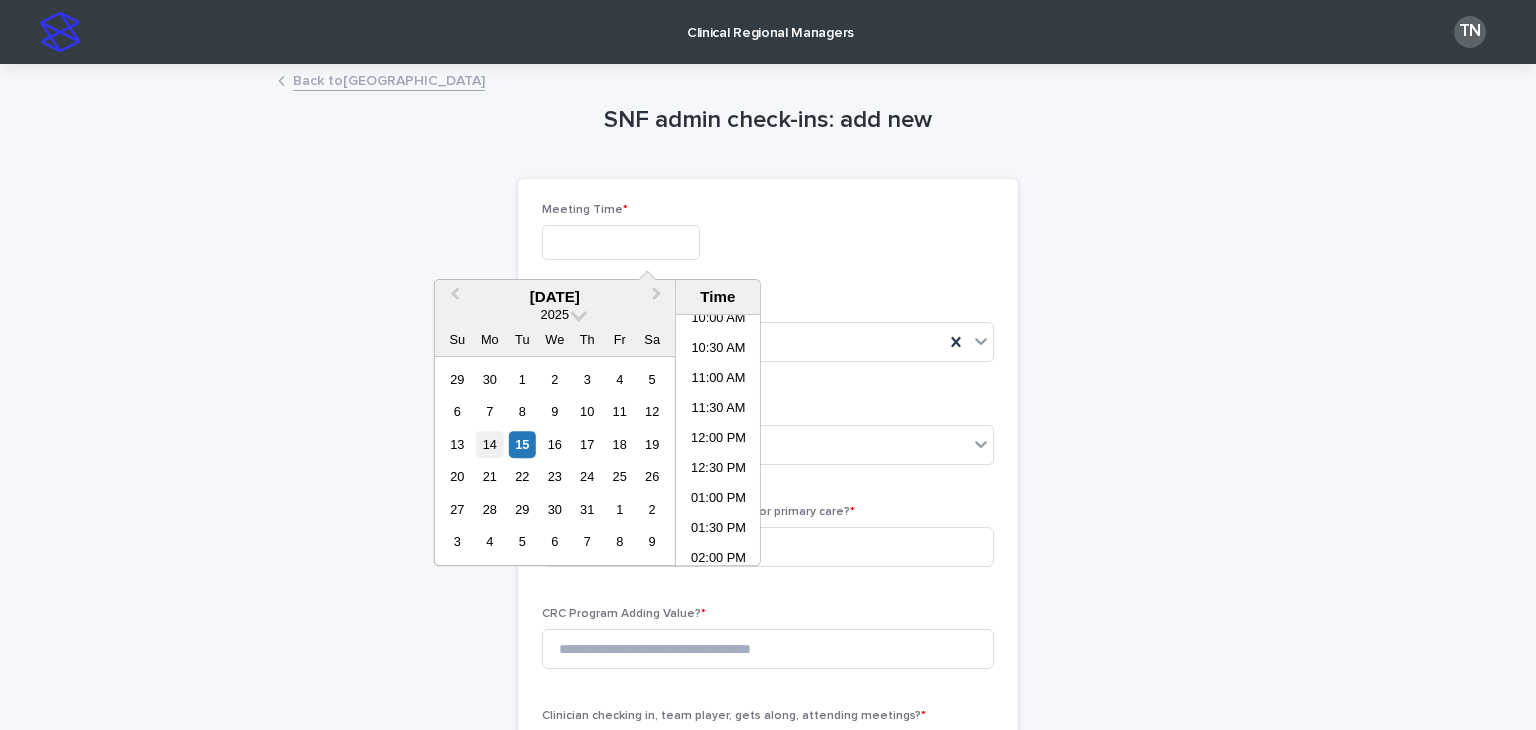 click on "14" at bounding box center [489, 444] 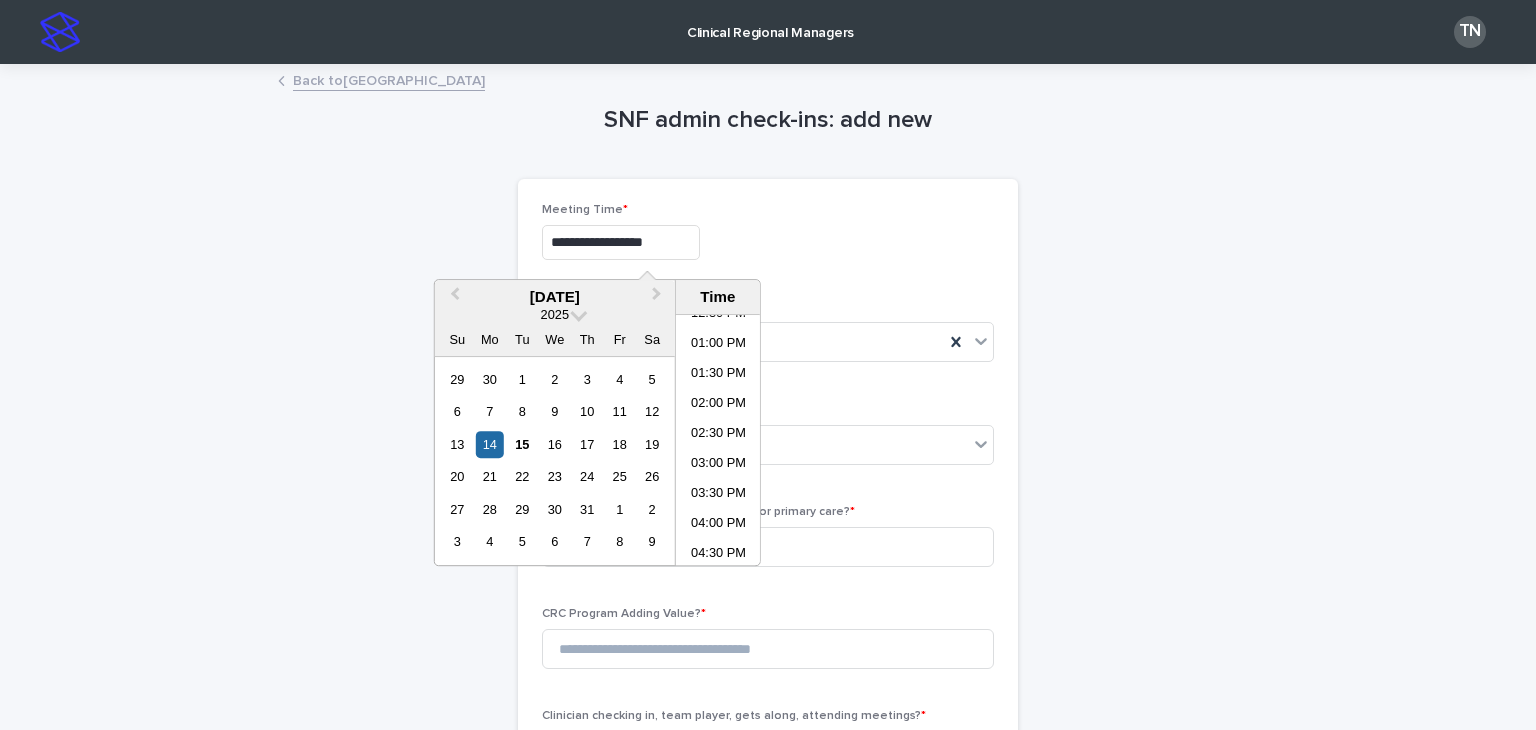 scroll, scrollTop: 766, scrollLeft: 0, axis: vertical 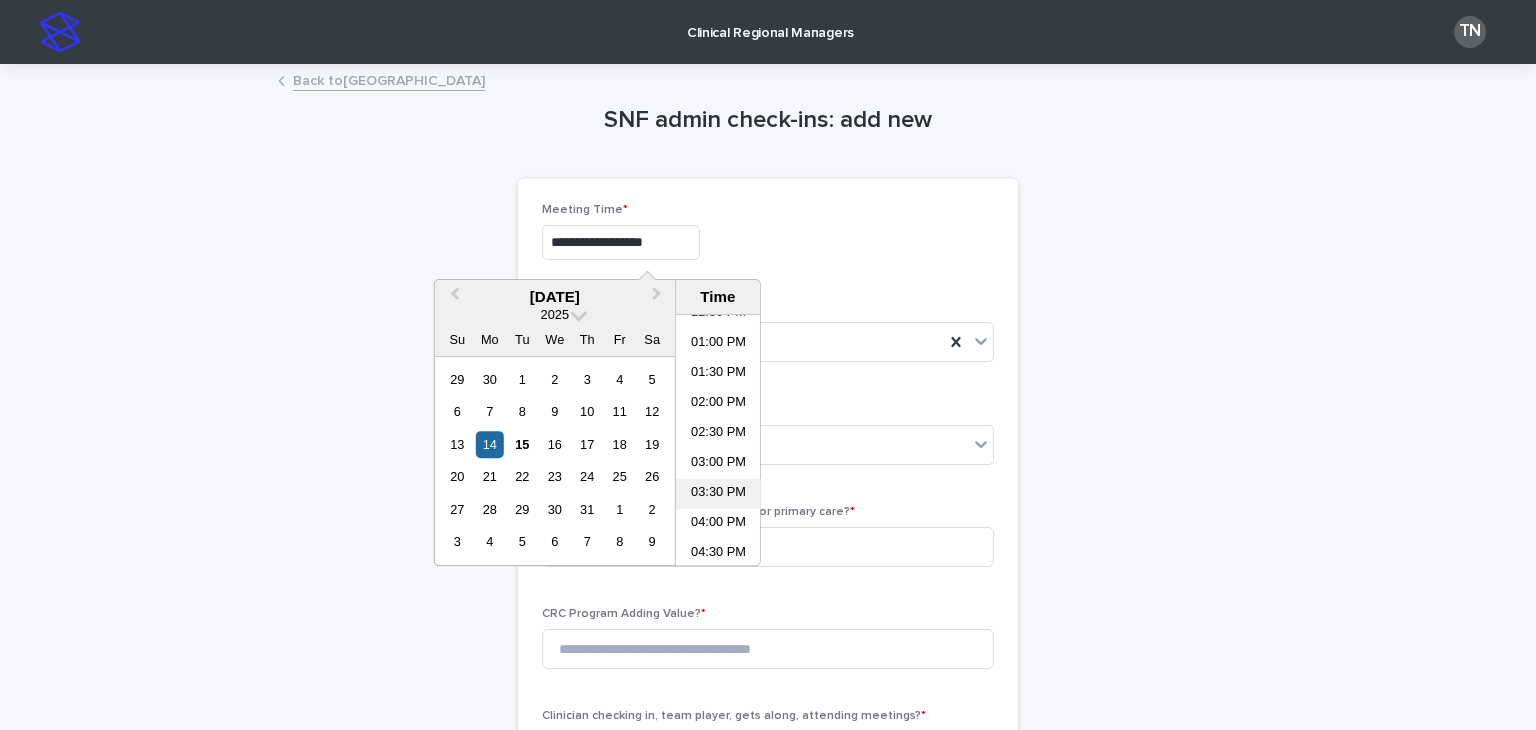 click on "03:30 PM" at bounding box center [718, 494] 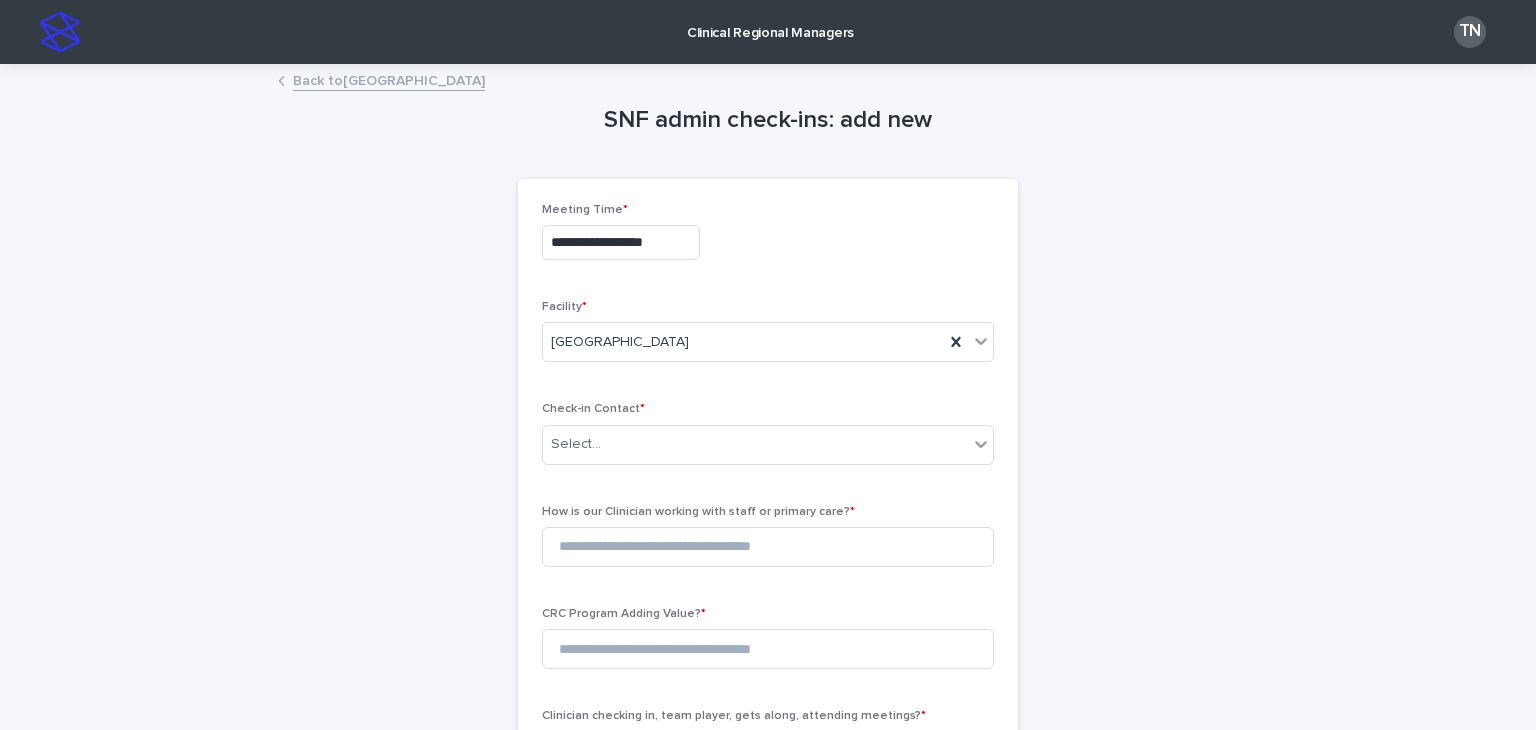 type on "**********" 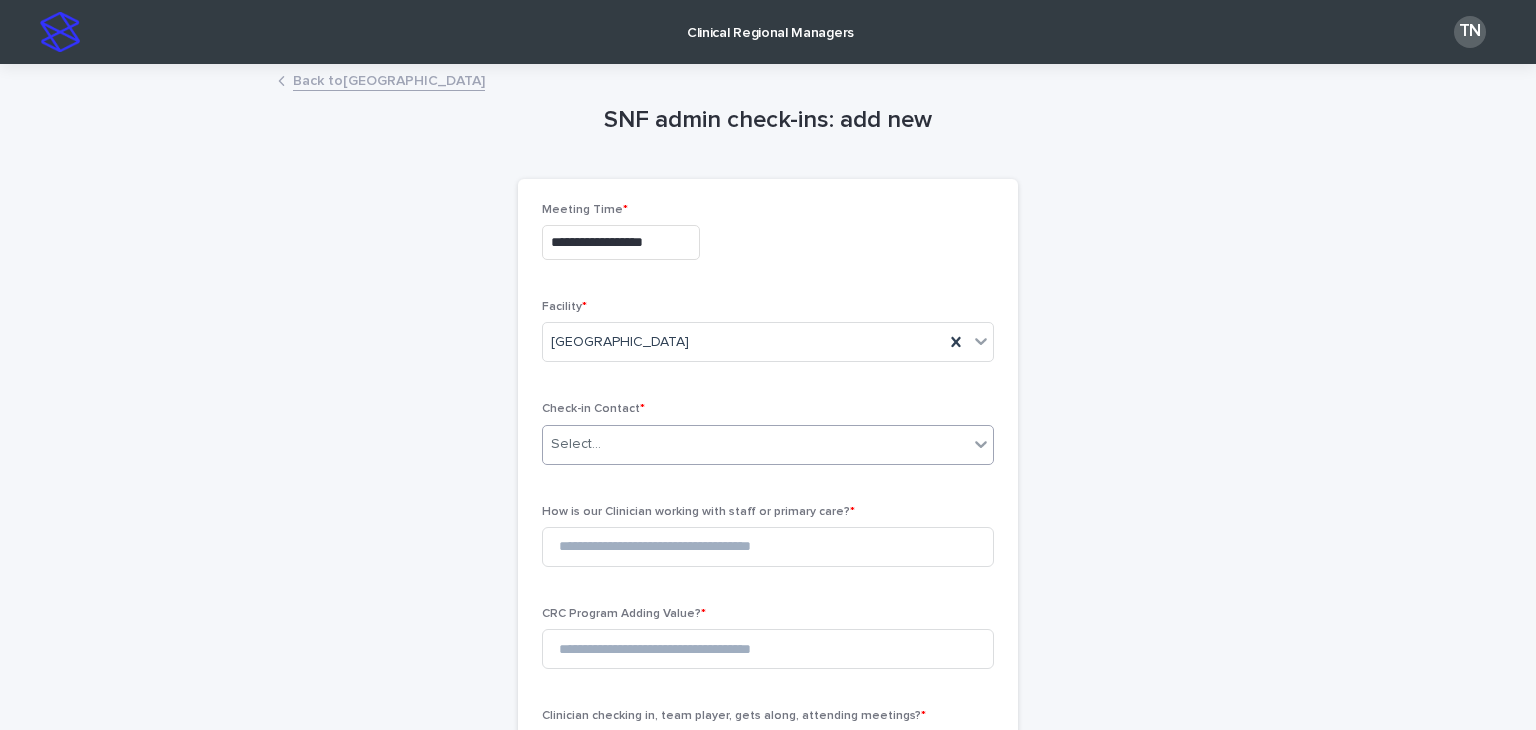 click on "Select..." at bounding box center [576, 444] 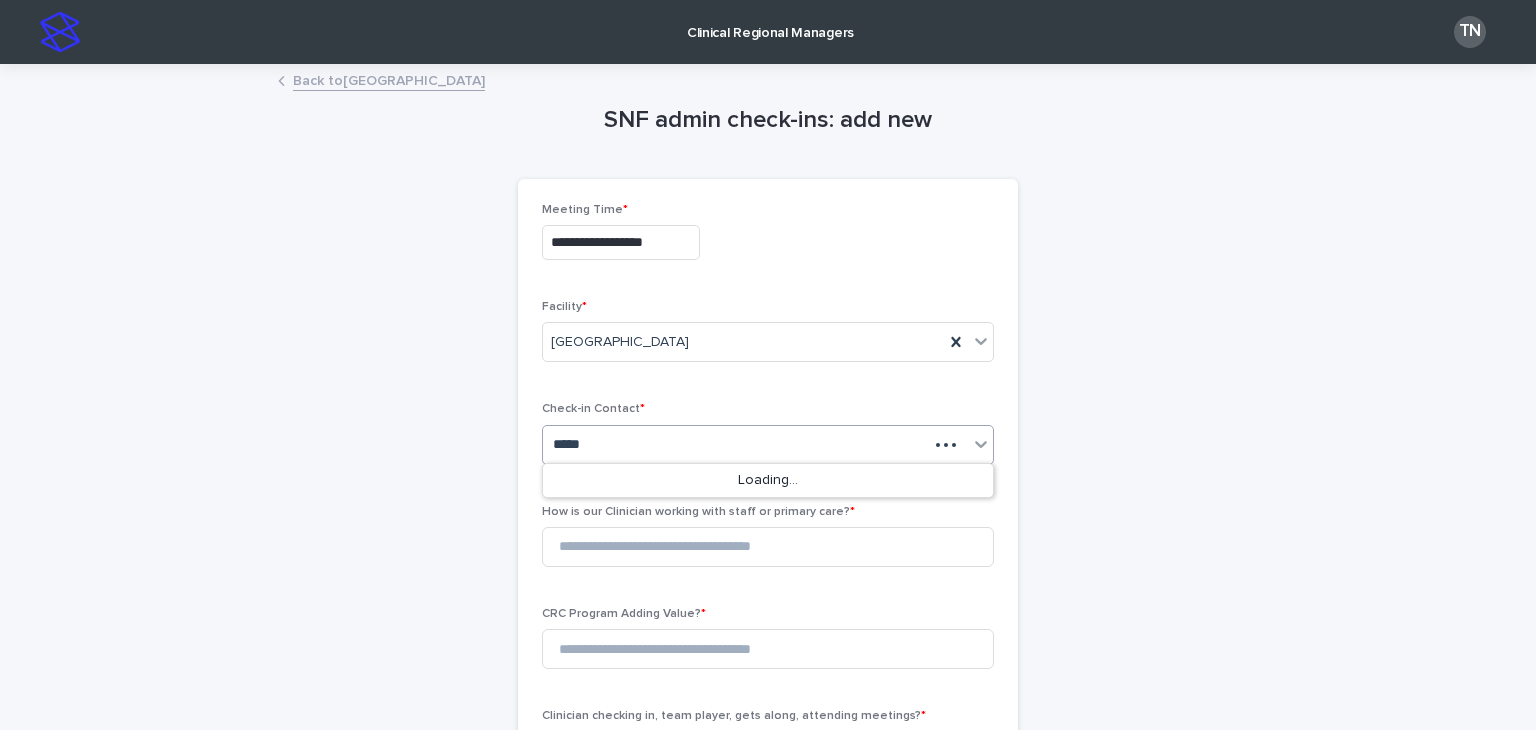 type on "******" 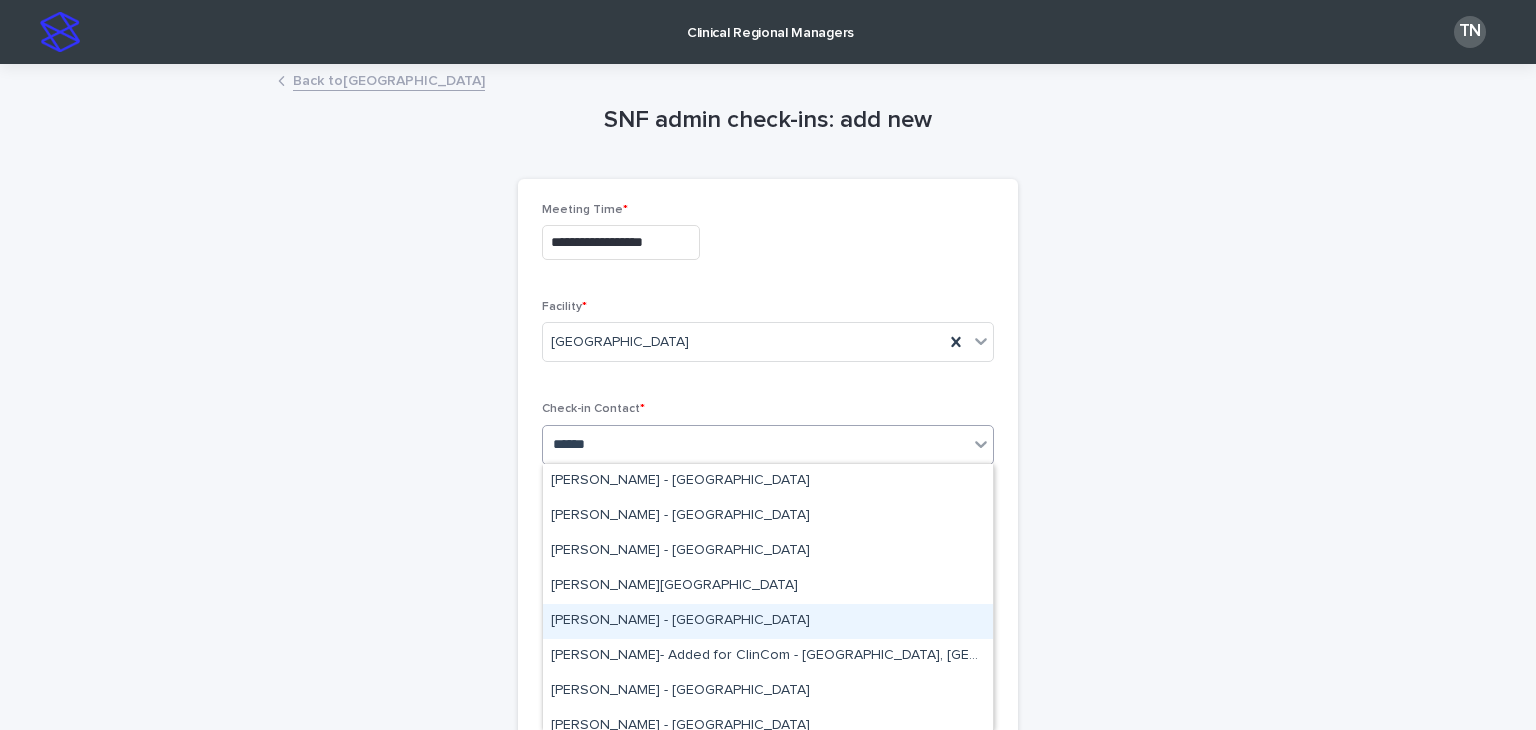 click on "[PERSON_NAME] - [GEOGRAPHIC_DATA]" at bounding box center [768, 621] 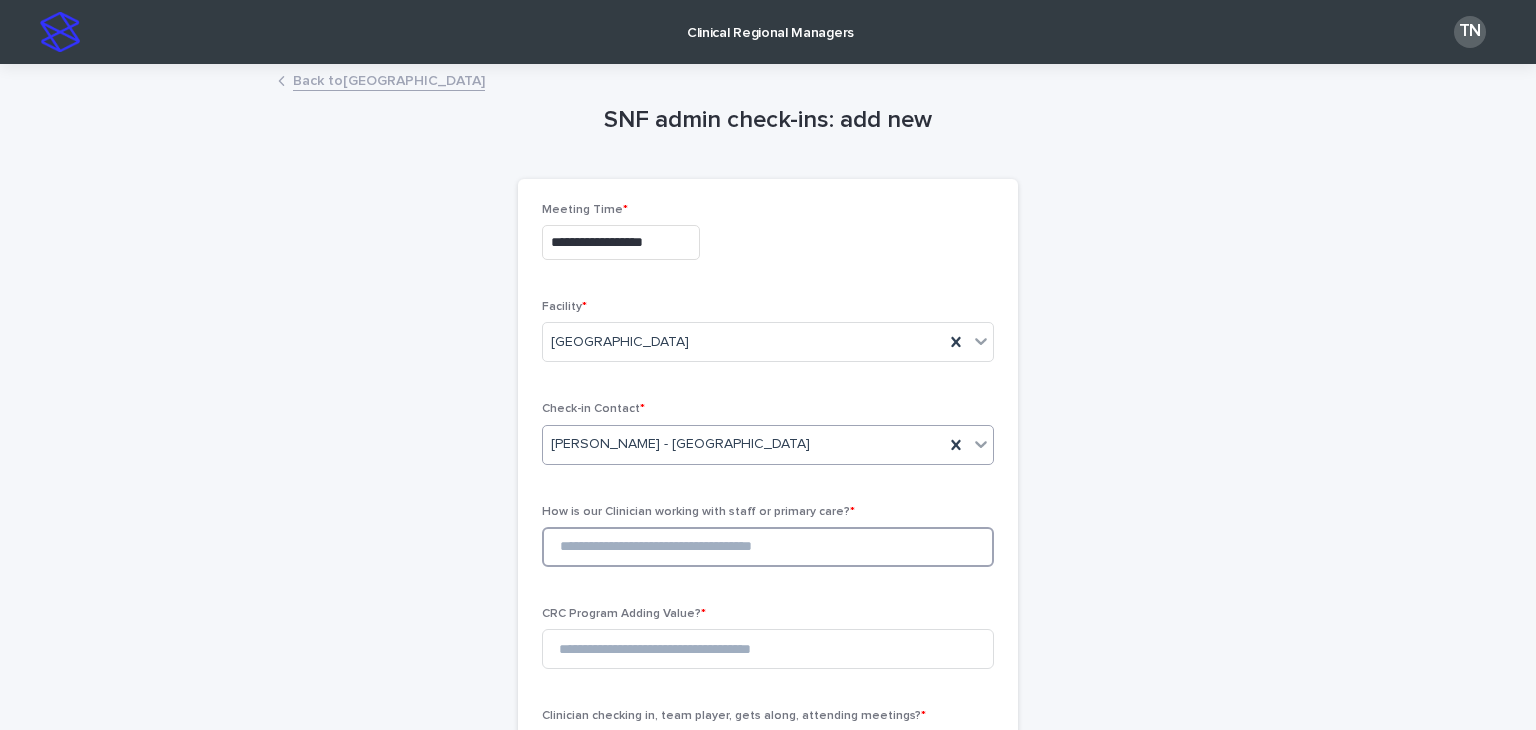 click at bounding box center [768, 547] 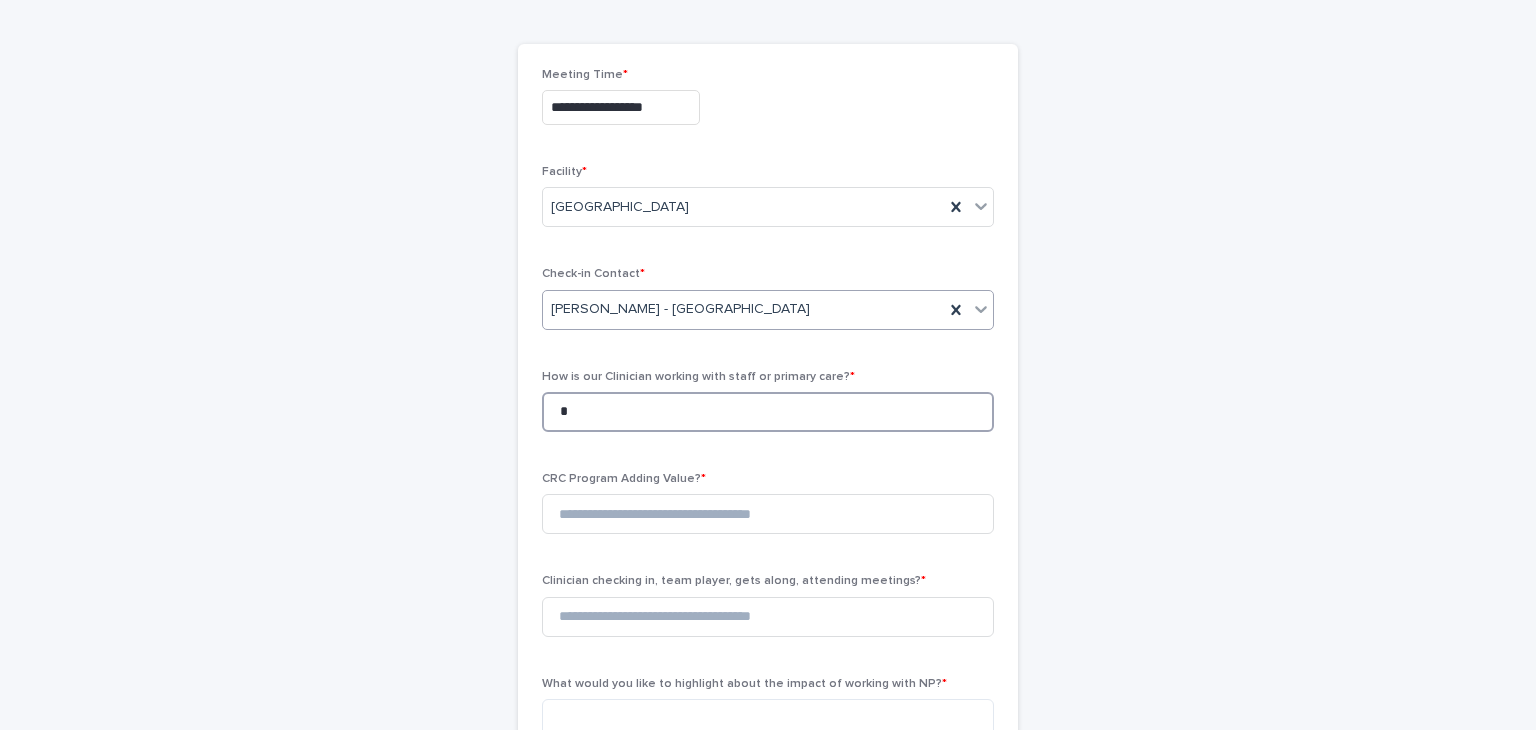 scroll, scrollTop: 136, scrollLeft: 0, axis: vertical 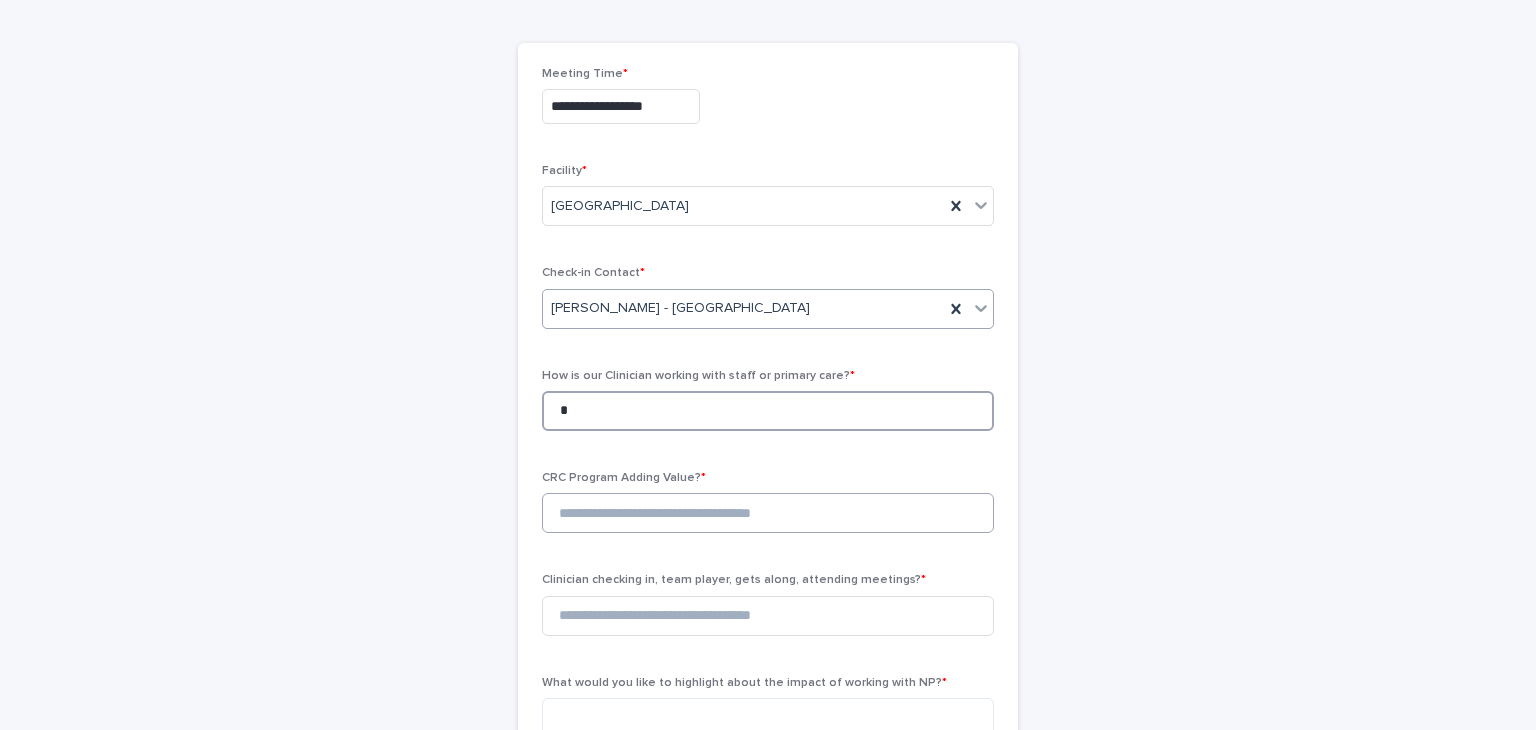 type on "*" 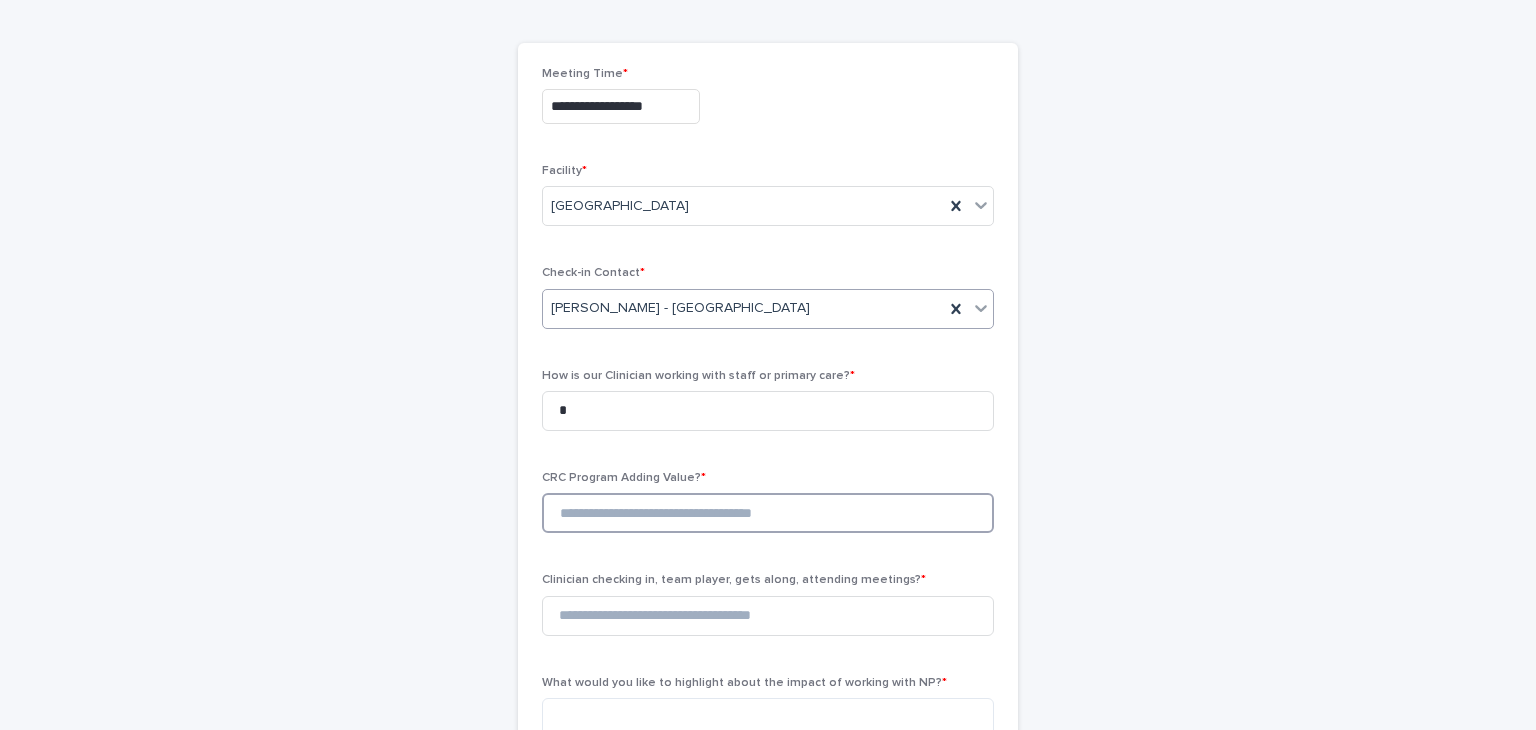 click at bounding box center (768, 513) 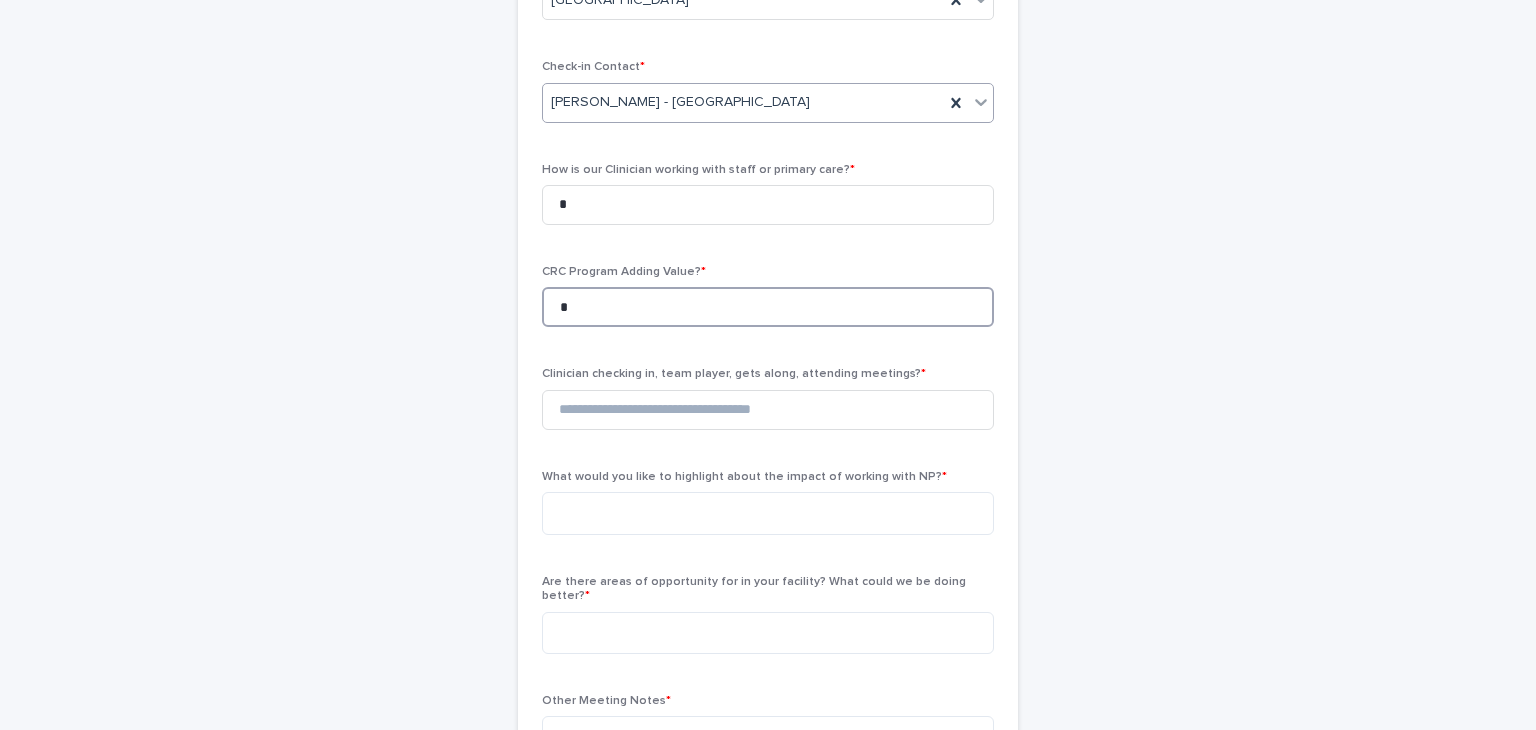 scroll, scrollTop: 344, scrollLeft: 0, axis: vertical 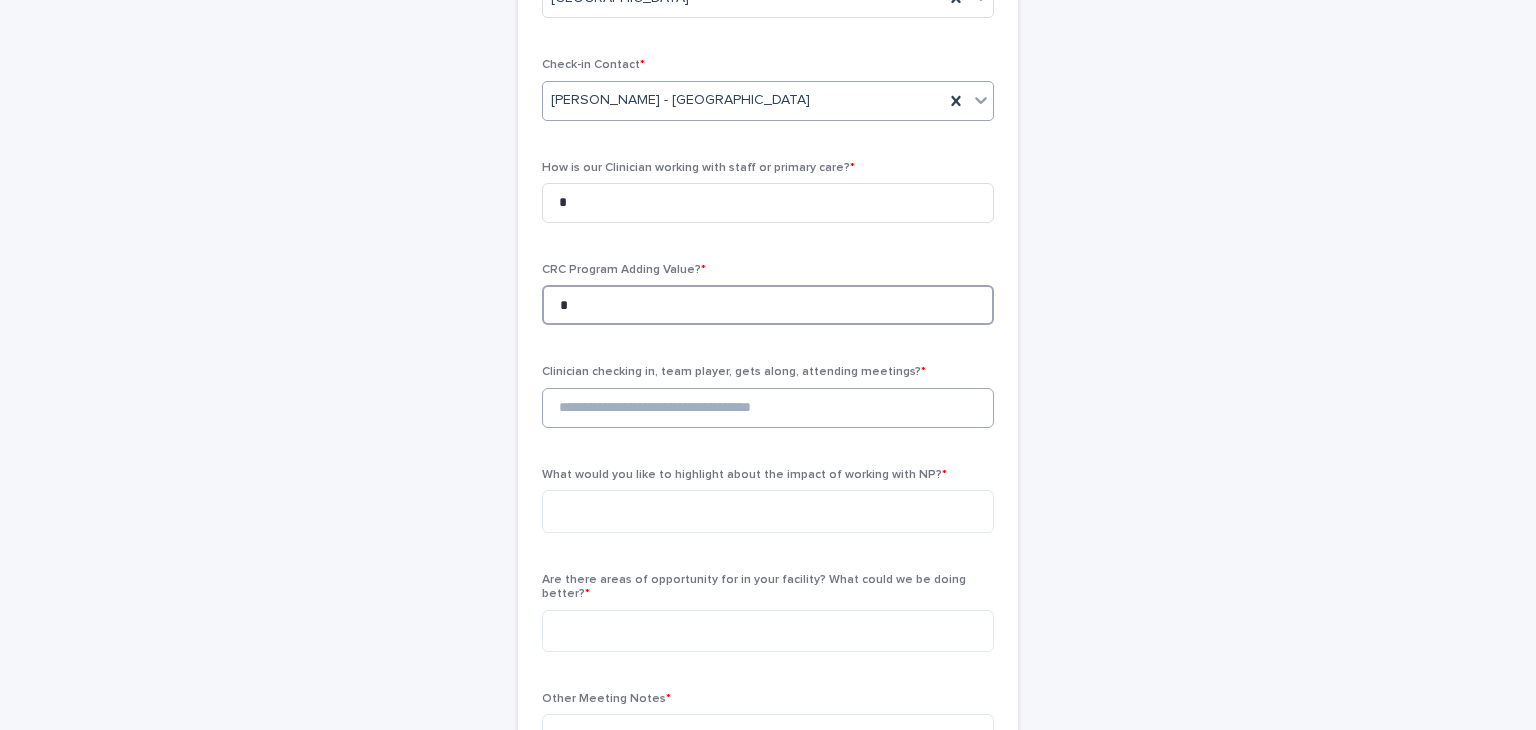 type on "*" 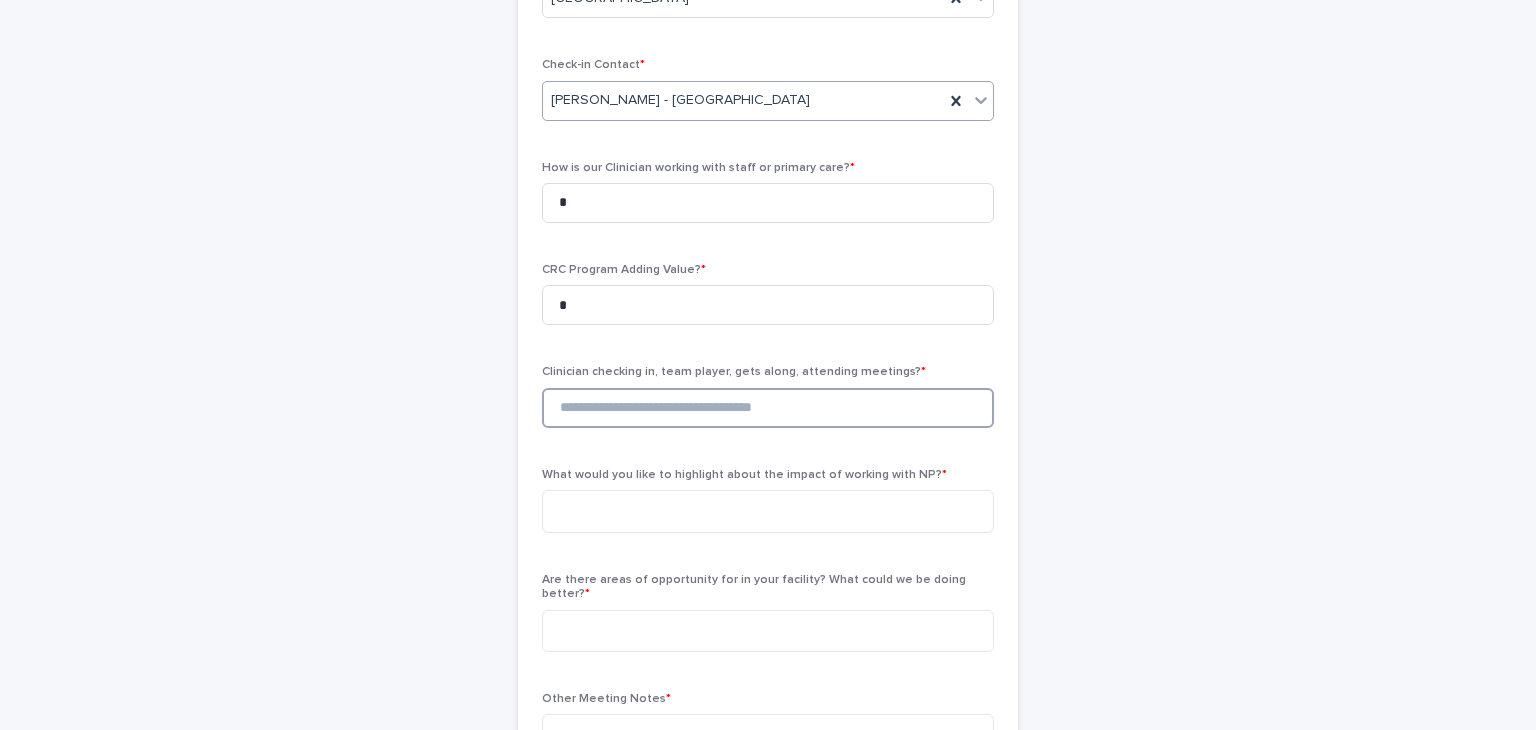 click at bounding box center [768, 408] 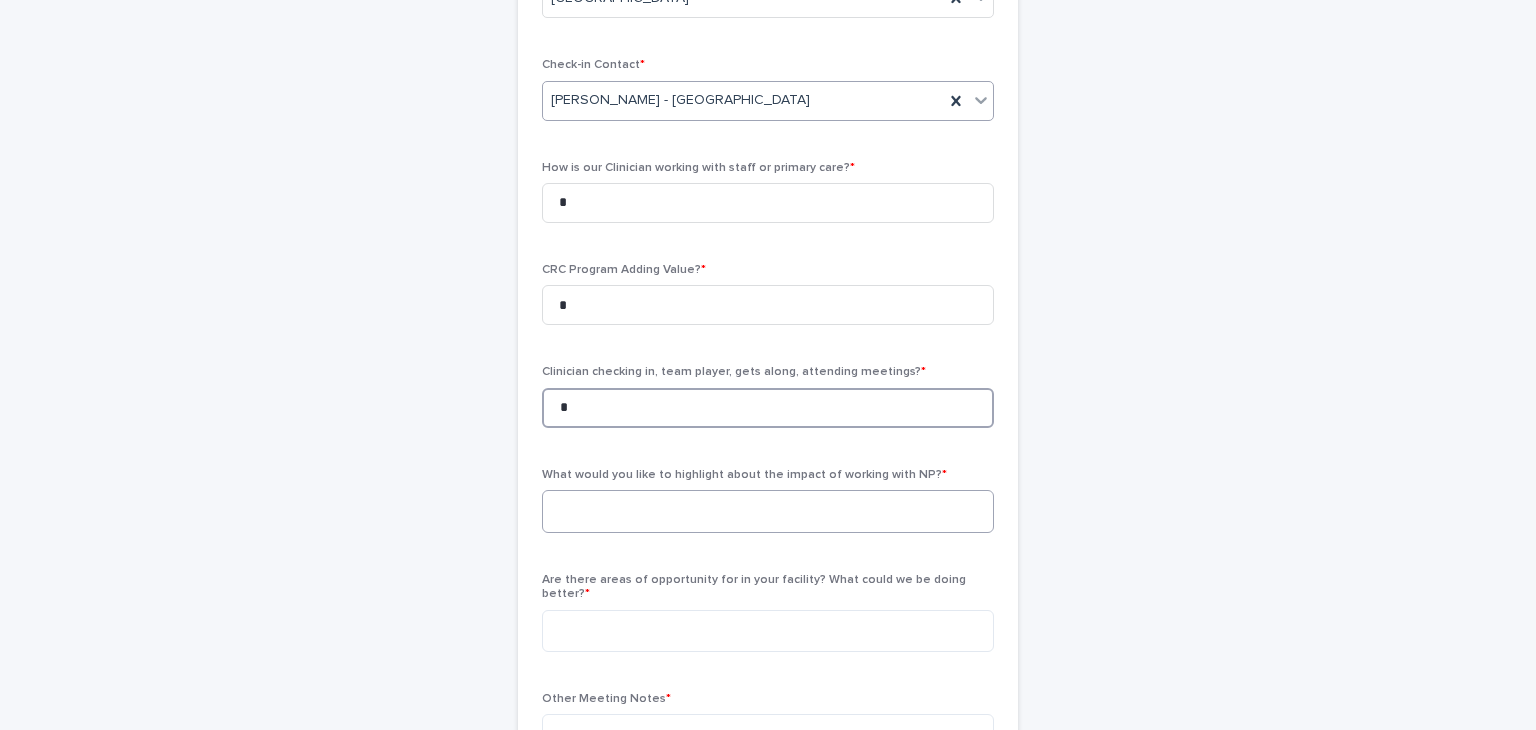 type on "*" 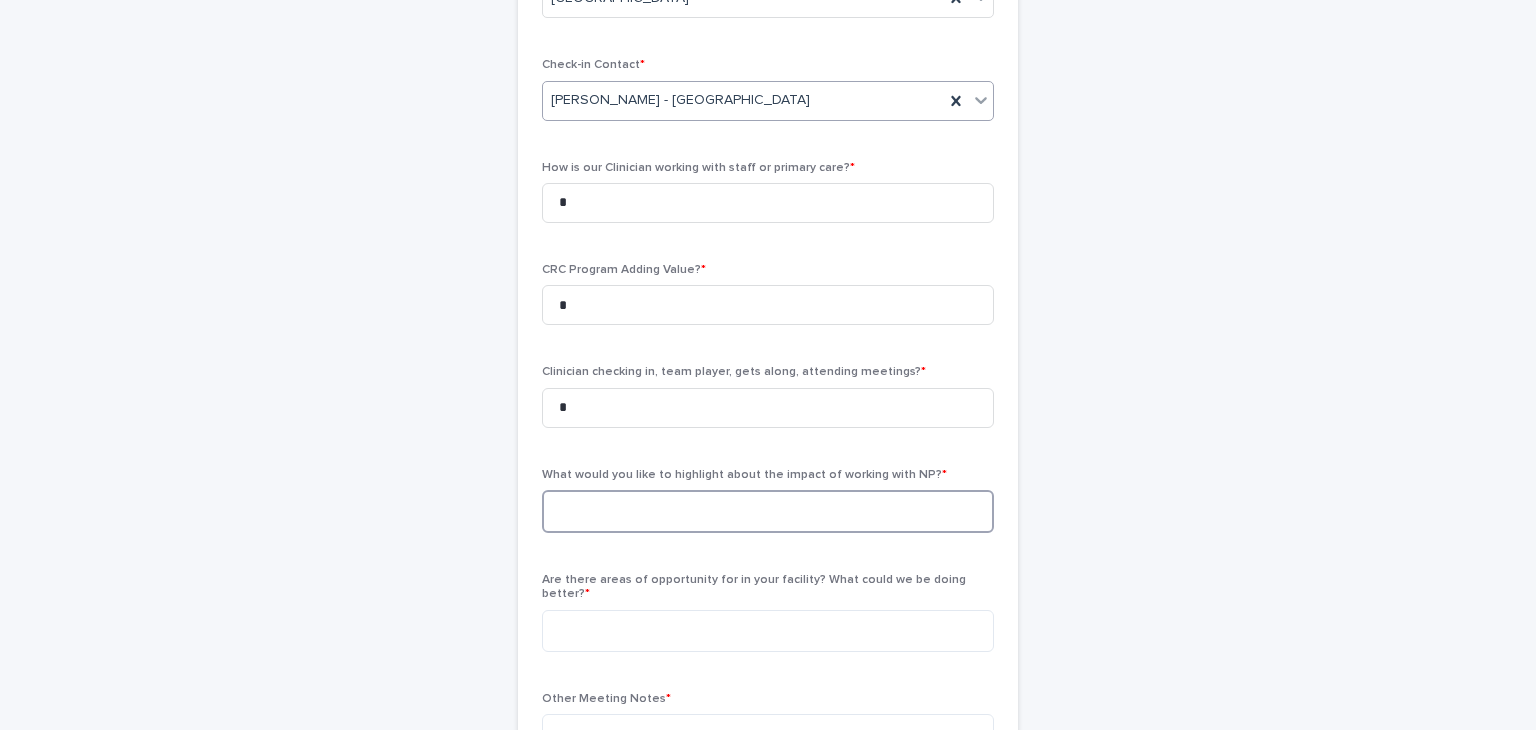 click at bounding box center [768, 511] 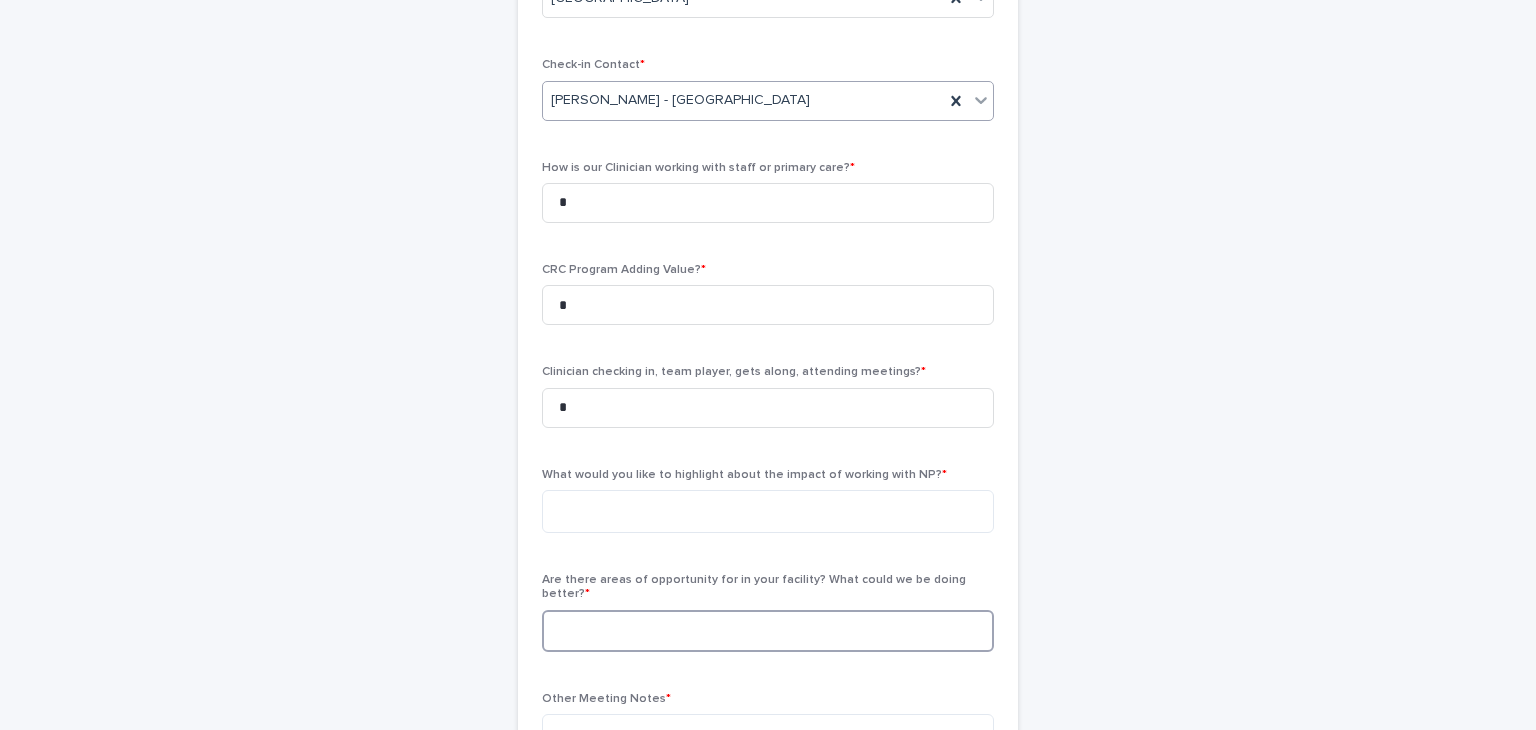 click at bounding box center [768, 631] 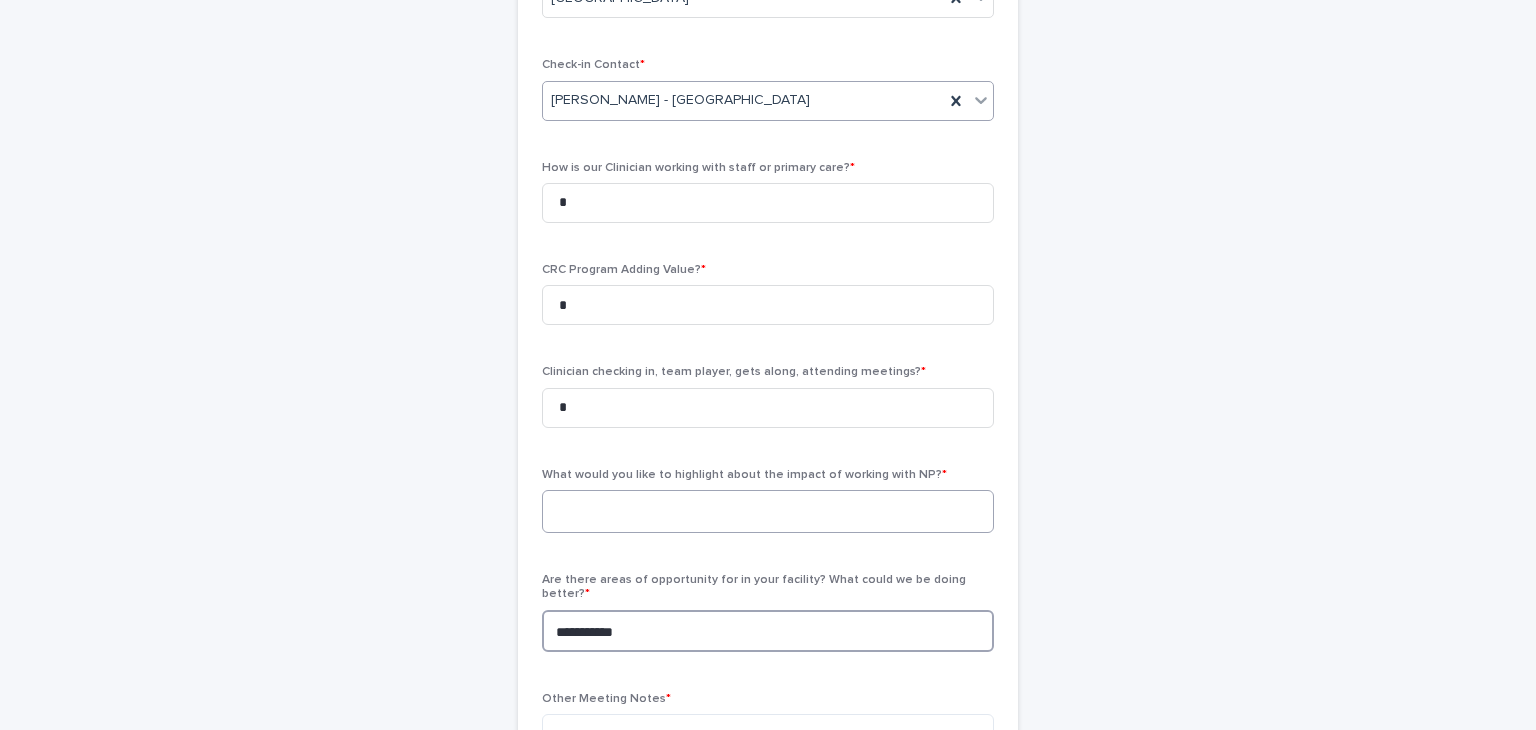type on "**********" 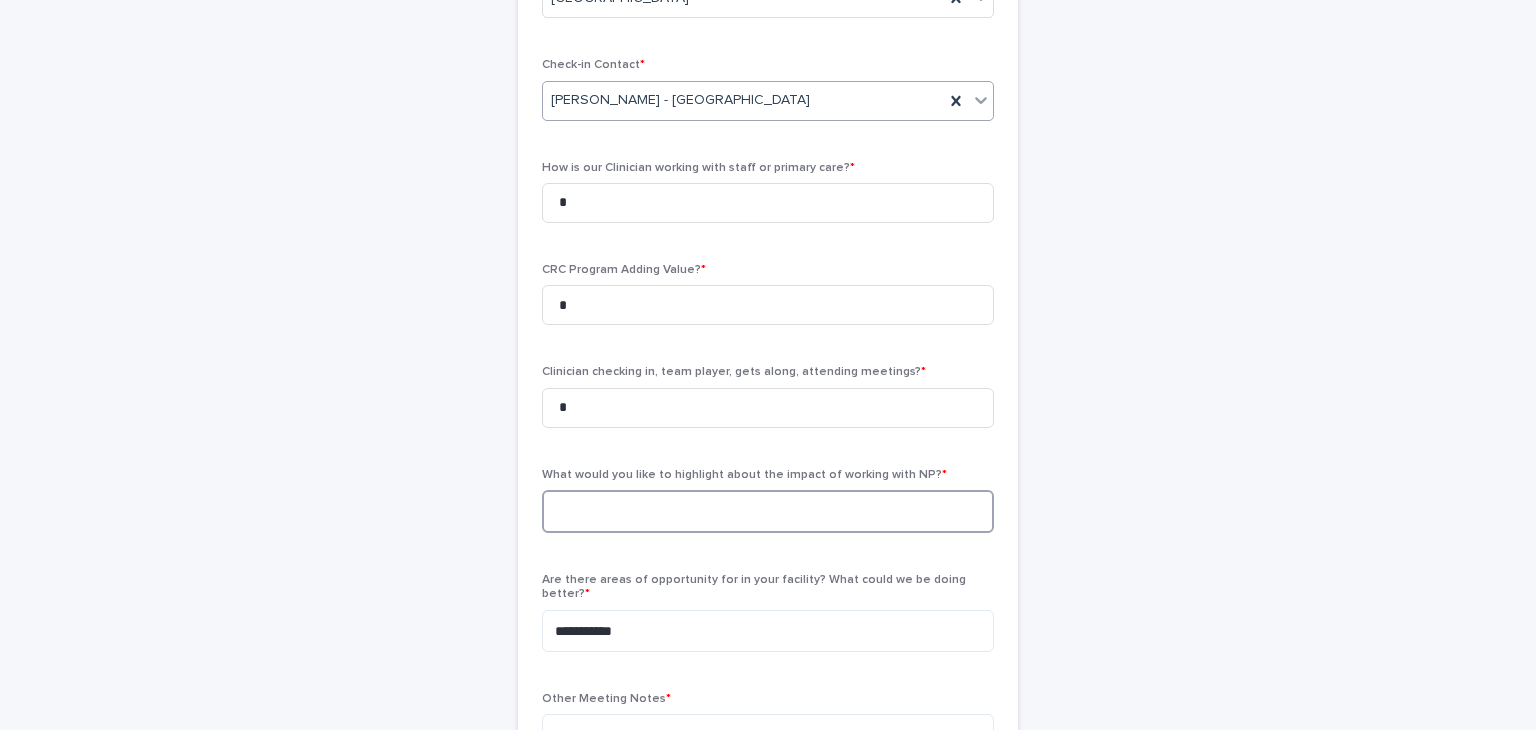 click at bounding box center (768, 511) 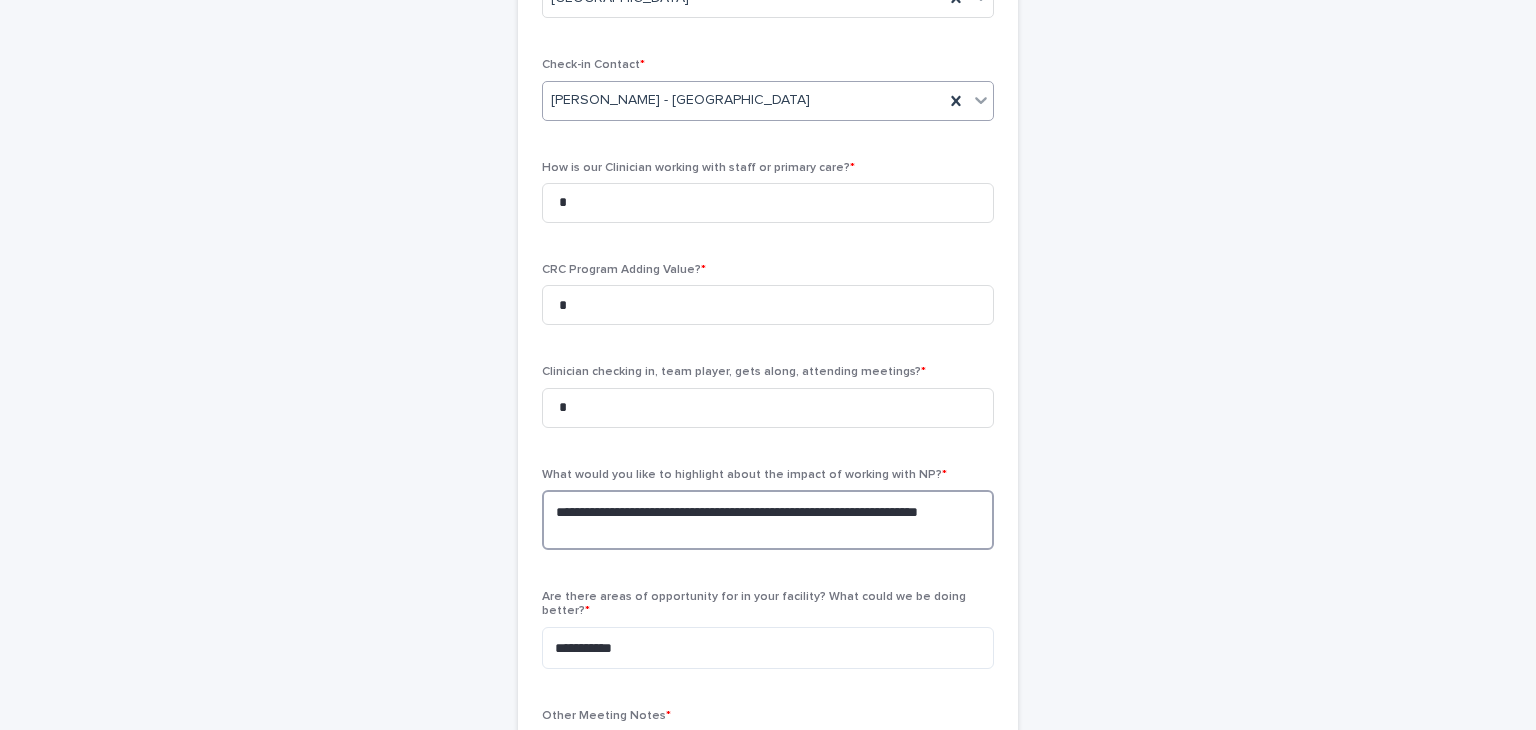 drag, startPoint x: 802, startPoint y: 513, endPoint x: 679, endPoint y: 514, distance: 123.00407 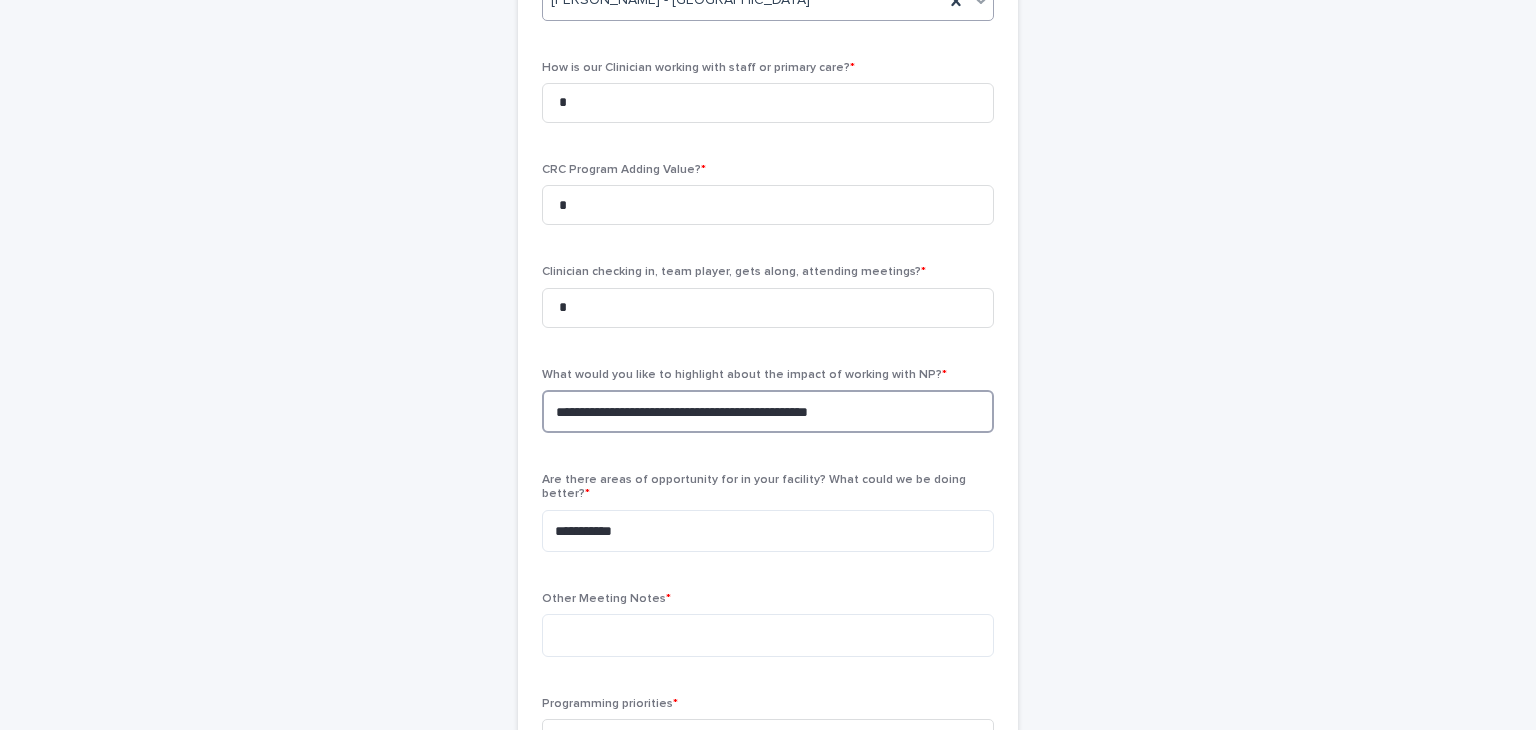 scroll, scrollTop: 447, scrollLeft: 0, axis: vertical 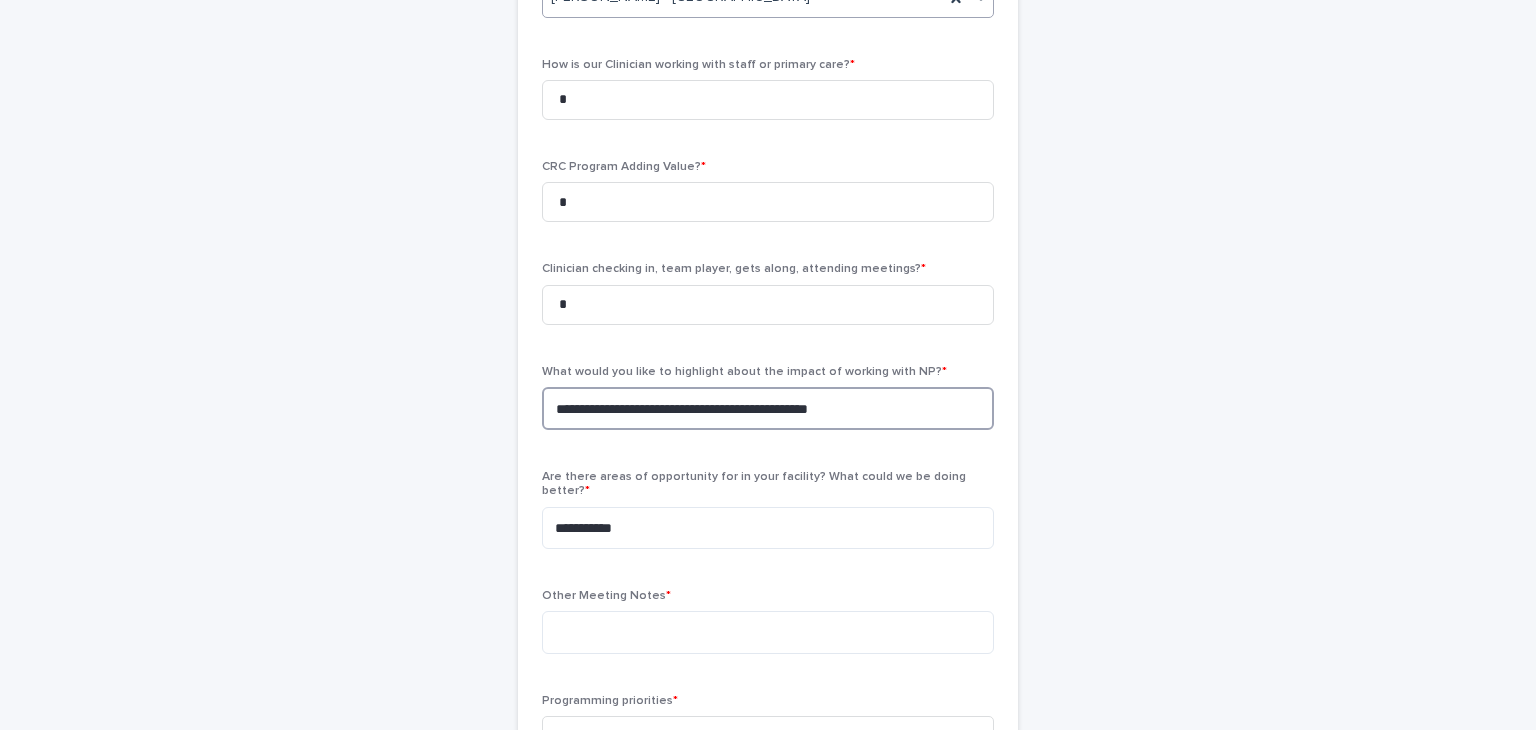 drag, startPoint x: 860, startPoint y: 410, endPoint x: 502, endPoint y: 437, distance: 359.01672 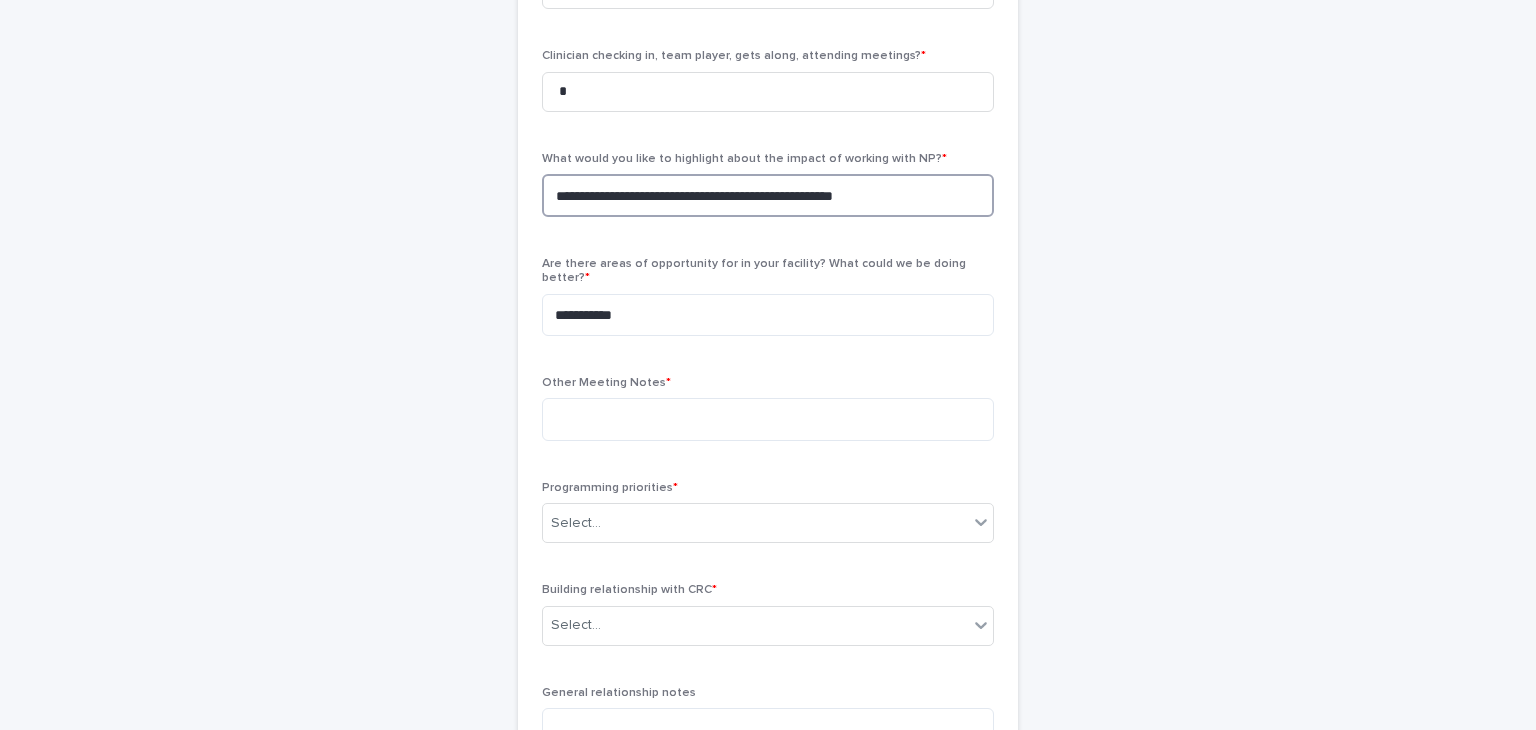 scroll, scrollTop: 664, scrollLeft: 0, axis: vertical 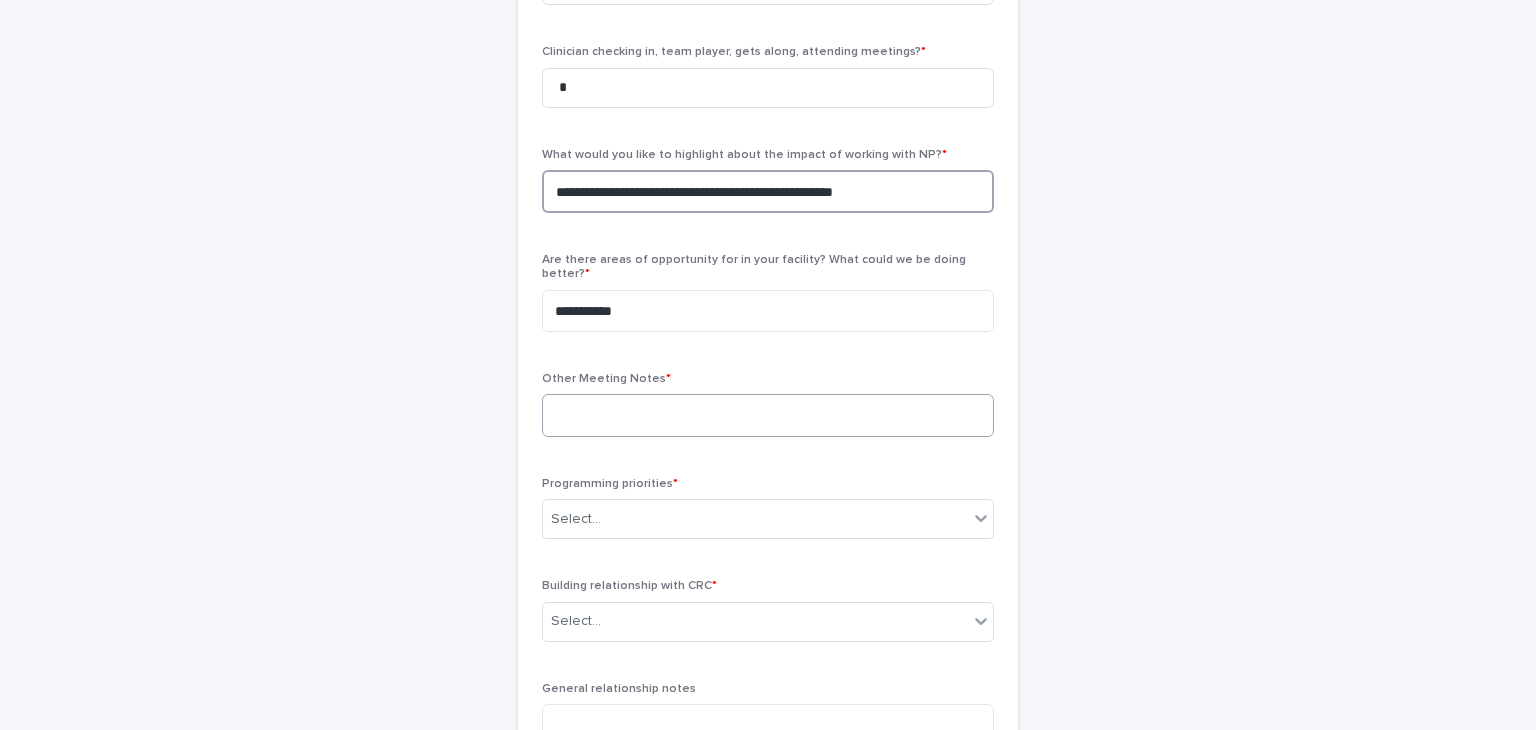 type on "**********" 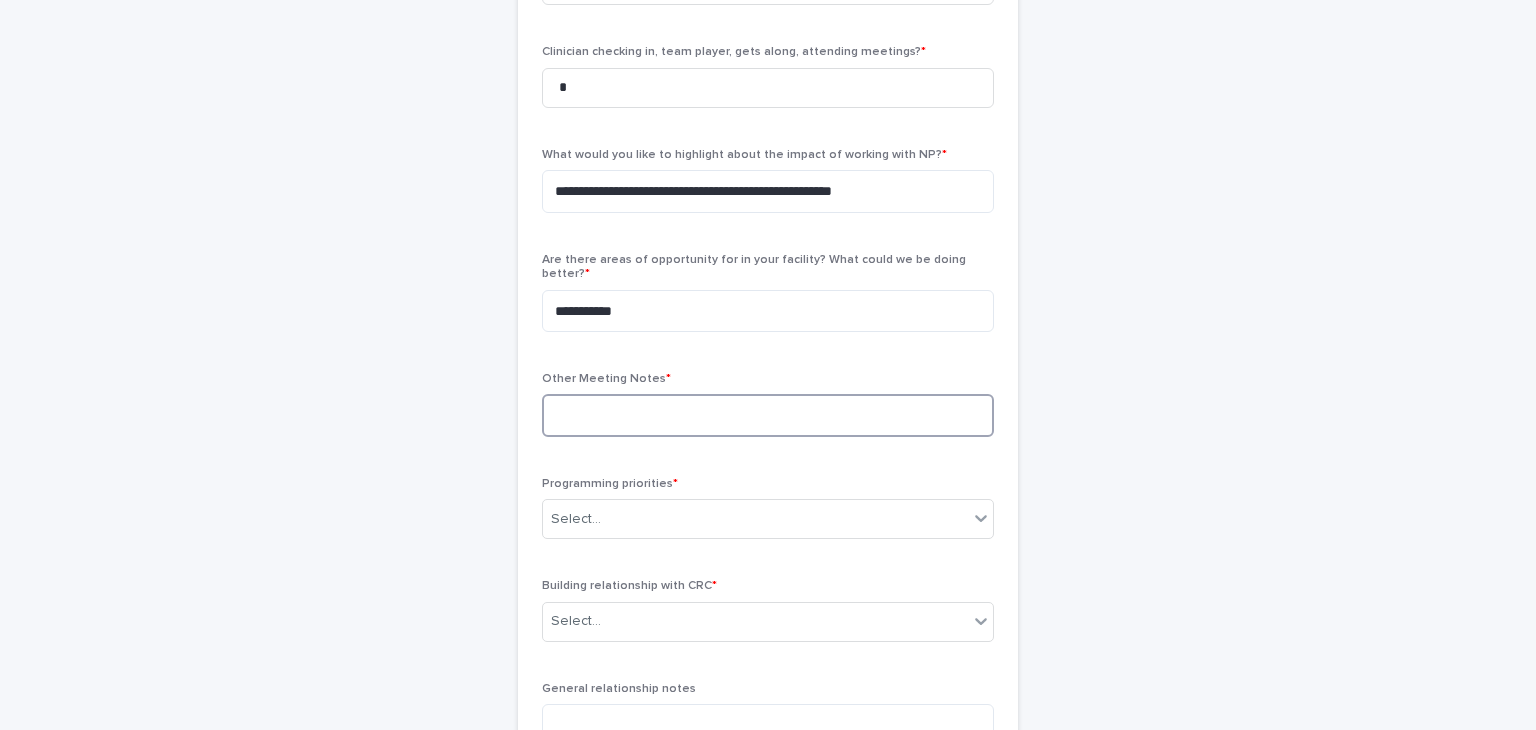 click at bounding box center [768, 415] 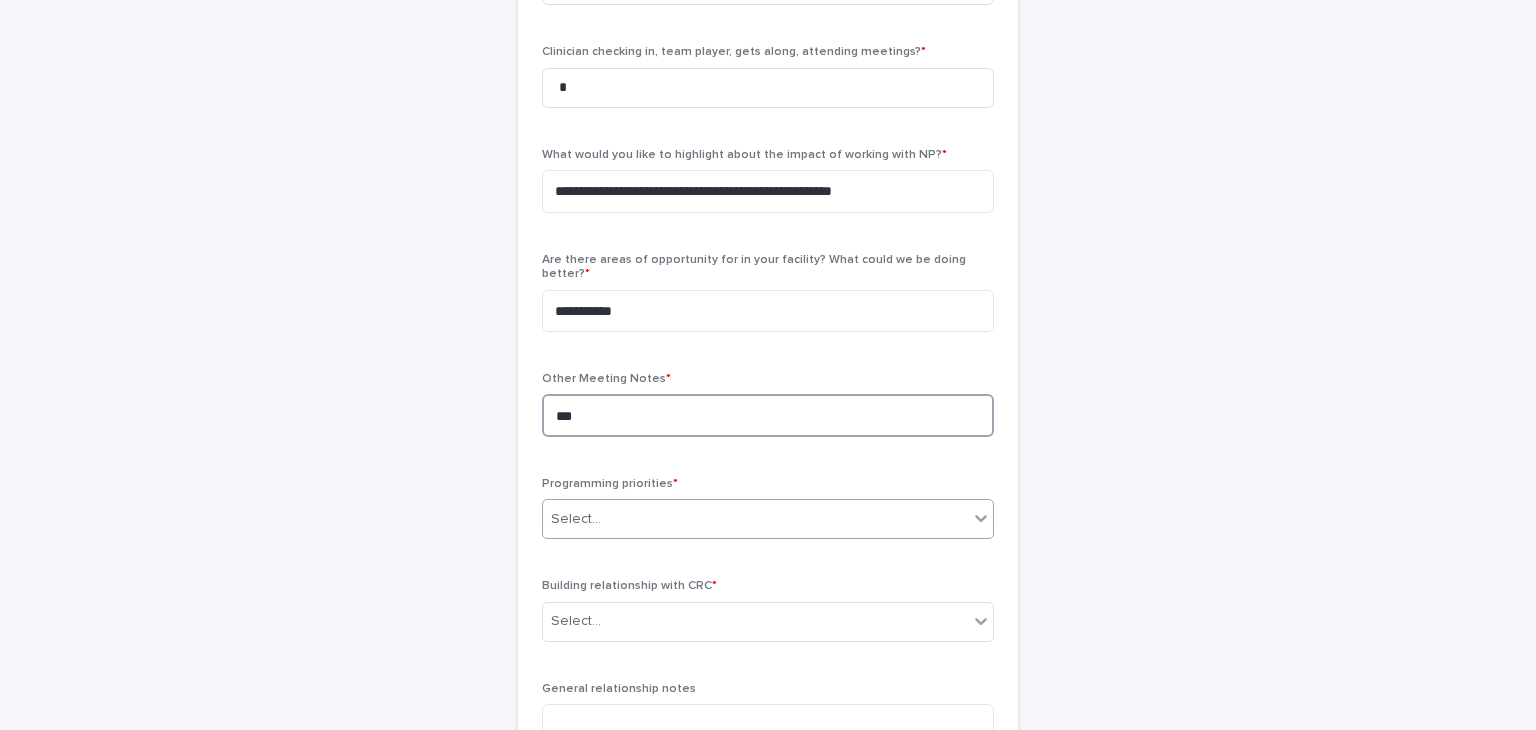 type on "***" 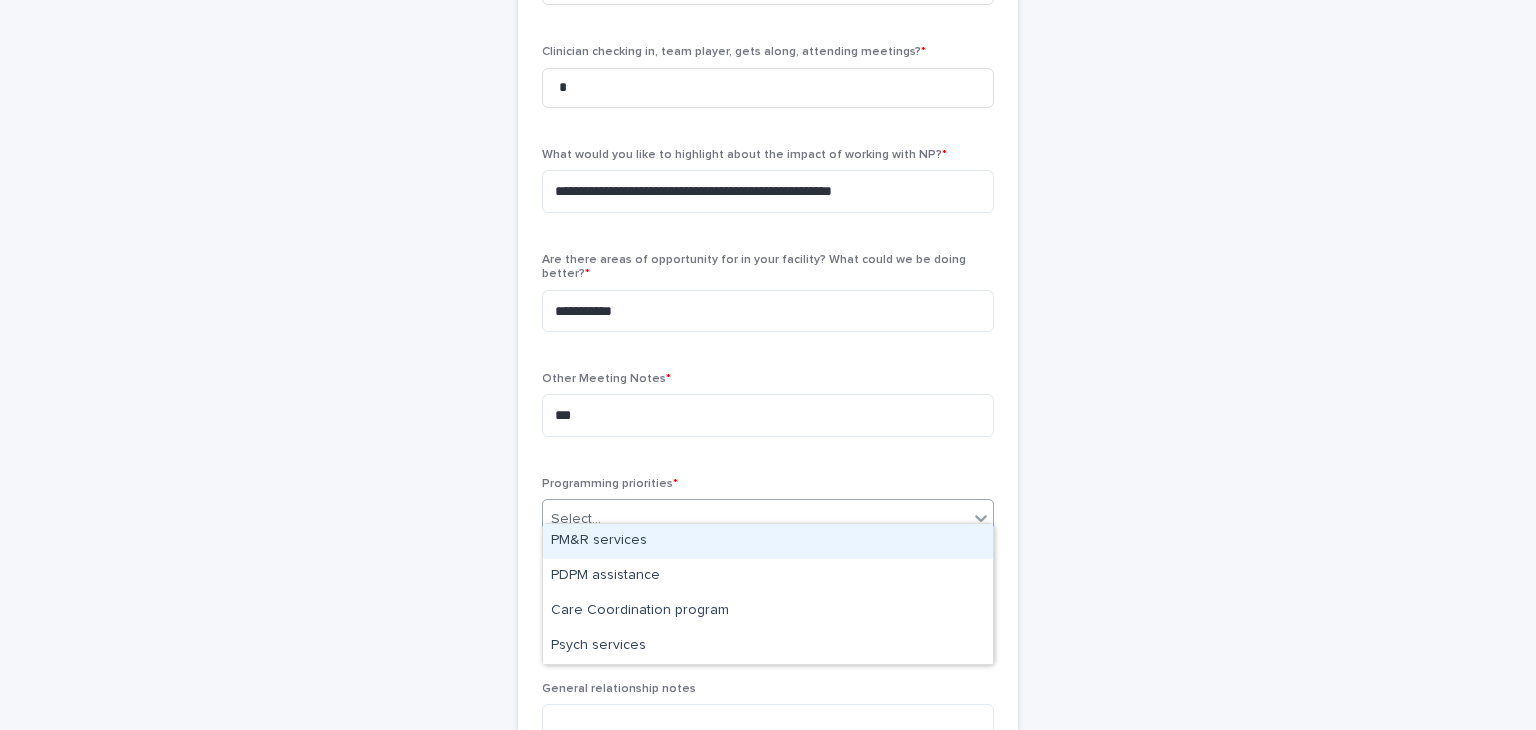 click on "Select..." at bounding box center (755, 519) 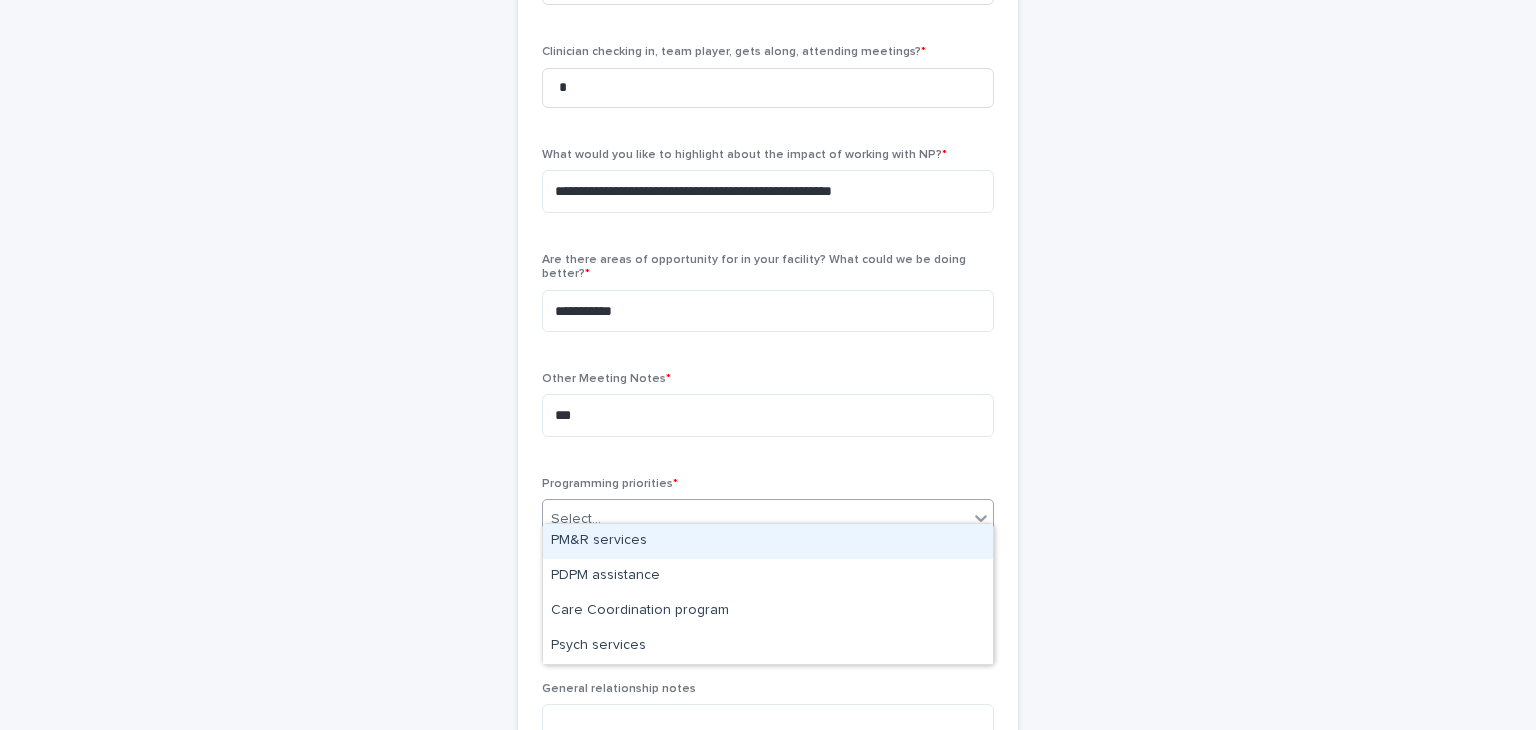 click on "PM&R services" at bounding box center [768, 541] 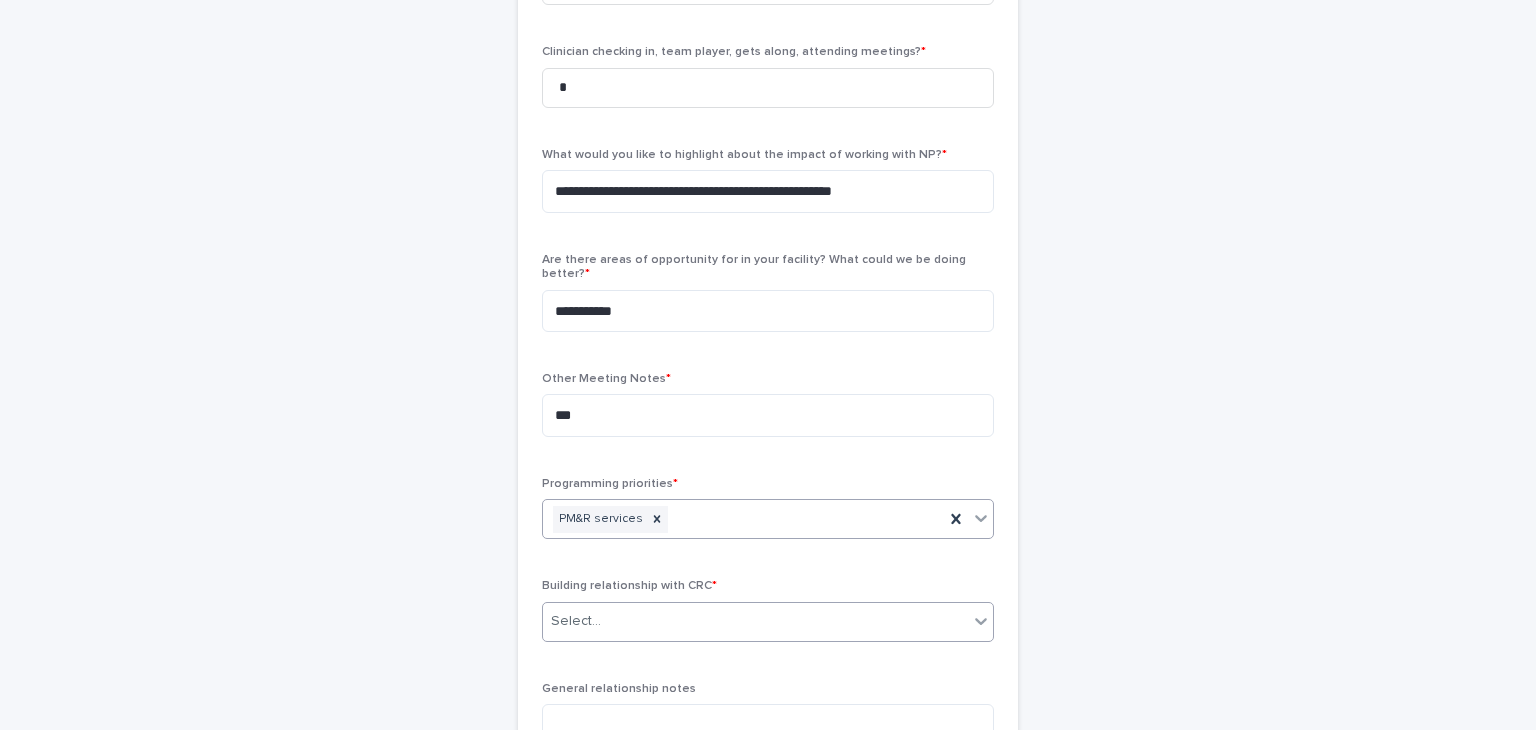click on "Select..." at bounding box center [755, 621] 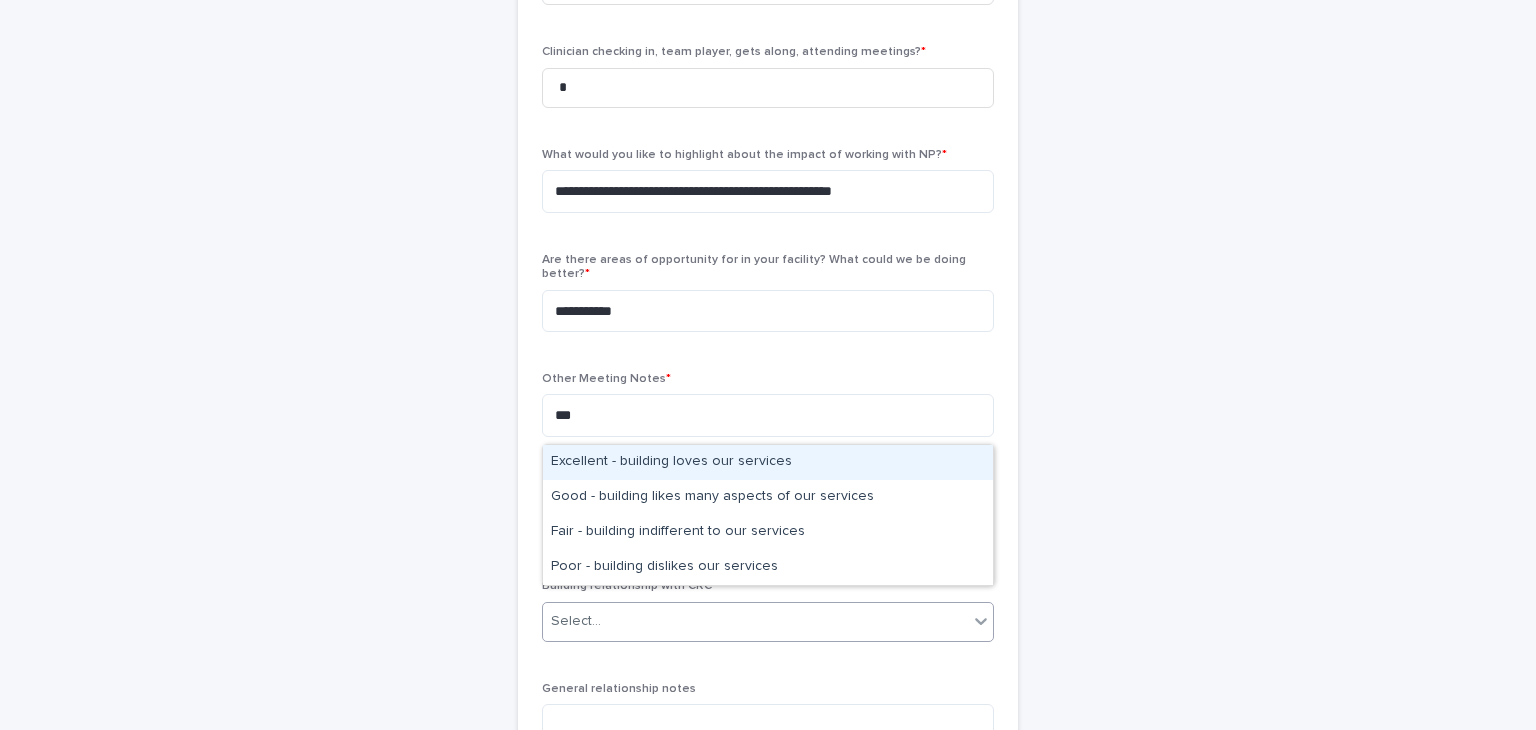 click on "Excellent - building loves our services" at bounding box center (768, 462) 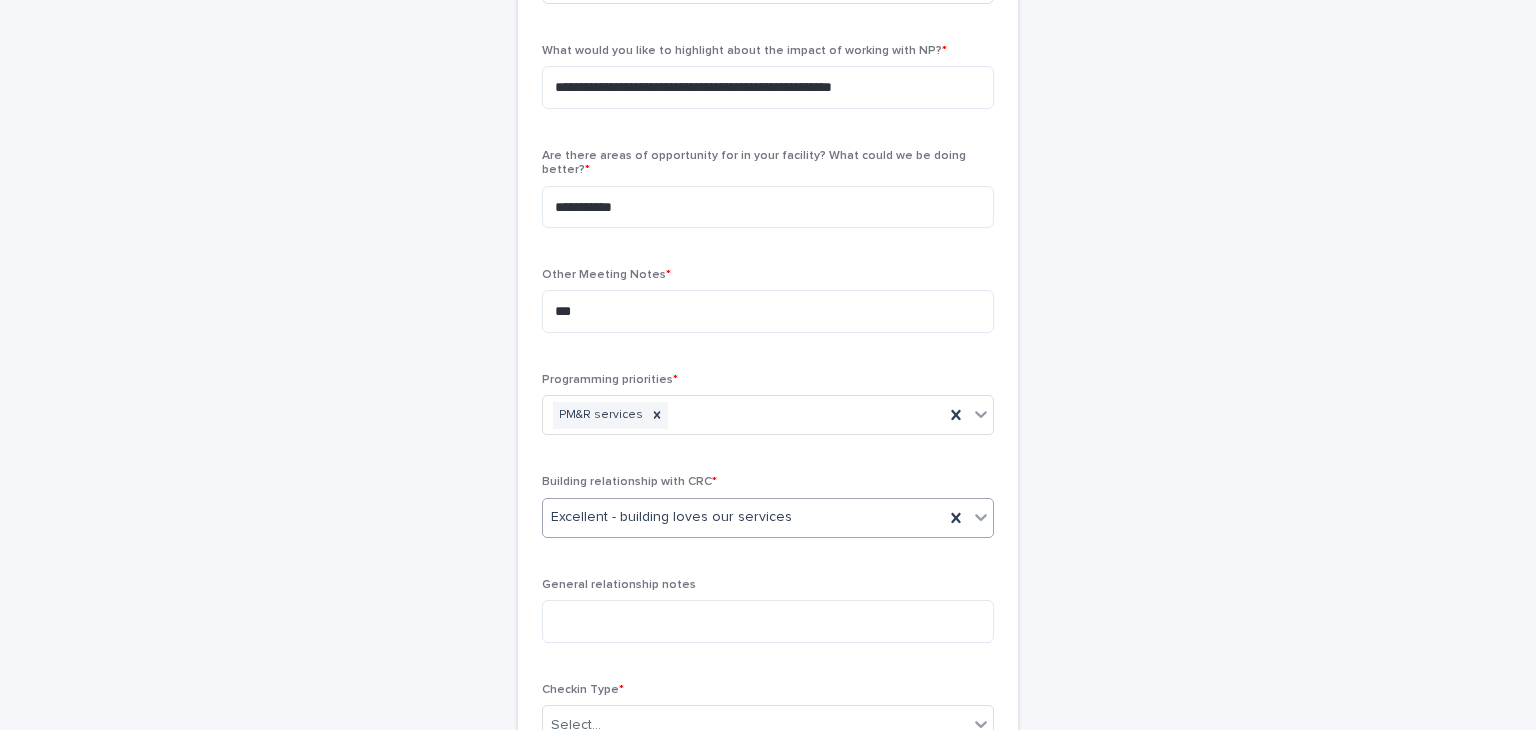 scroll, scrollTop: 730, scrollLeft: 0, axis: vertical 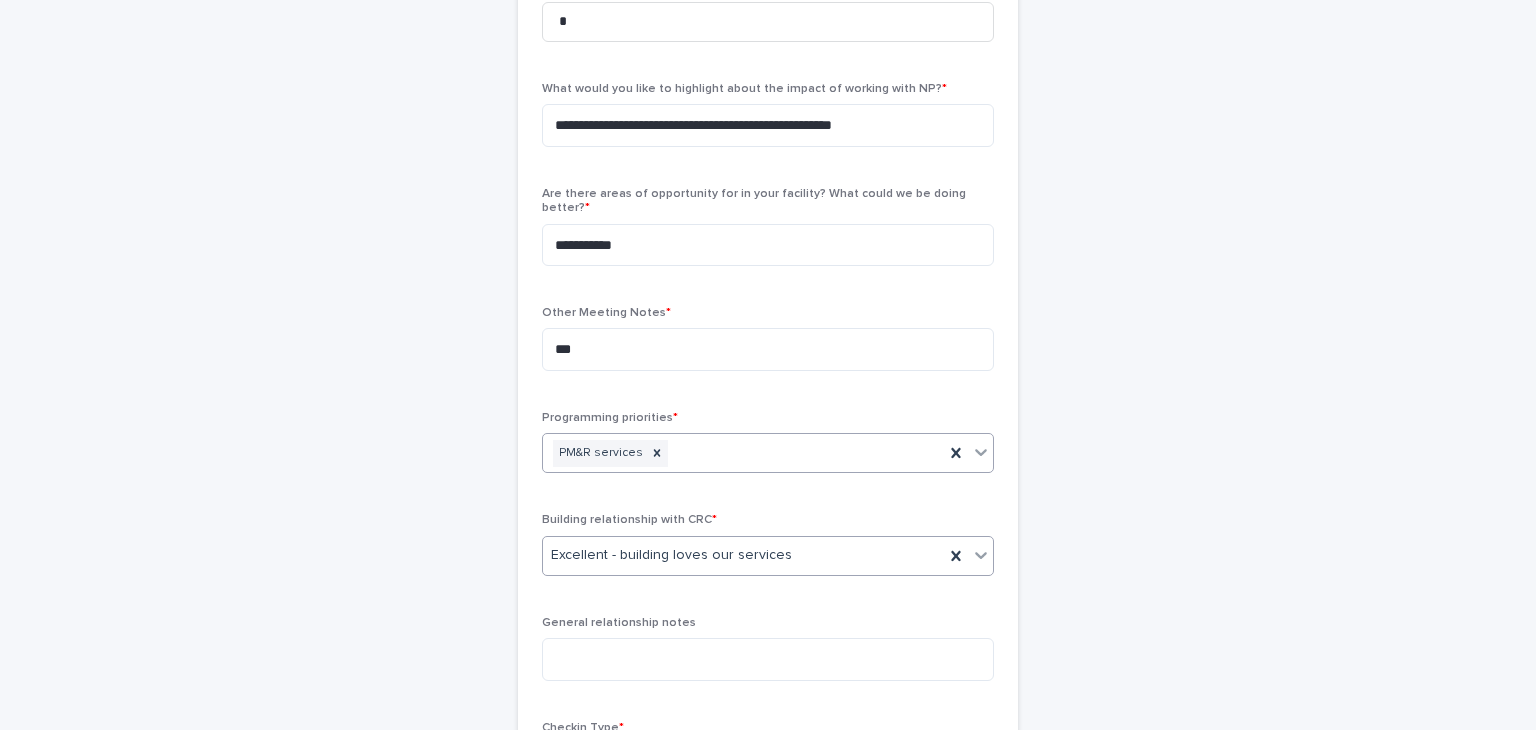 click on "PM&R services" at bounding box center (743, 453) 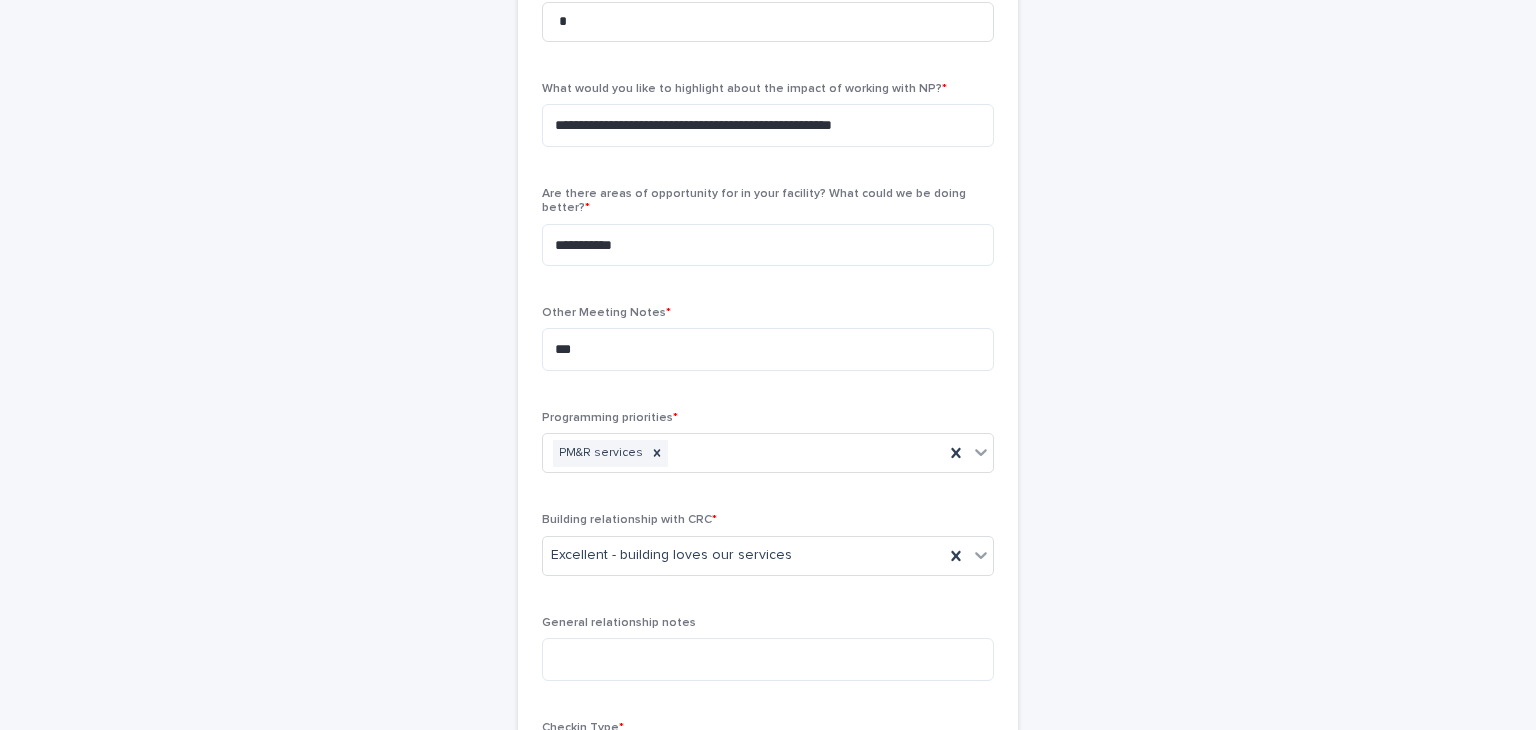 click on "**********" at bounding box center [768, 136] 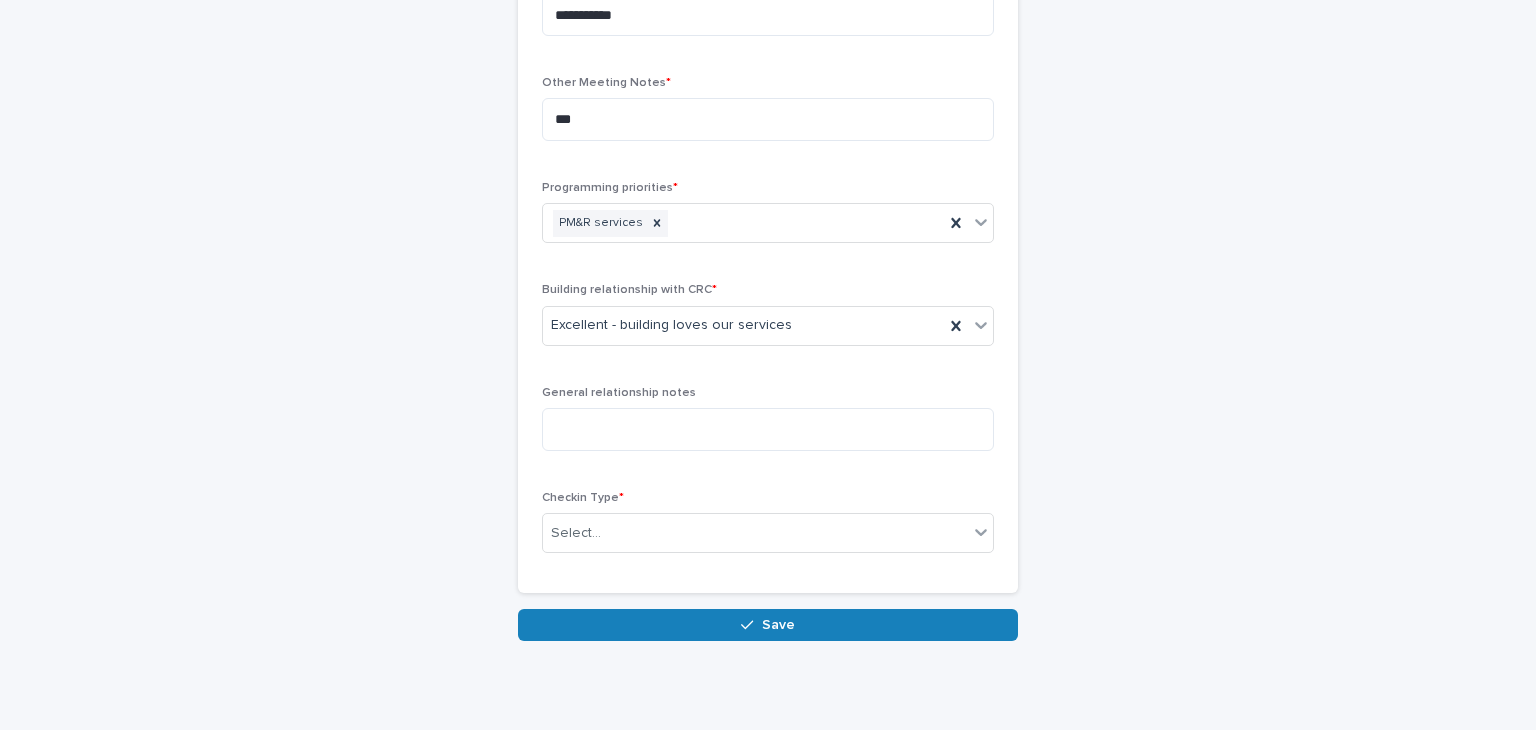 scroll, scrollTop: 1012, scrollLeft: 0, axis: vertical 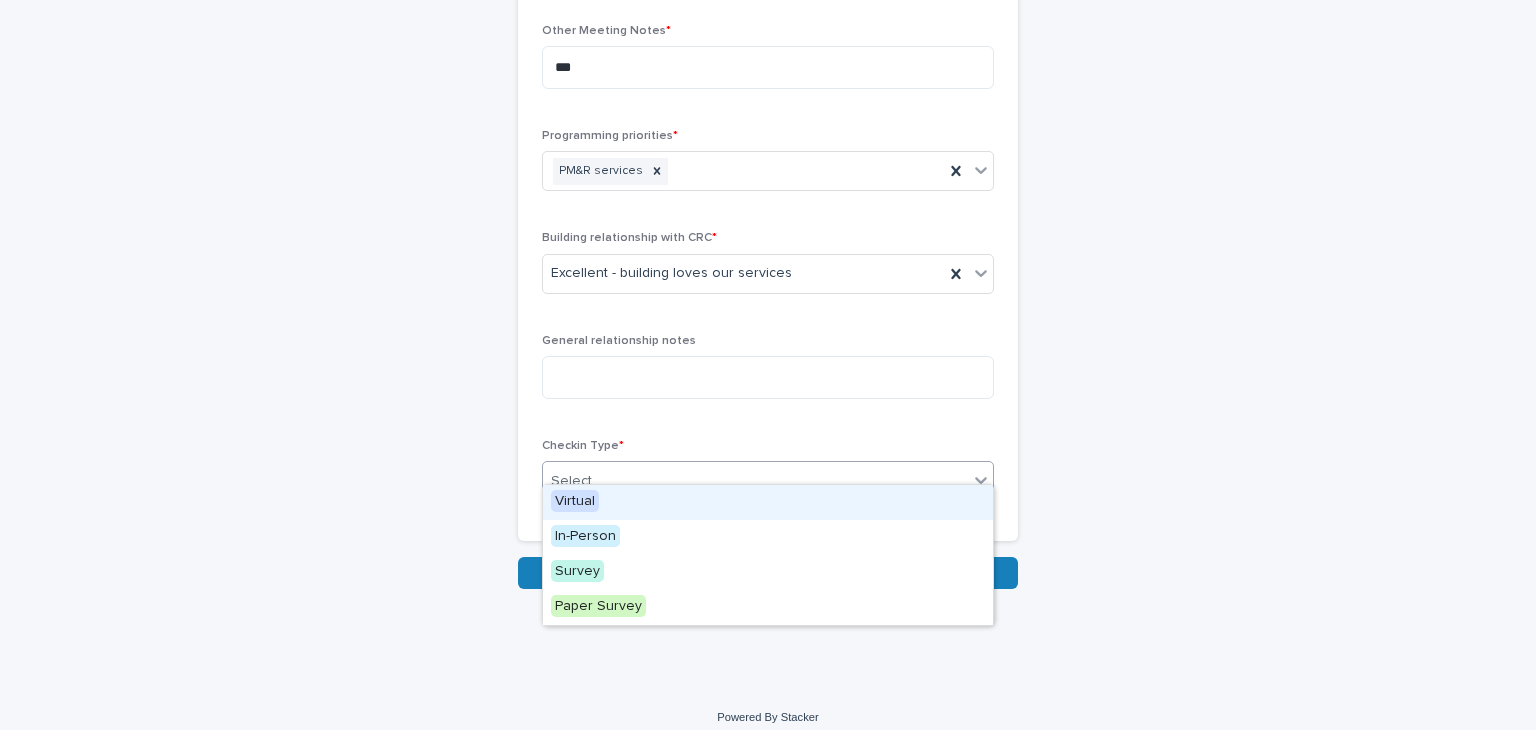 click on "Select..." at bounding box center [755, 481] 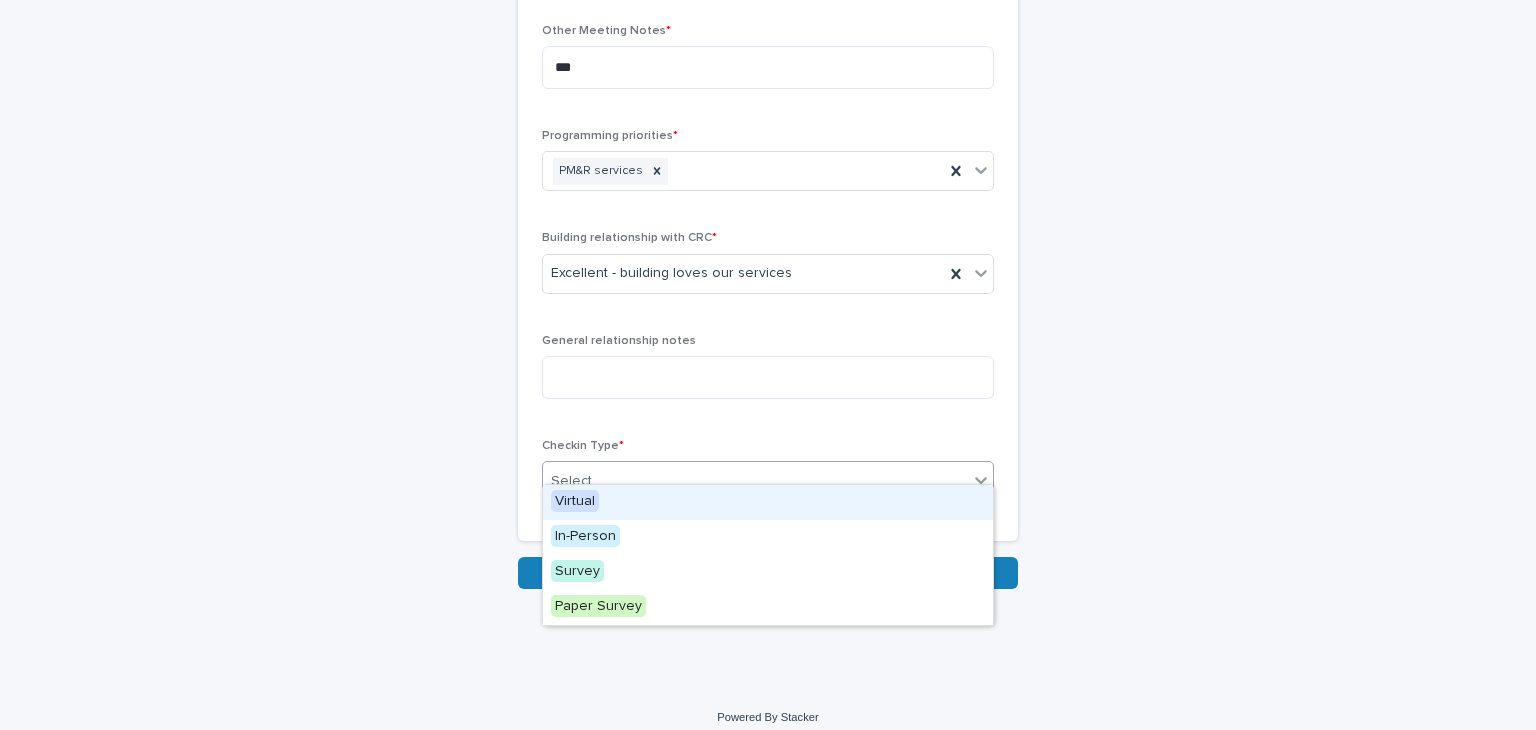 click on "Virtual" at bounding box center (575, 501) 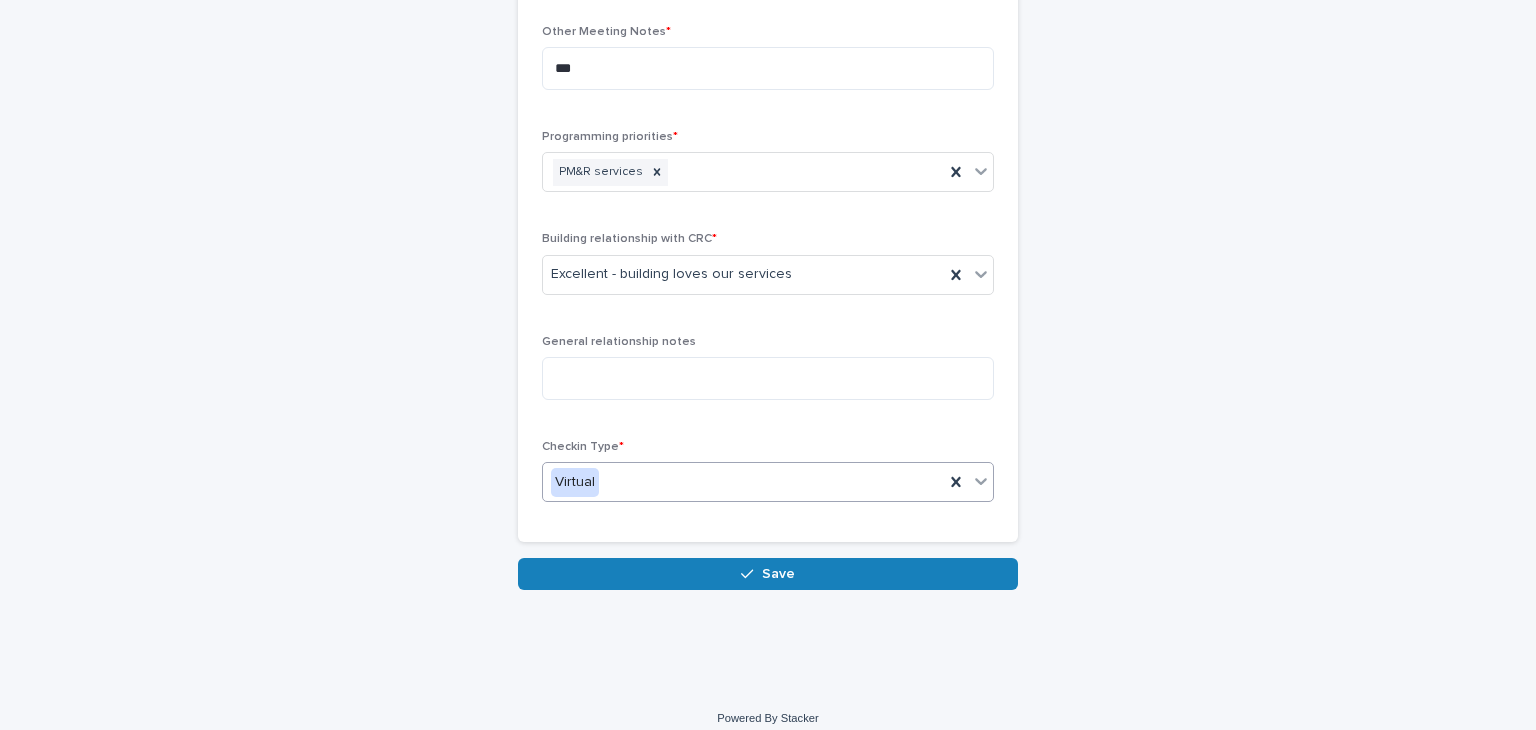 scroll, scrollTop: 1012, scrollLeft: 0, axis: vertical 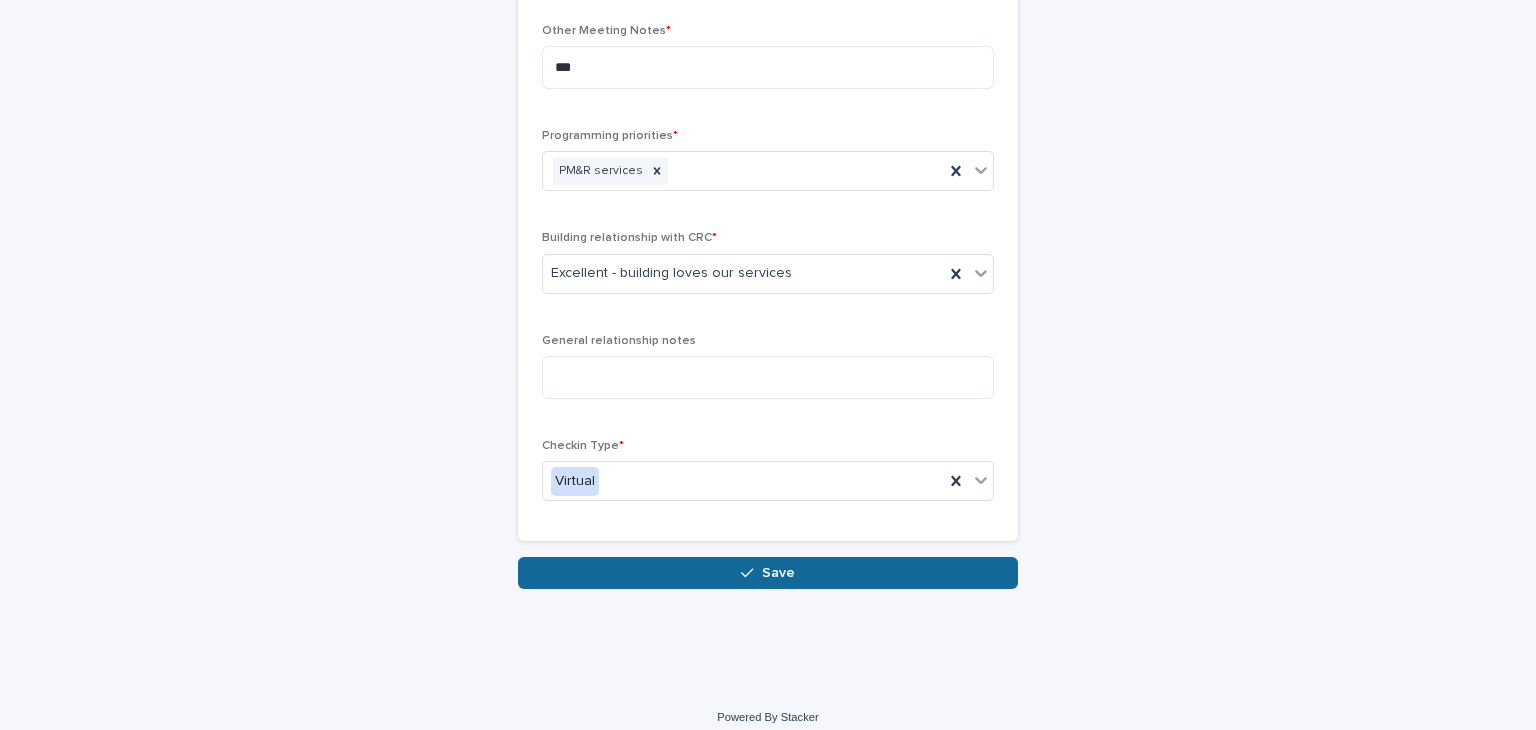 click on "Save" at bounding box center (778, 573) 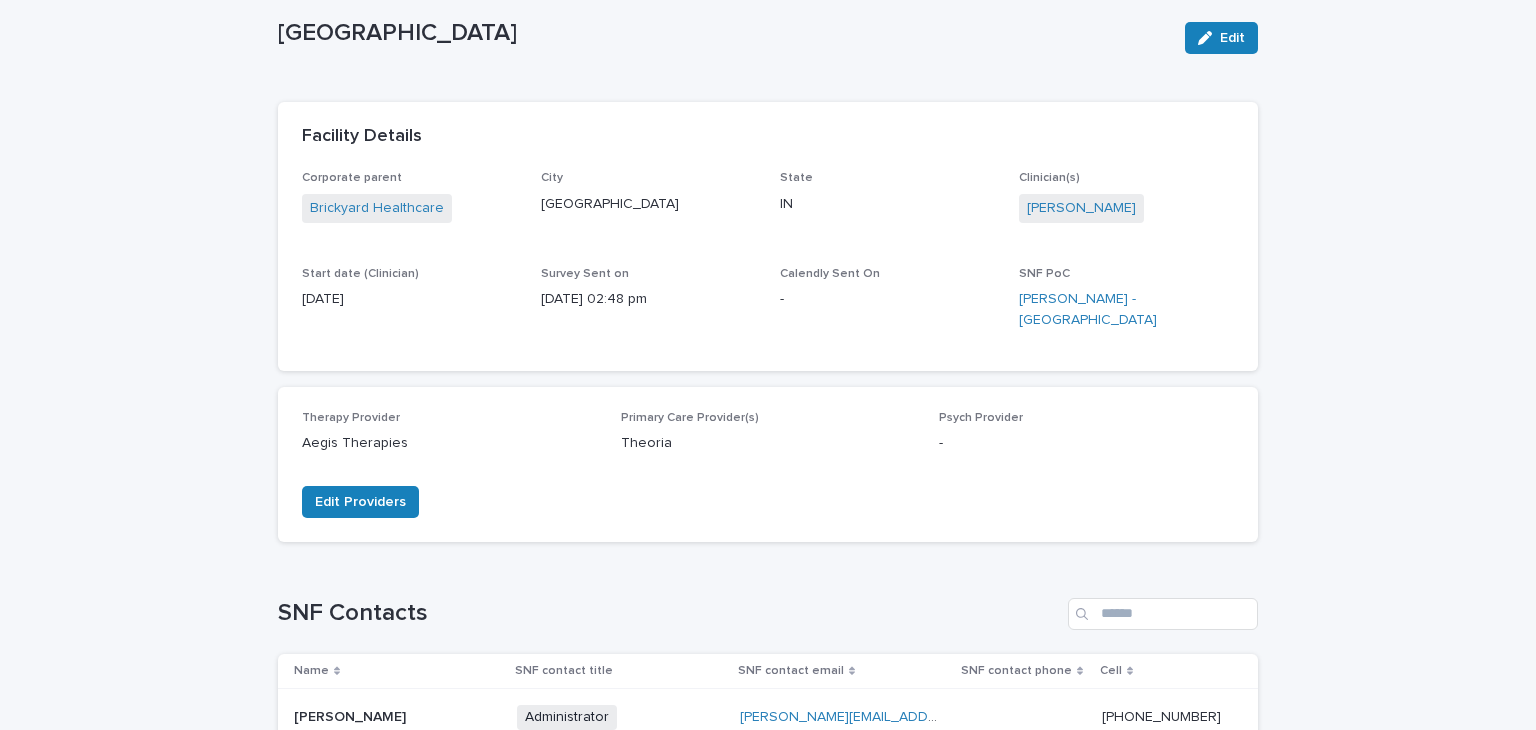 scroll, scrollTop: 0, scrollLeft: 0, axis: both 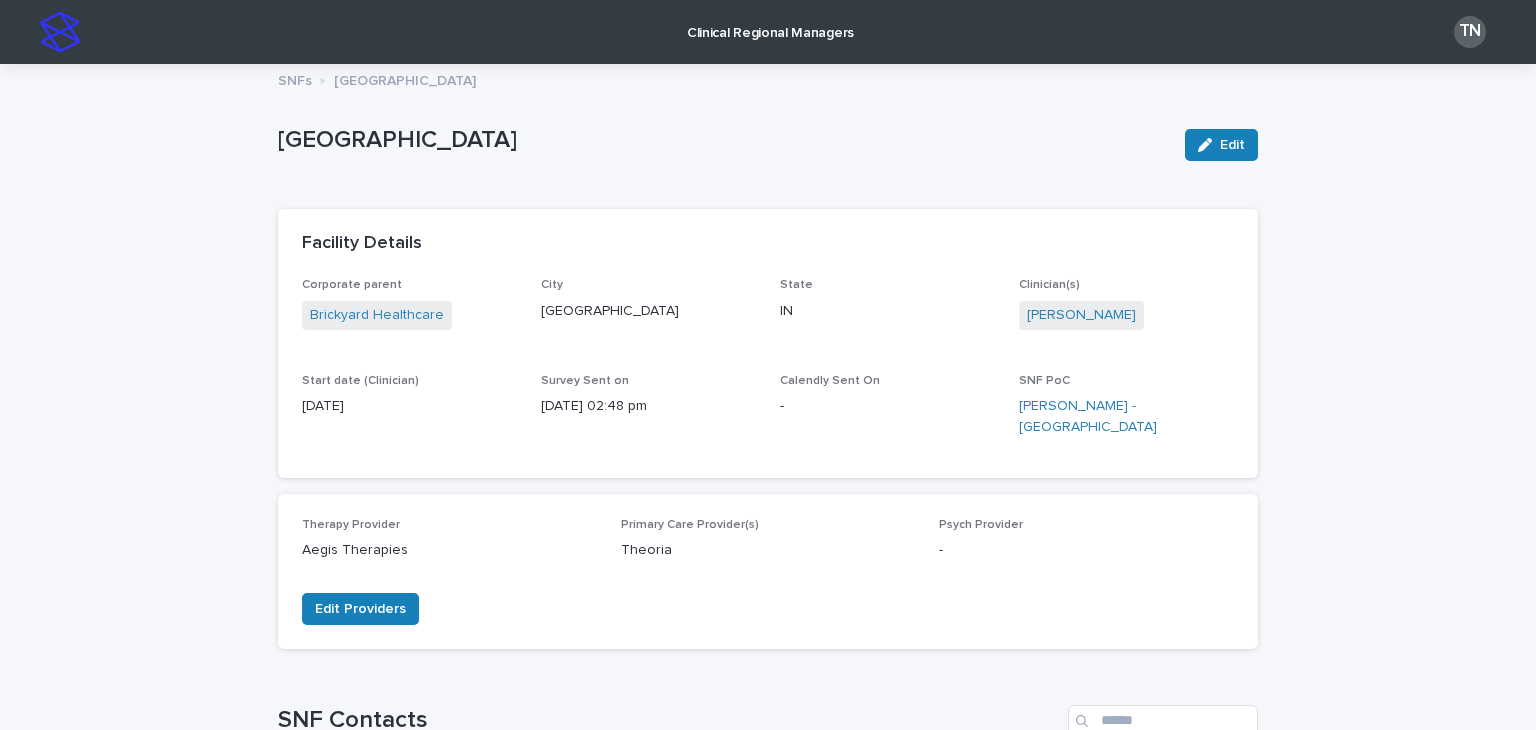 click on "SNFs" at bounding box center (295, 79) 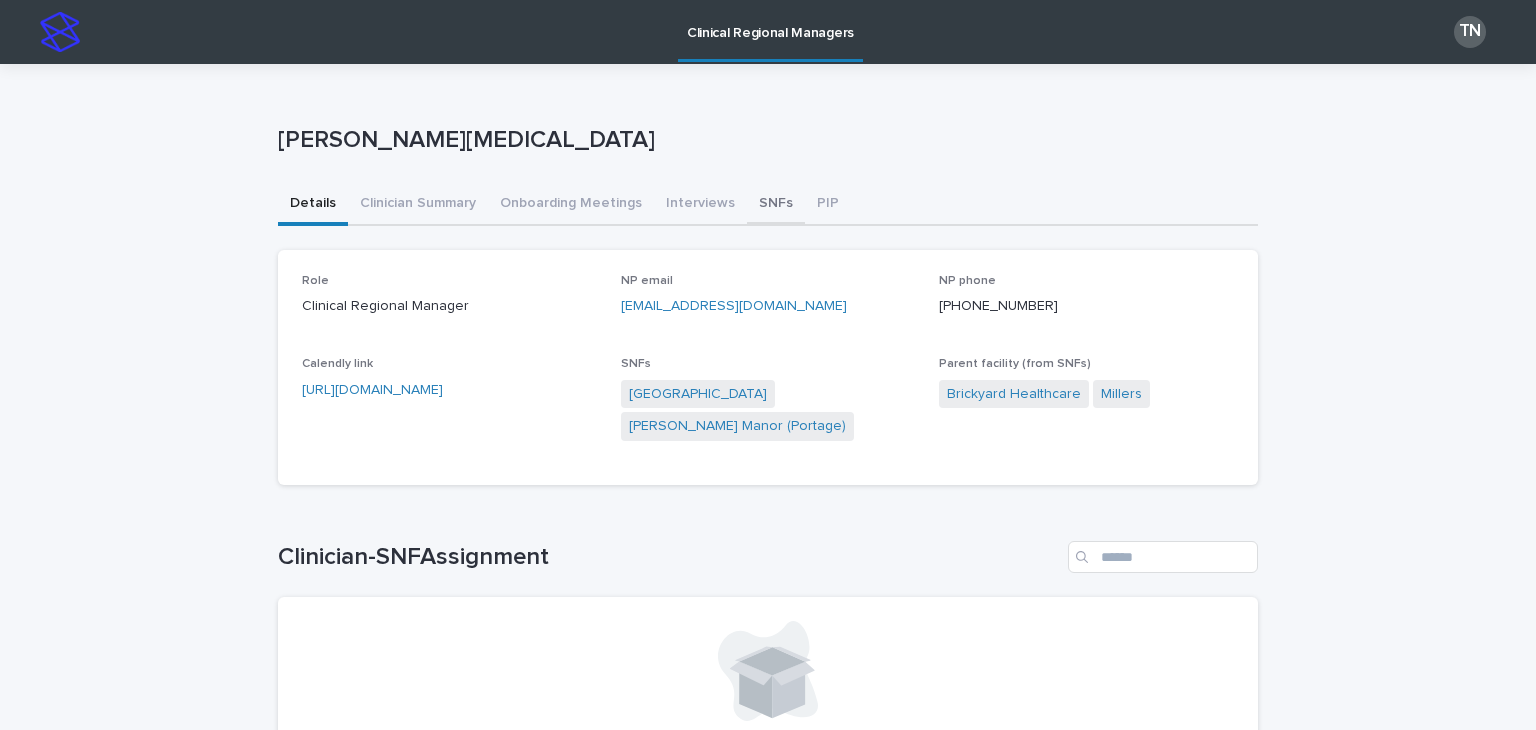 click on "SNFs" at bounding box center [776, 205] 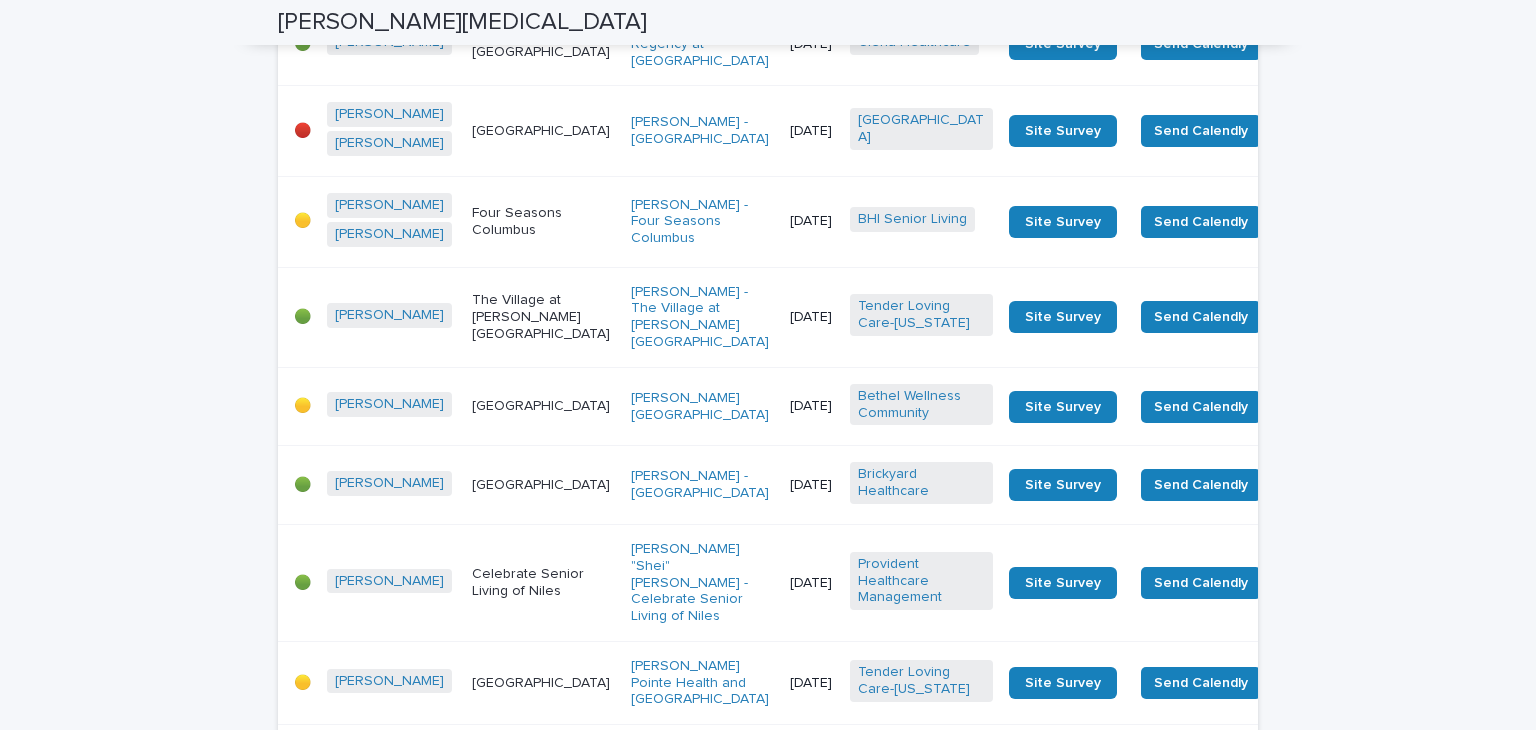 scroll, scrollTop: 551, scrollLeft: 0, axis: vertical 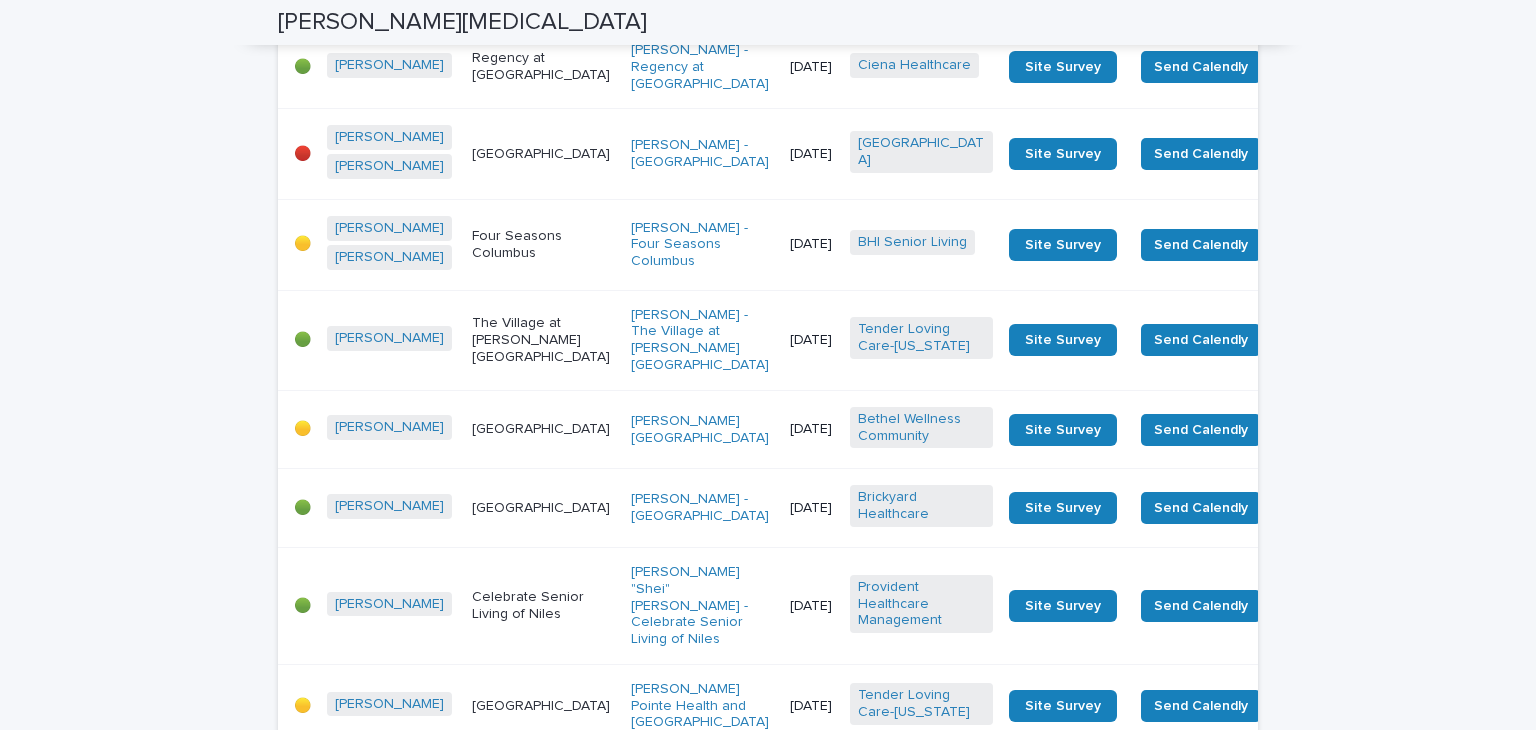 click on "[PERSON_NAME] - [GEOGRAPHIC_DATA]" at bounding box center [702, 154] 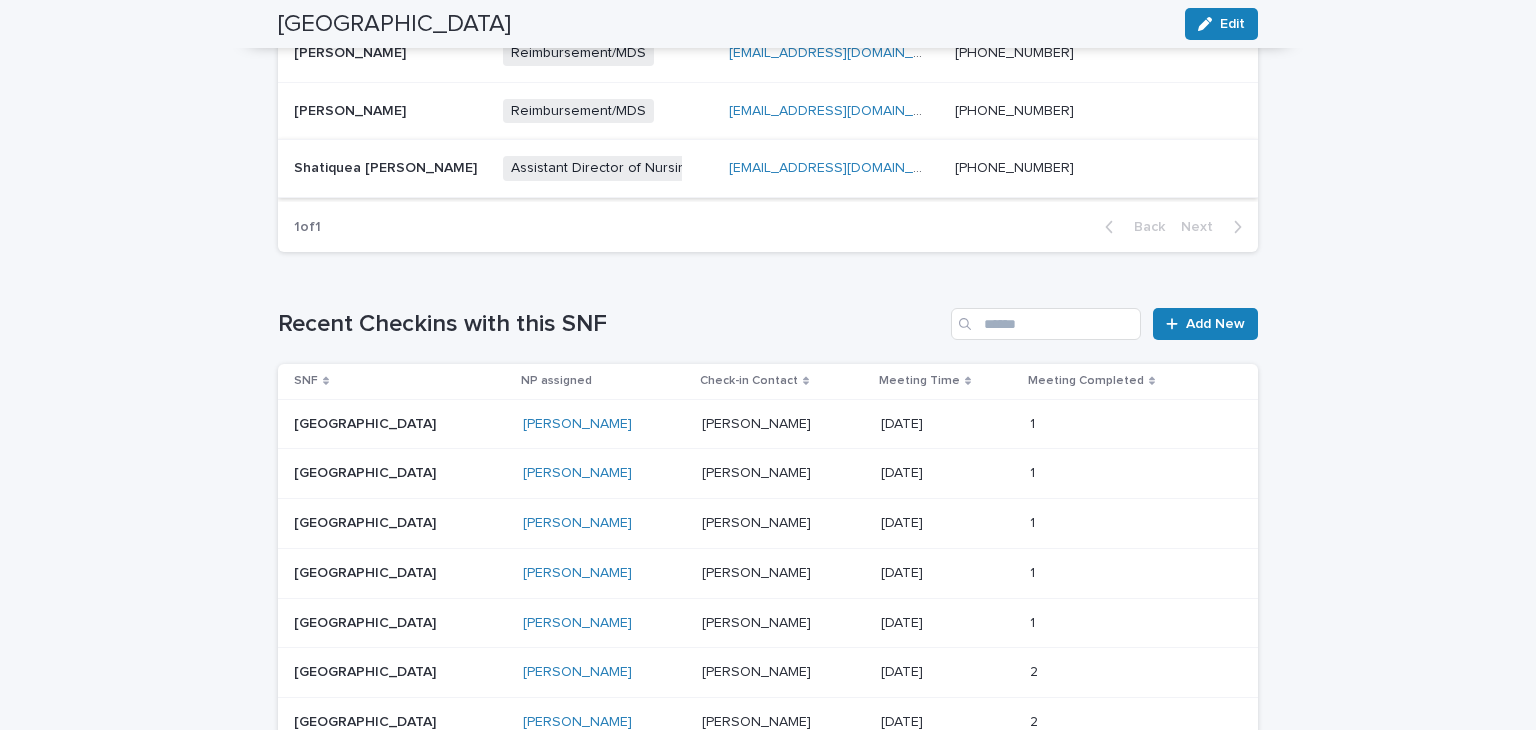 scroll, scrollTop: 1156, scrollLeft: 0, axis: vertical 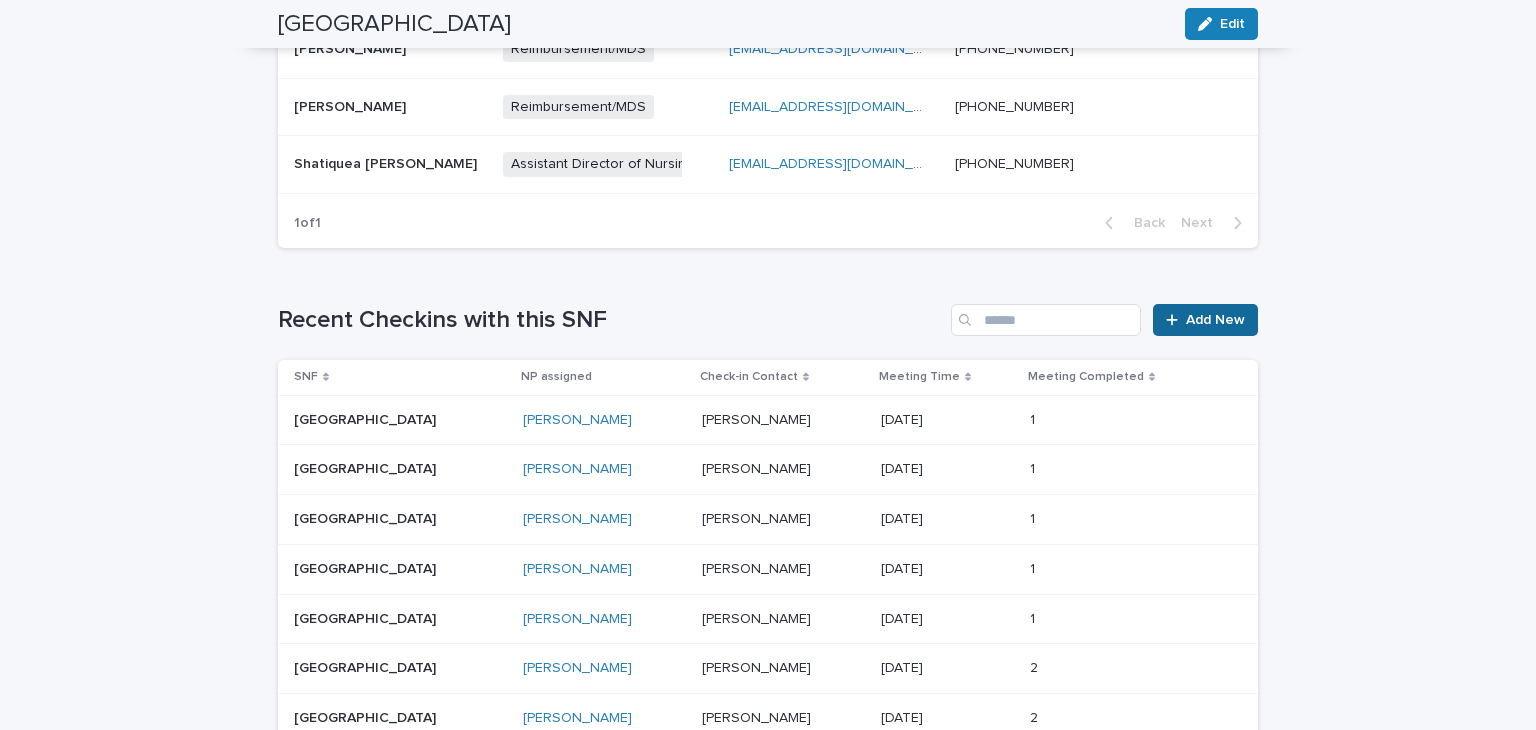 click on "Add New" at bounding box center (1205, 320) 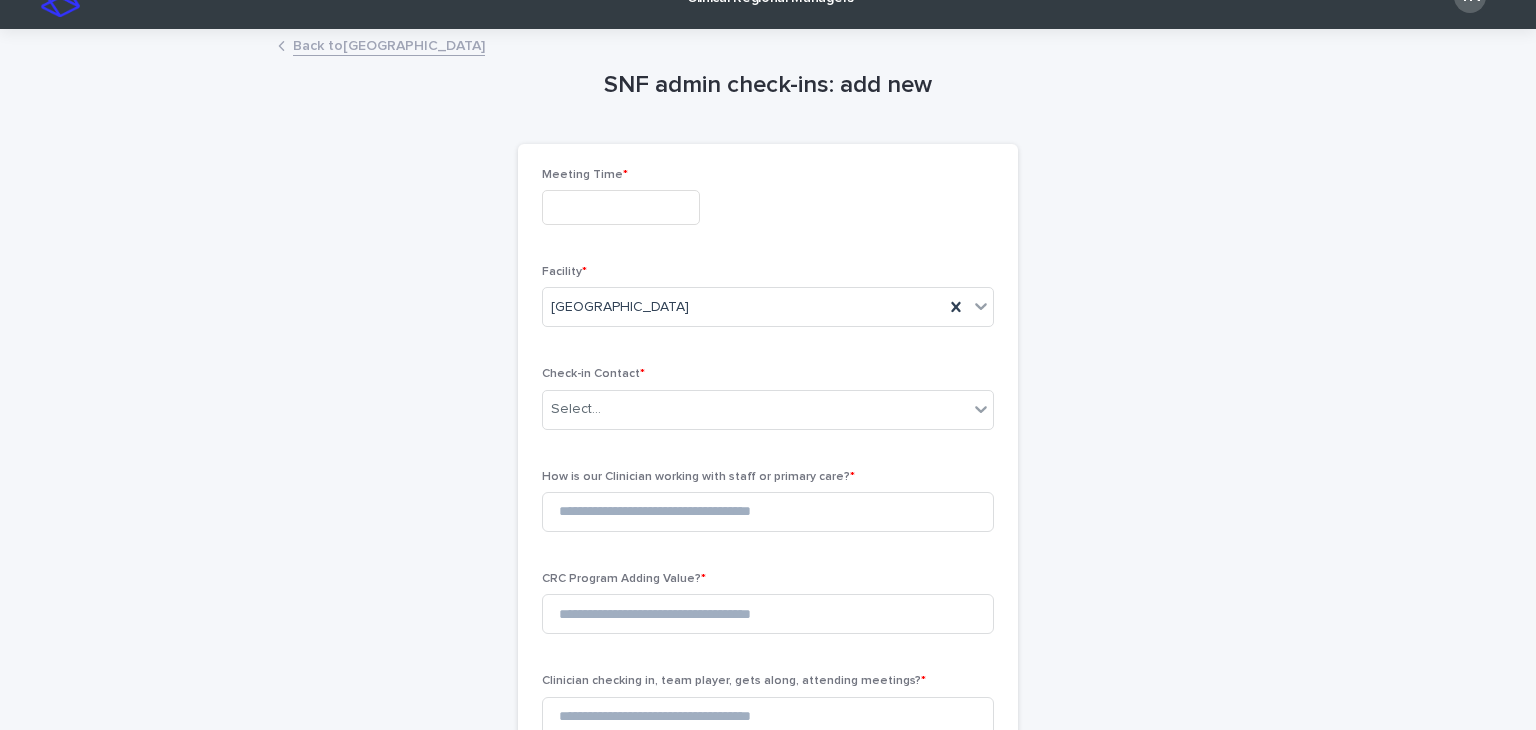 scroll, scrollTop: 2, scrollLeft: 0, axis: vertical 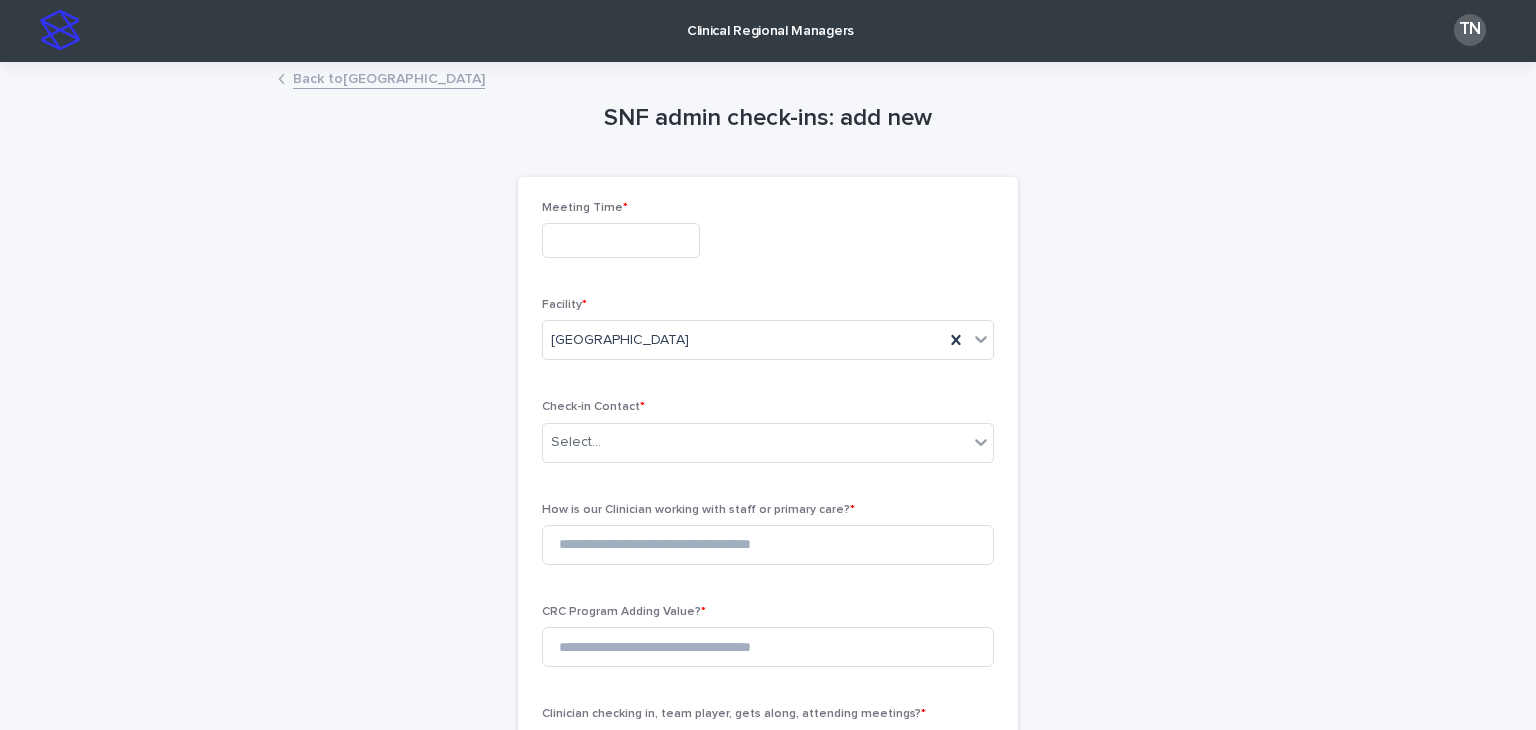 click at bounding box center [621, 240] 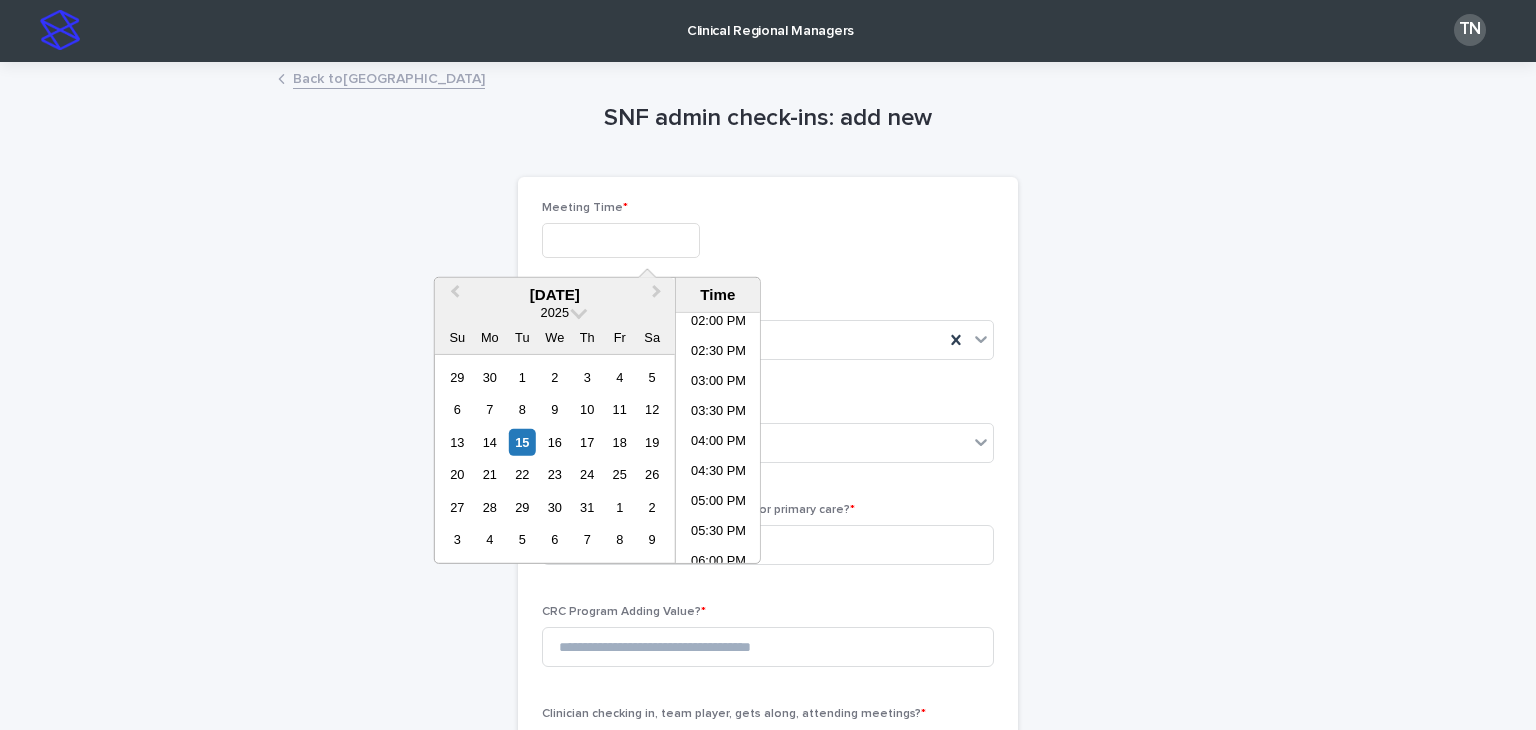 scroll, scrollTop: 847, scrollLeft: 0, axis: vertical 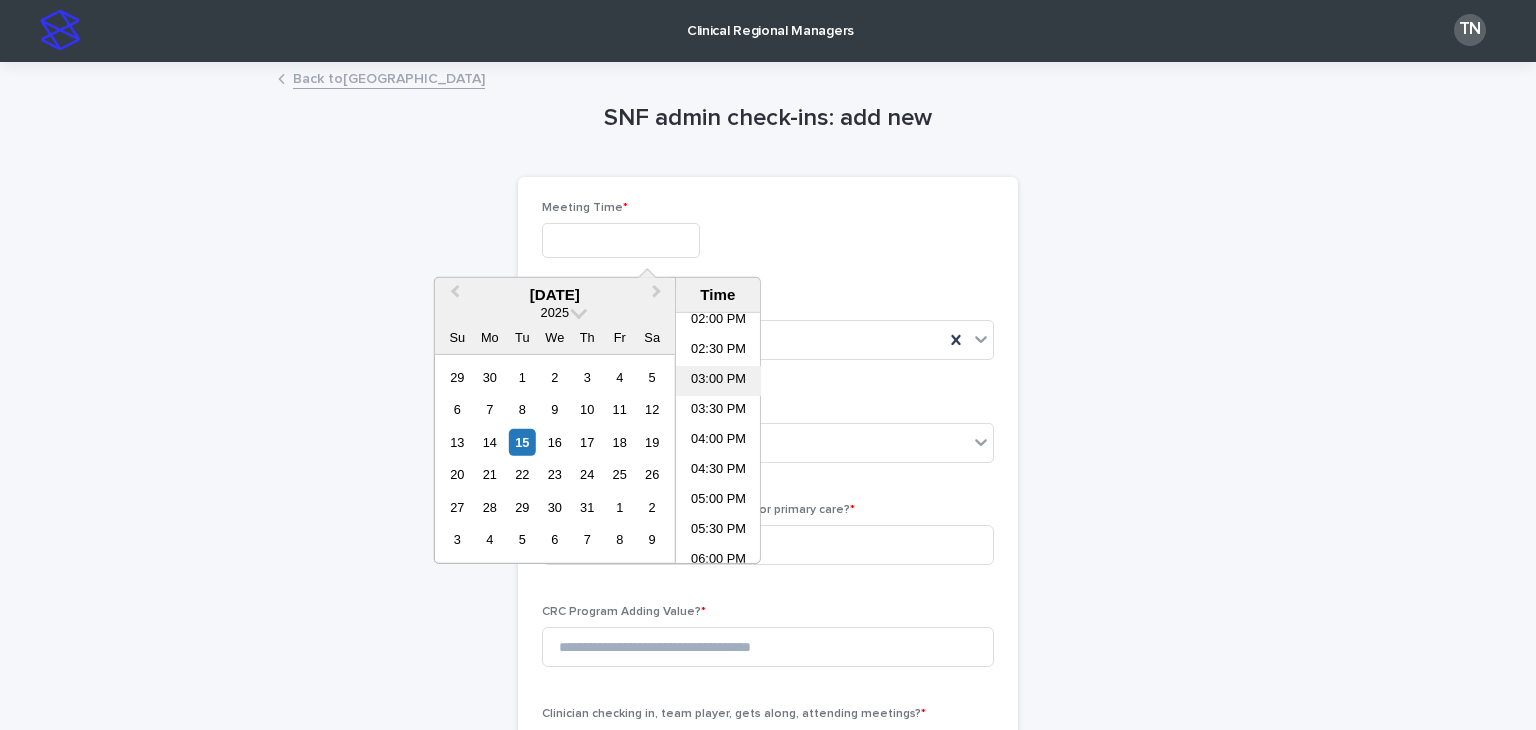 click on "03:00 PM" at bounding box center (718, 381) 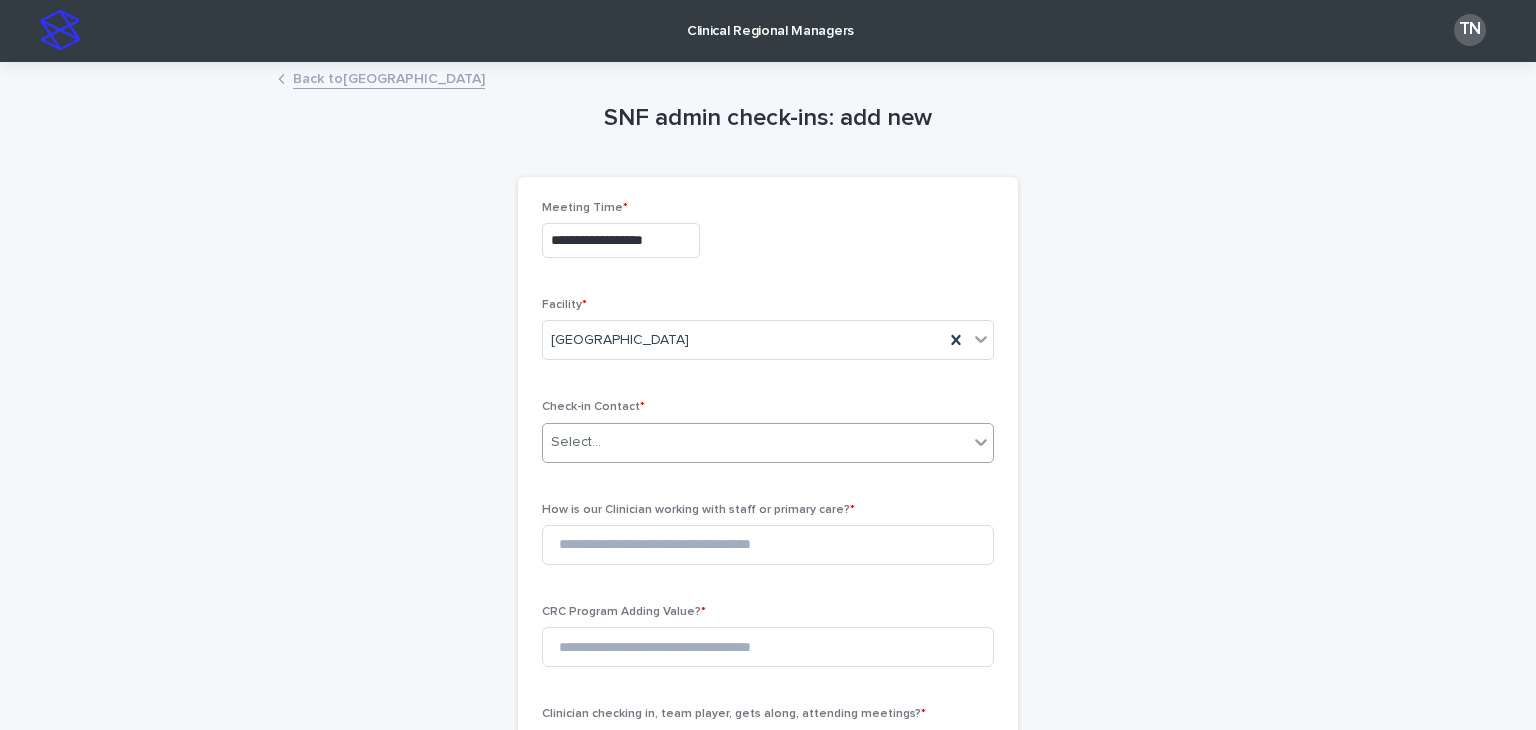 click on "Select..." at bounding box center (576, 442) 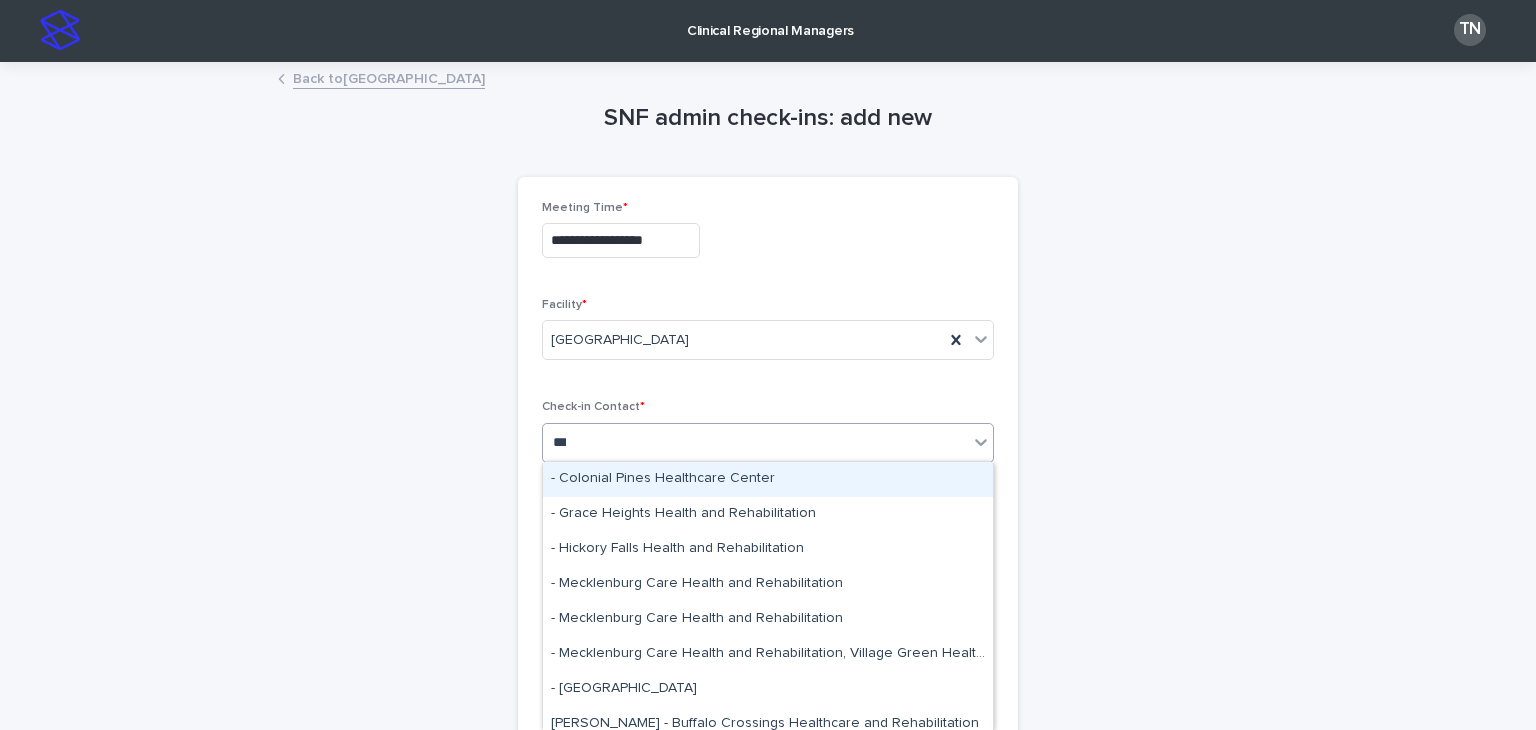 type on "****" 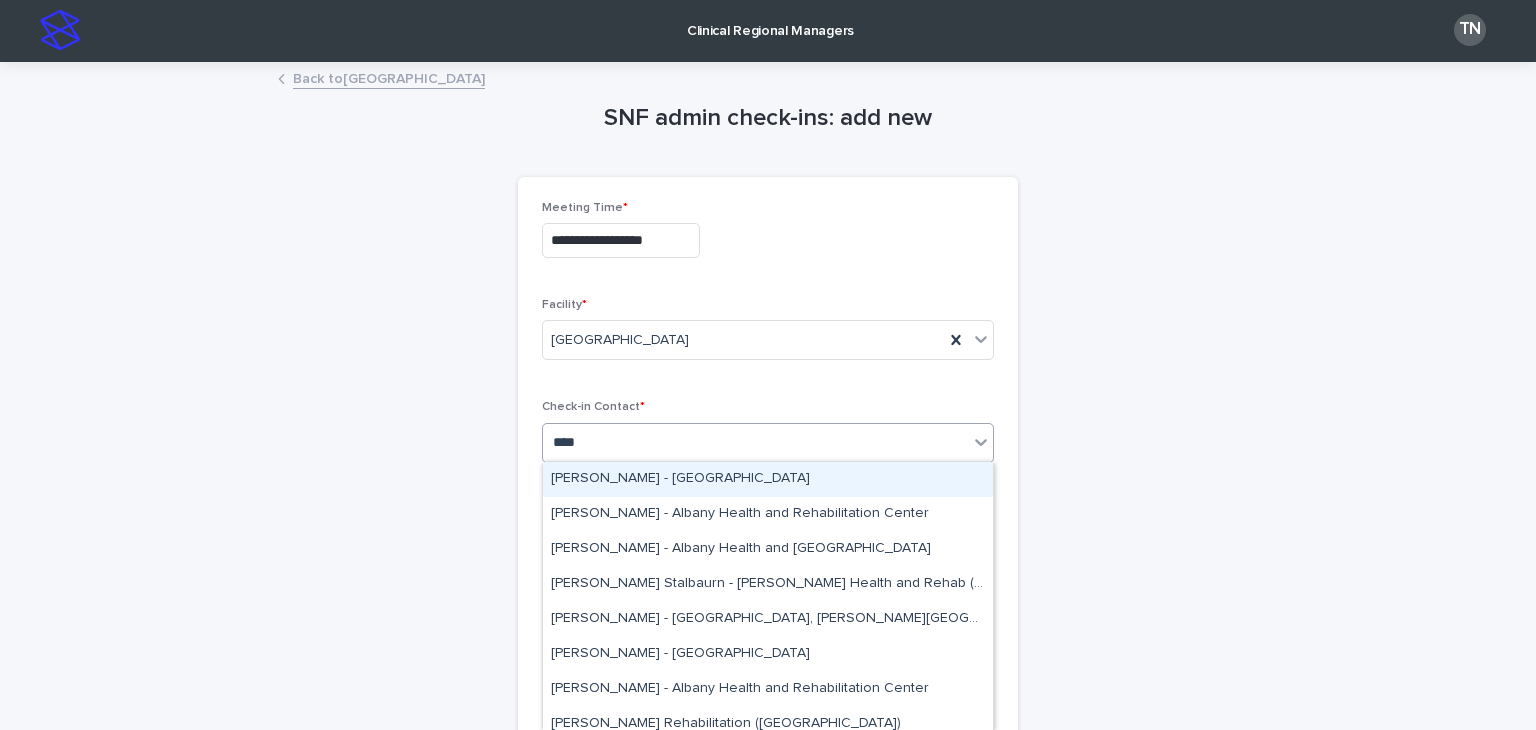 click on "[PERSON_NAME] - [GEOGRAPHIC_DATA]" at bounding box center [768, 479] 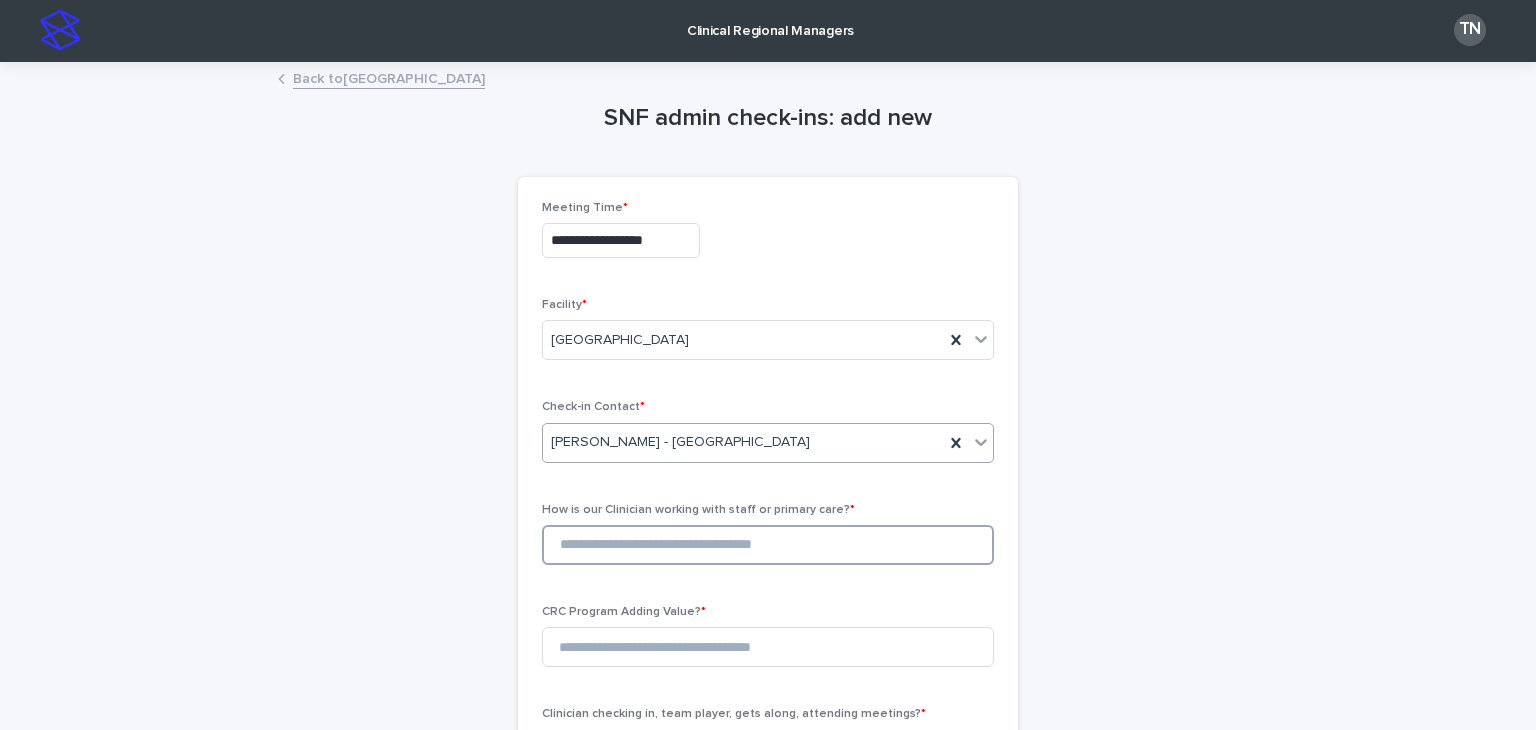 click at bounding box center (768, 545) 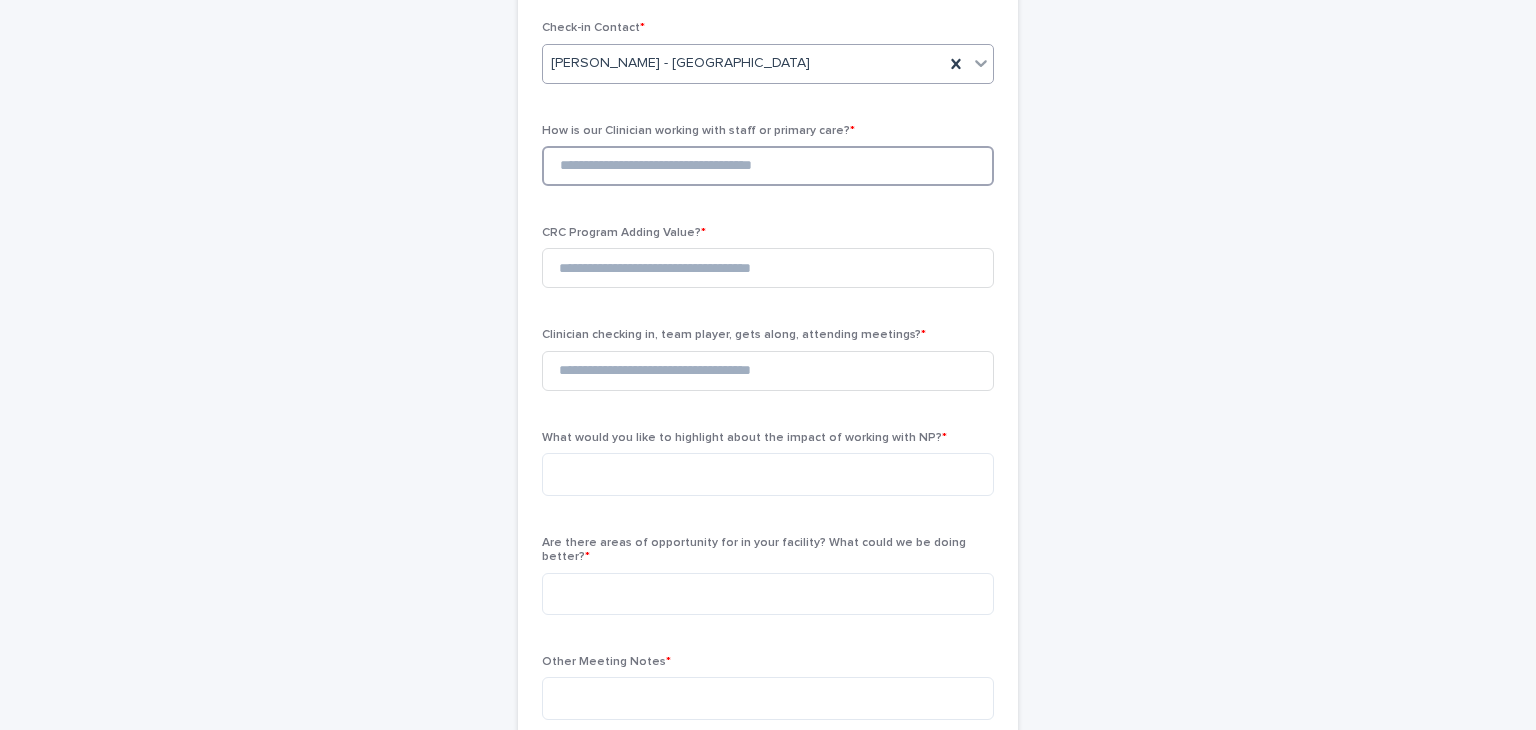 scroll, scrollTop: 384, scrollLeft: 0, axis: vertical 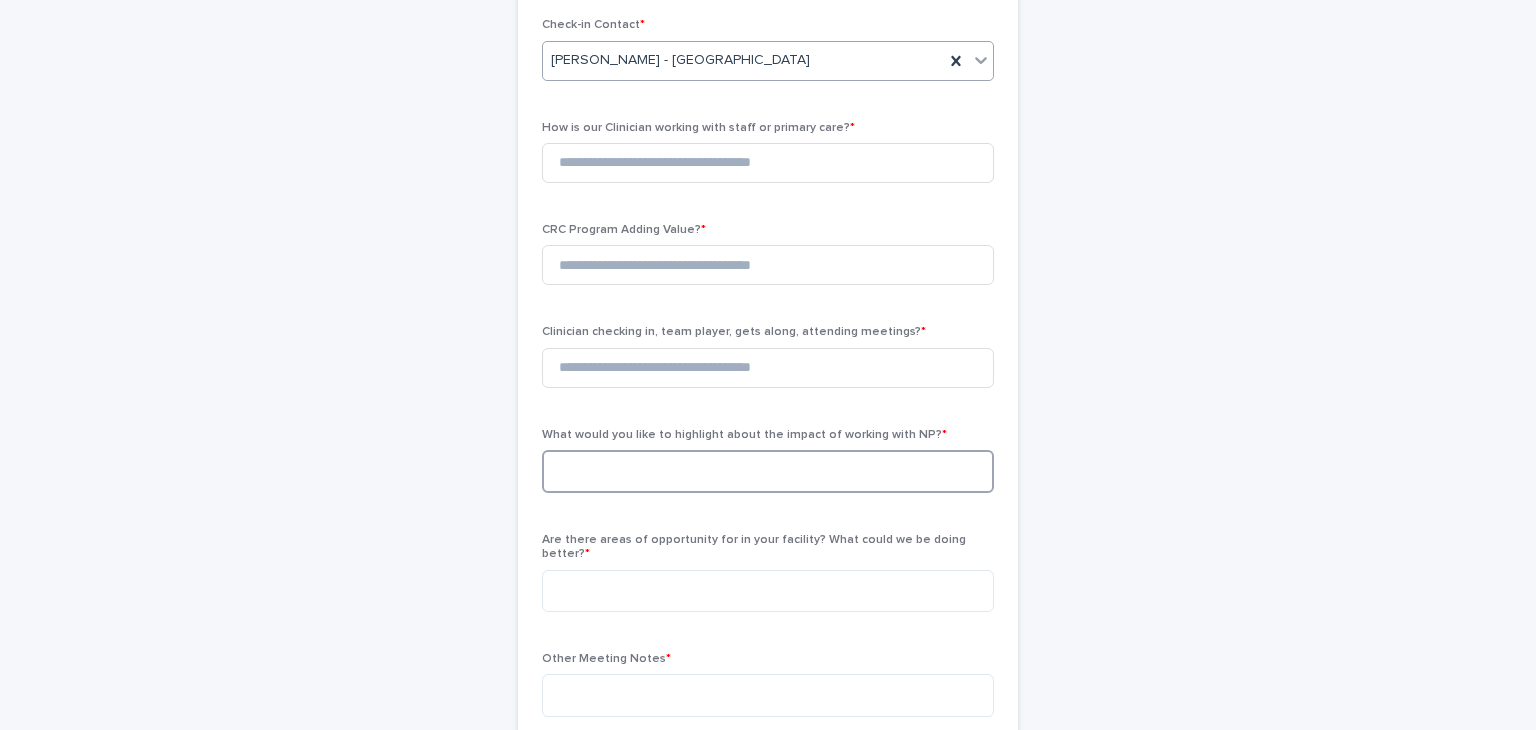 click at bounding box center (768, 471) 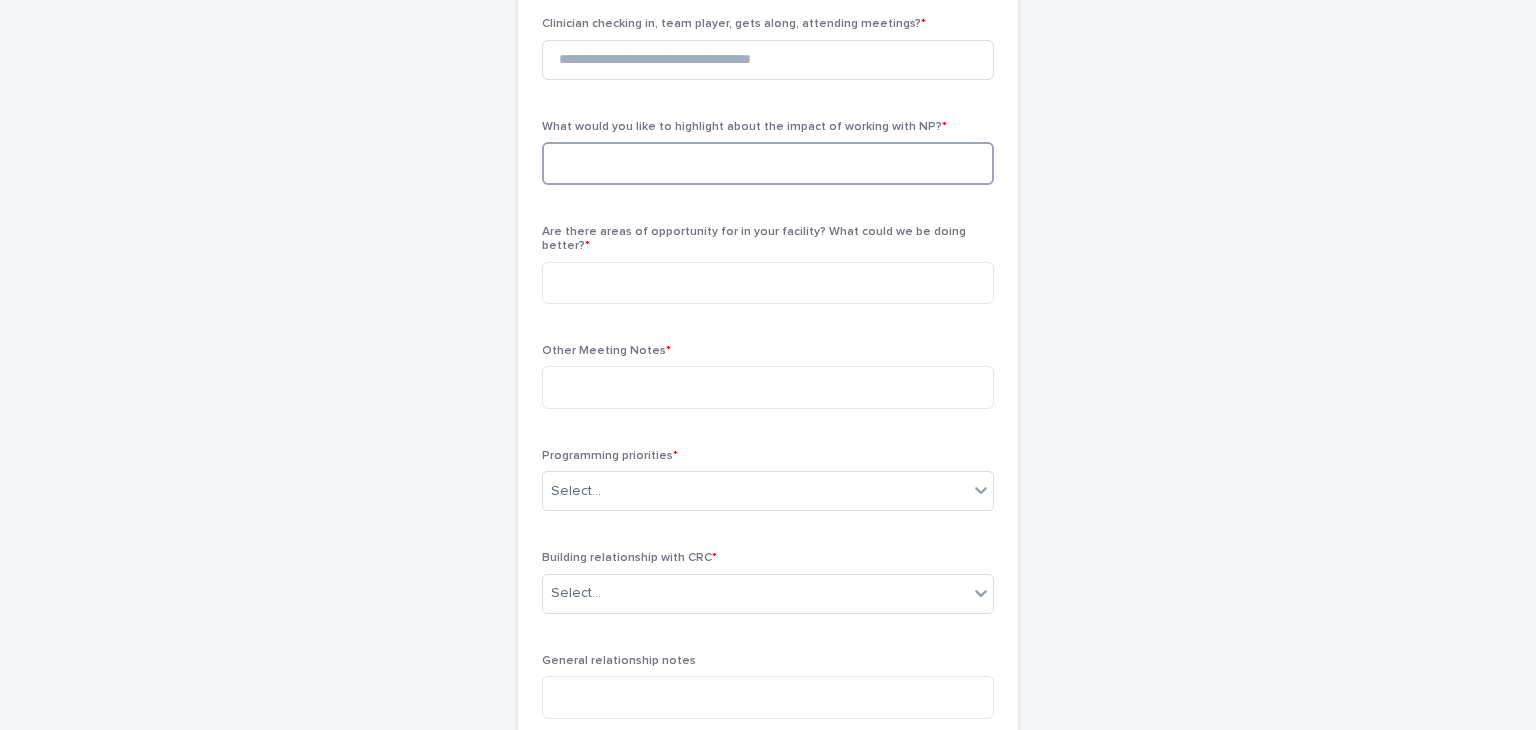 scroll, scrollTop: 692, scrollLeft: 0, axis: vertical 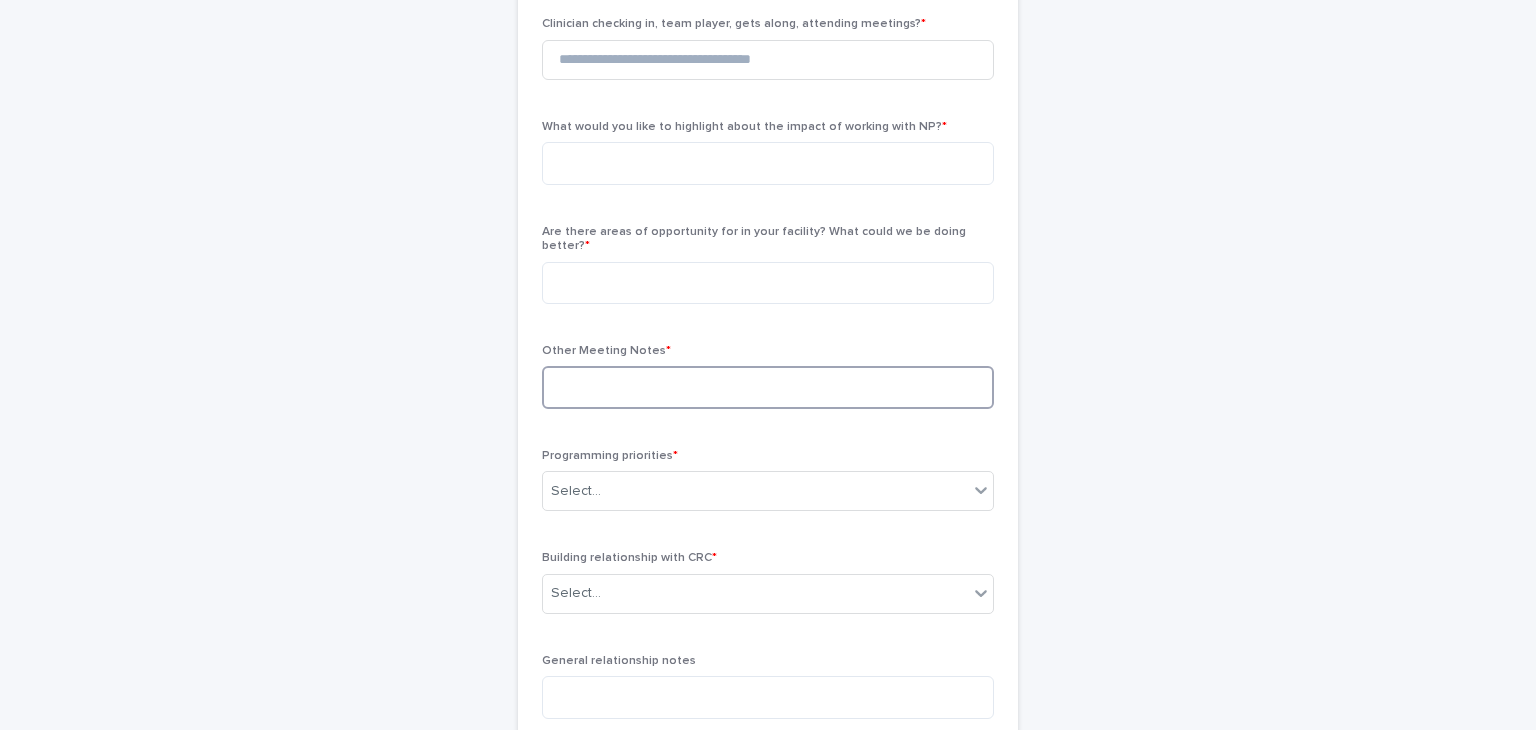 click at bounding box center (768, 387) 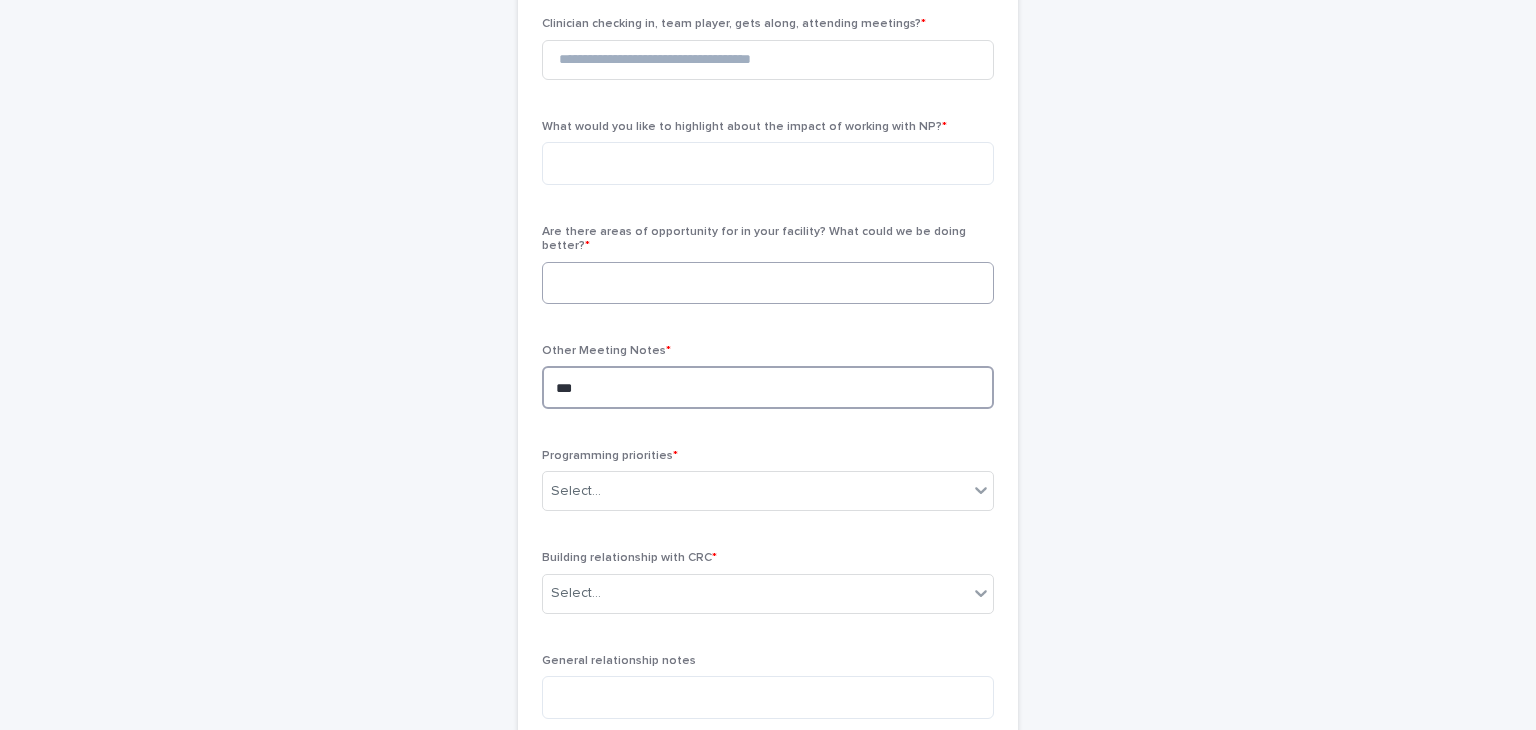 type on "***" 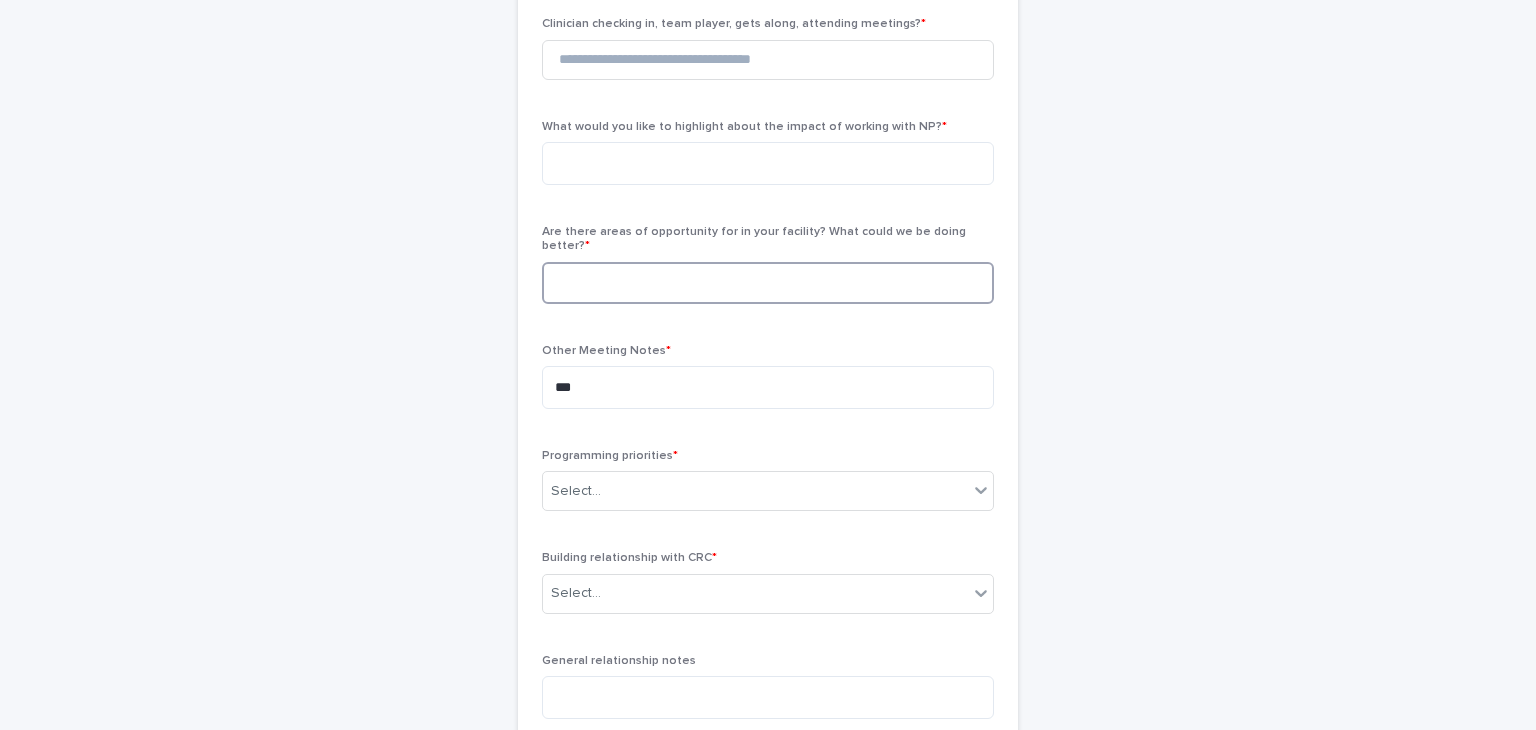 click at bounding box center [768, 283] 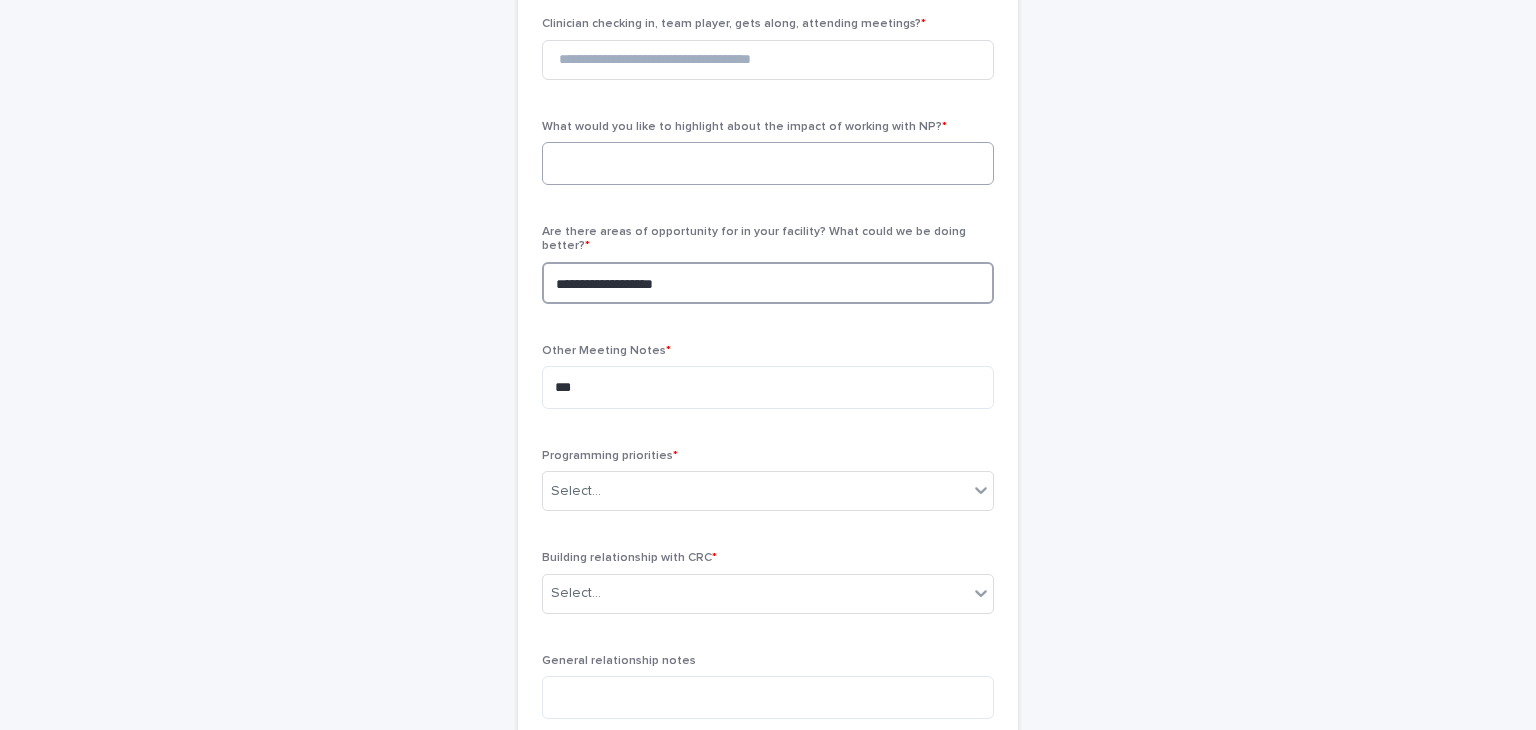 type on "**********" 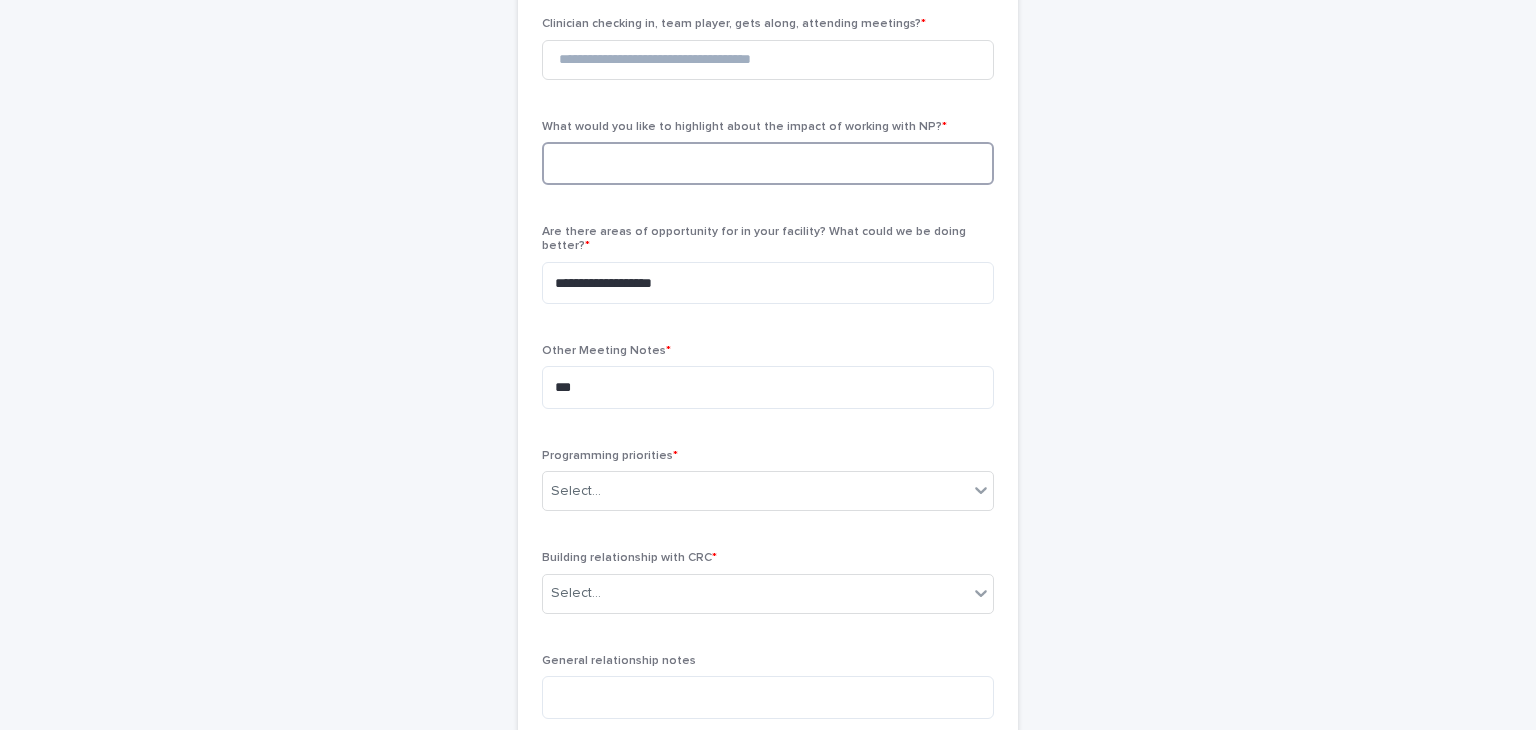 click at bounding box center [768, 163] 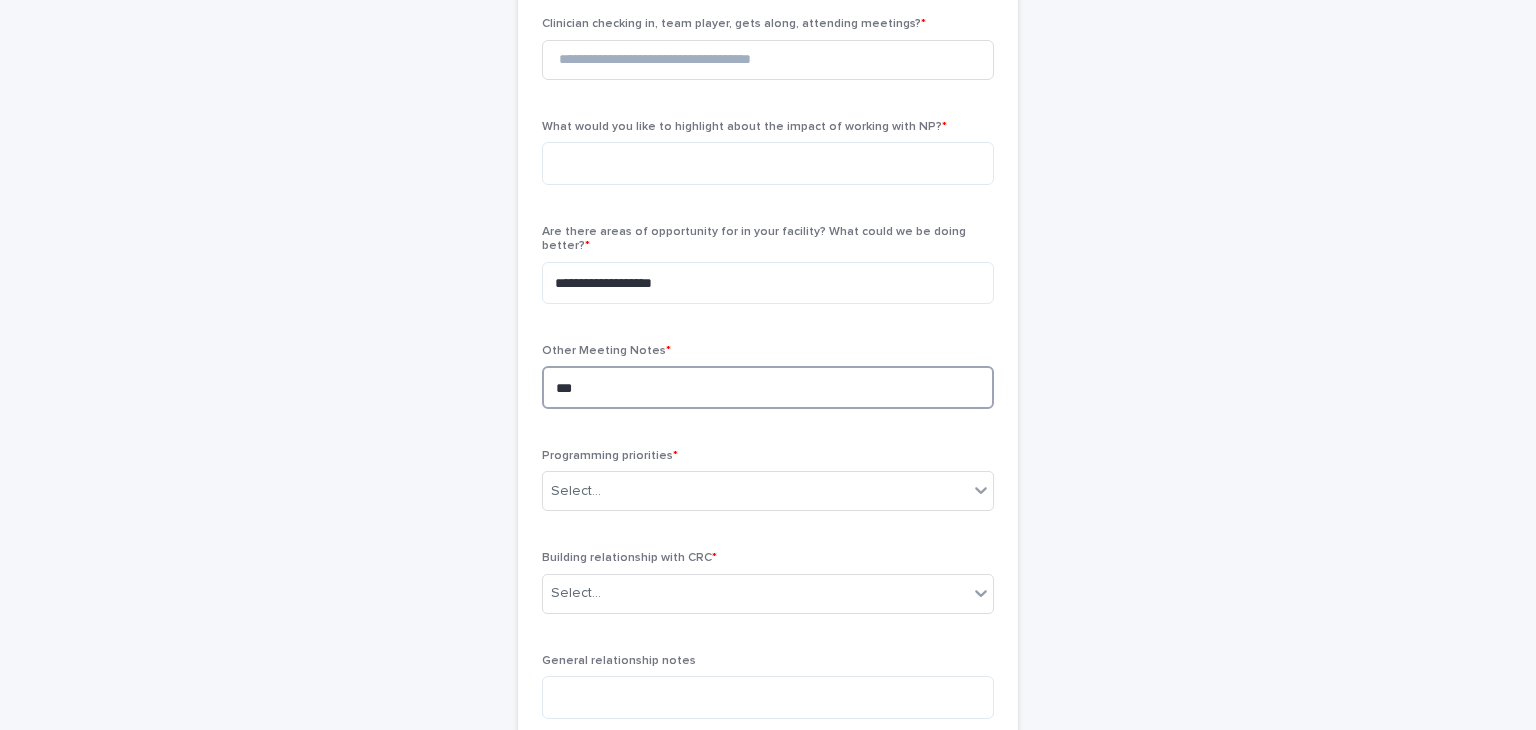 click on "***" at bounding box center [768, 387] 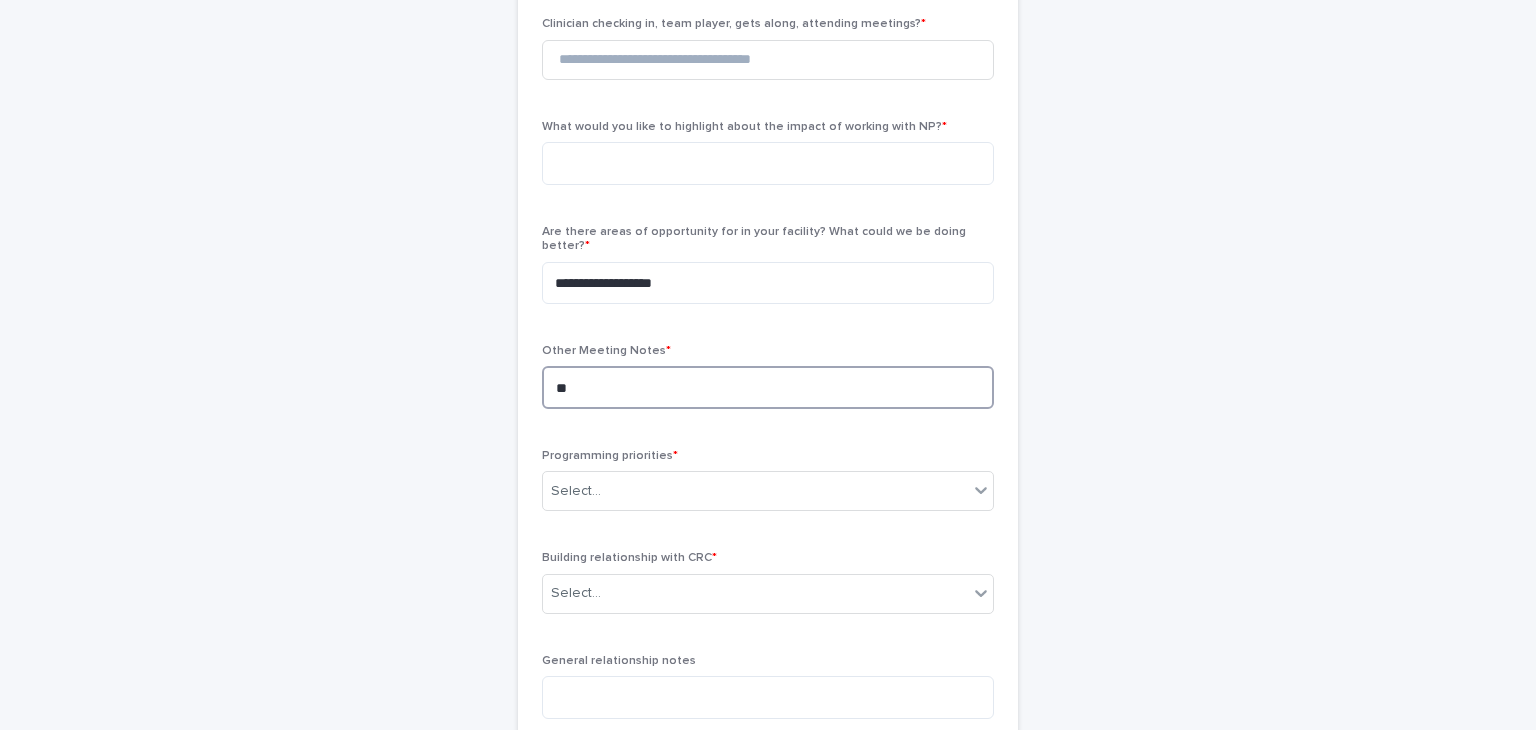 type on "*" 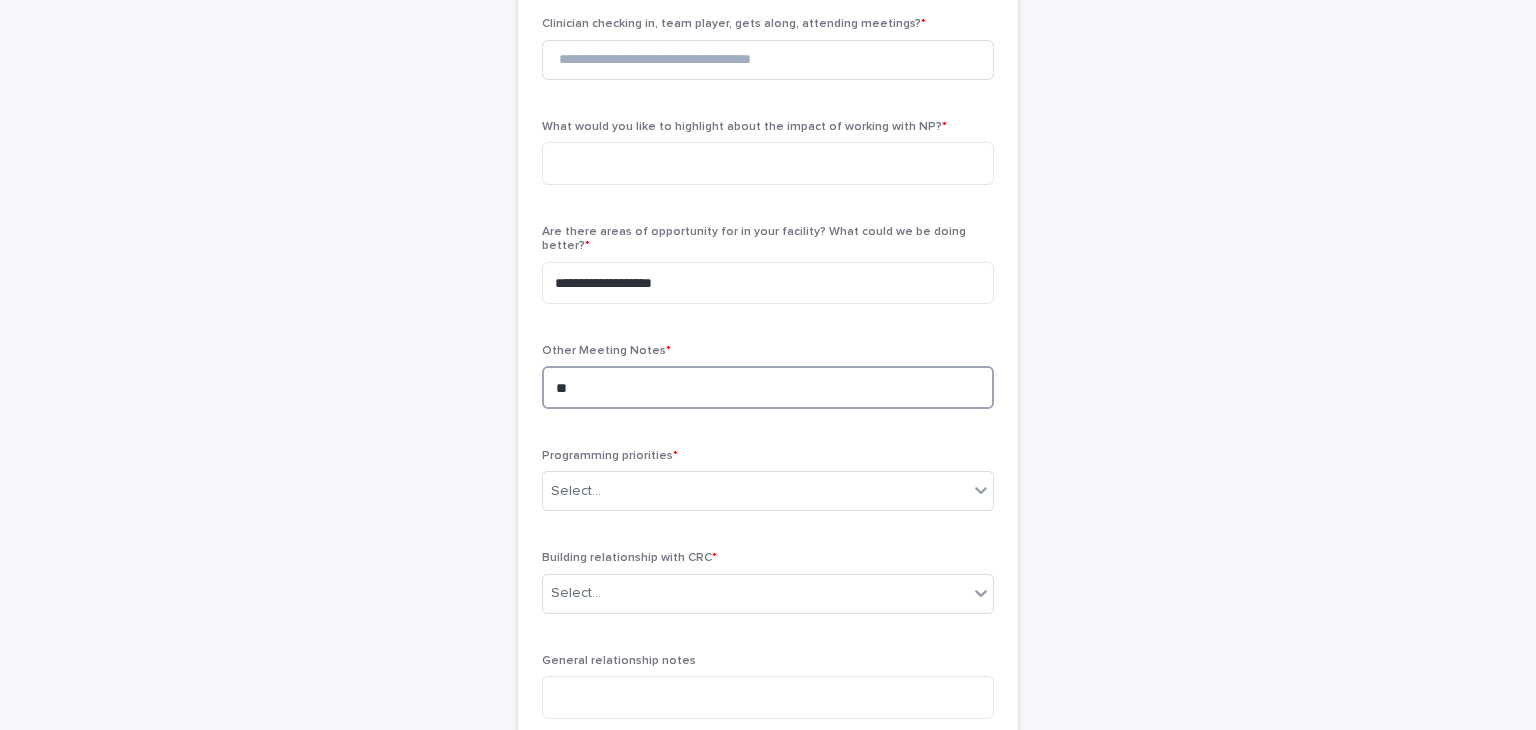 type on "***" 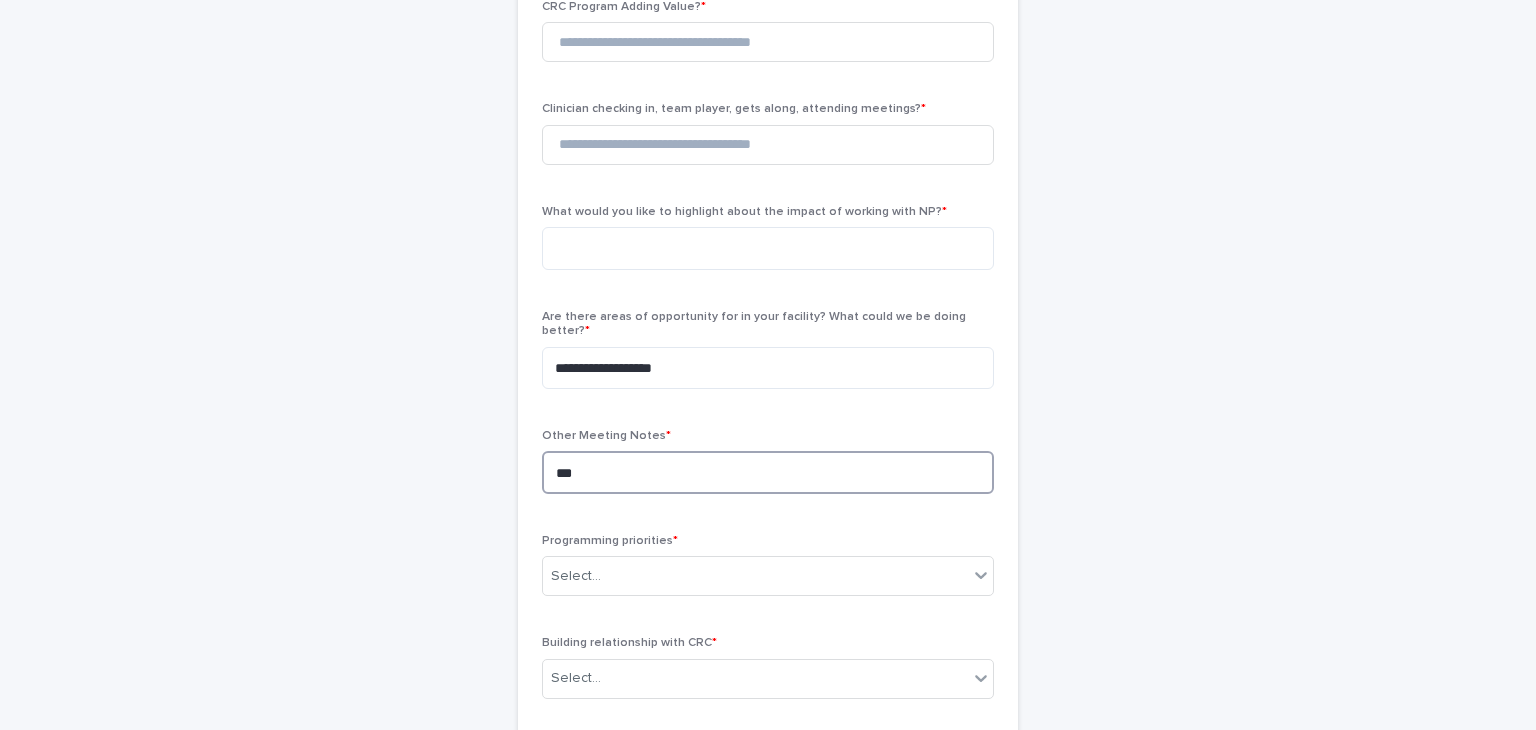scroll, scrollTop: 596, scrollLeft: 0, axis: vertical 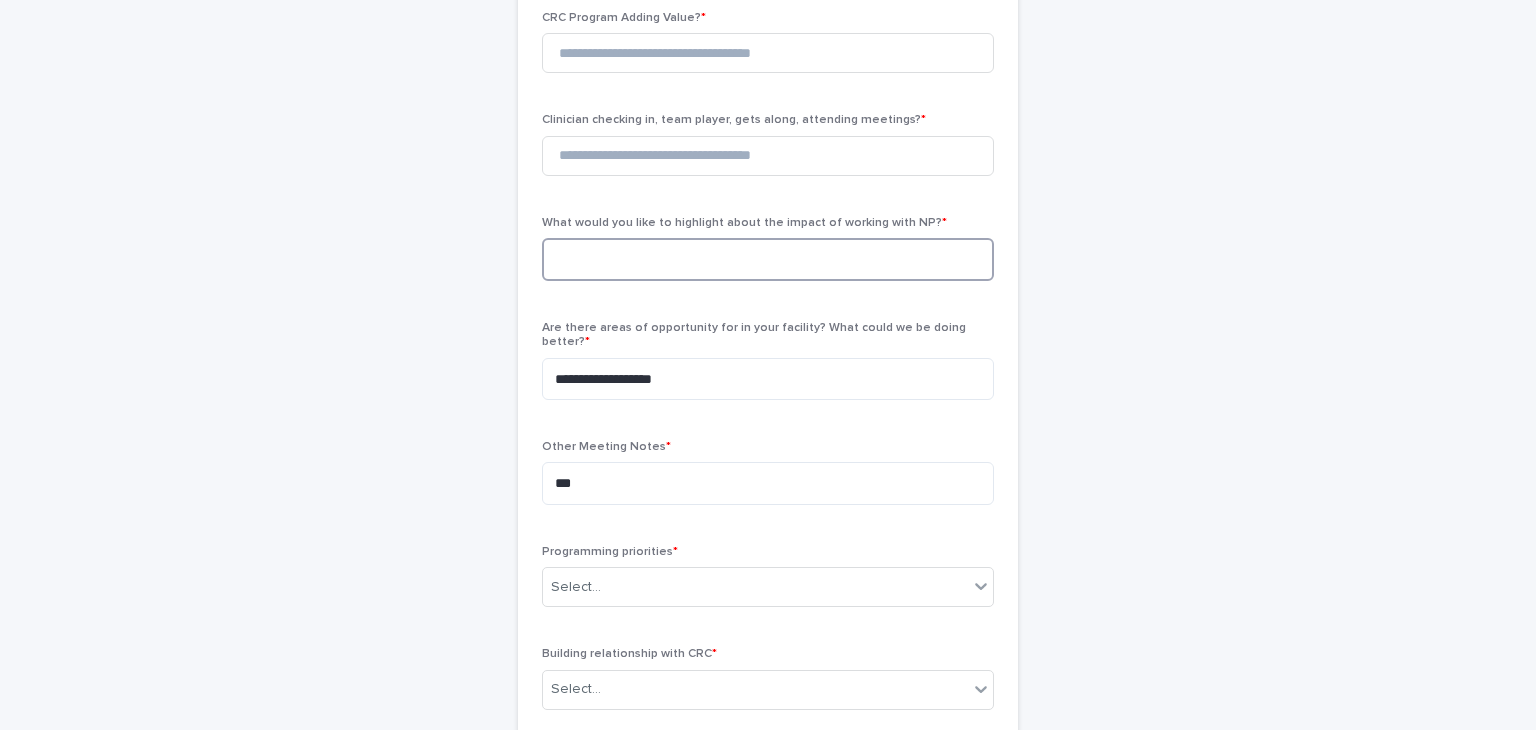 click at bounding box center [768, 259] 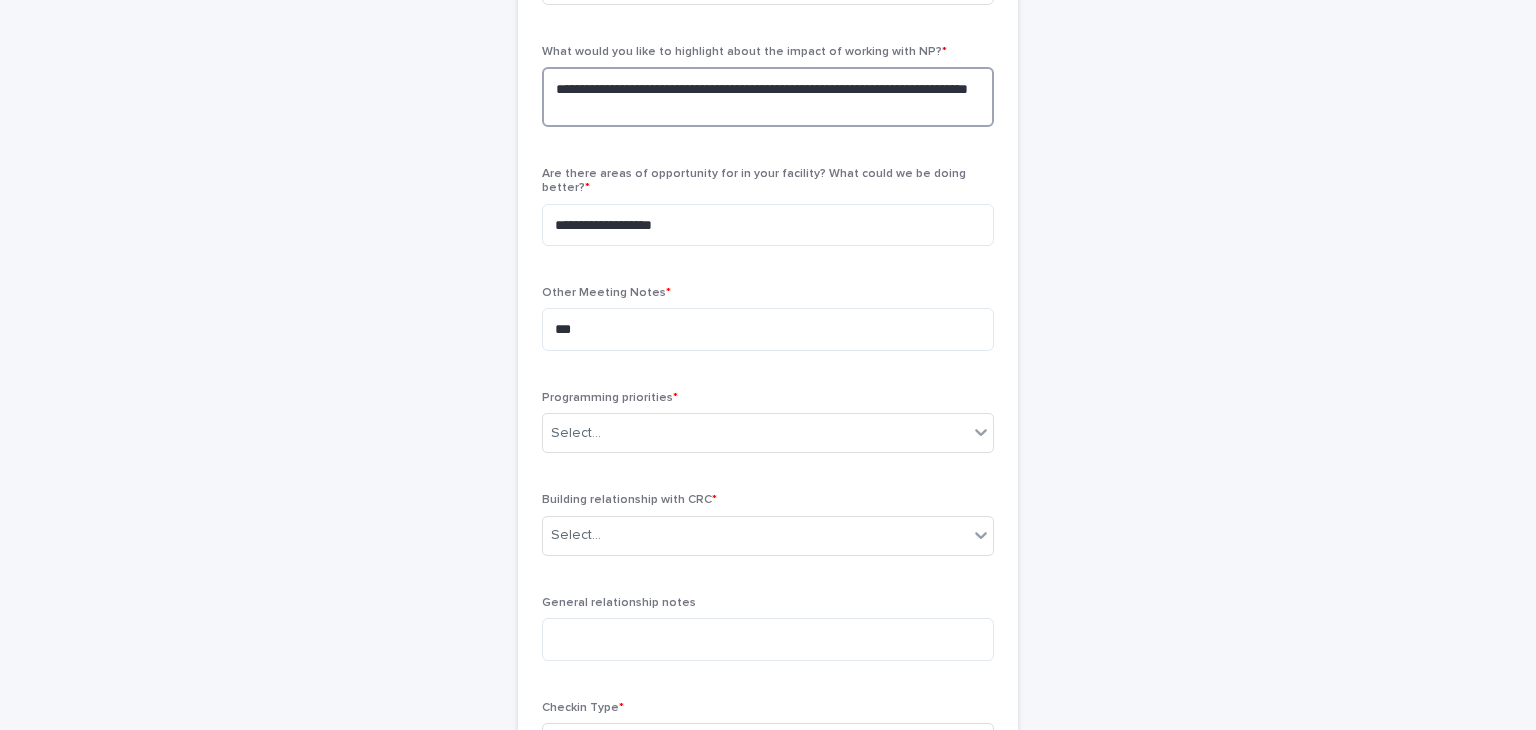 scroll, scrollTop: 769, scrollLeft: 0, axis: vertical 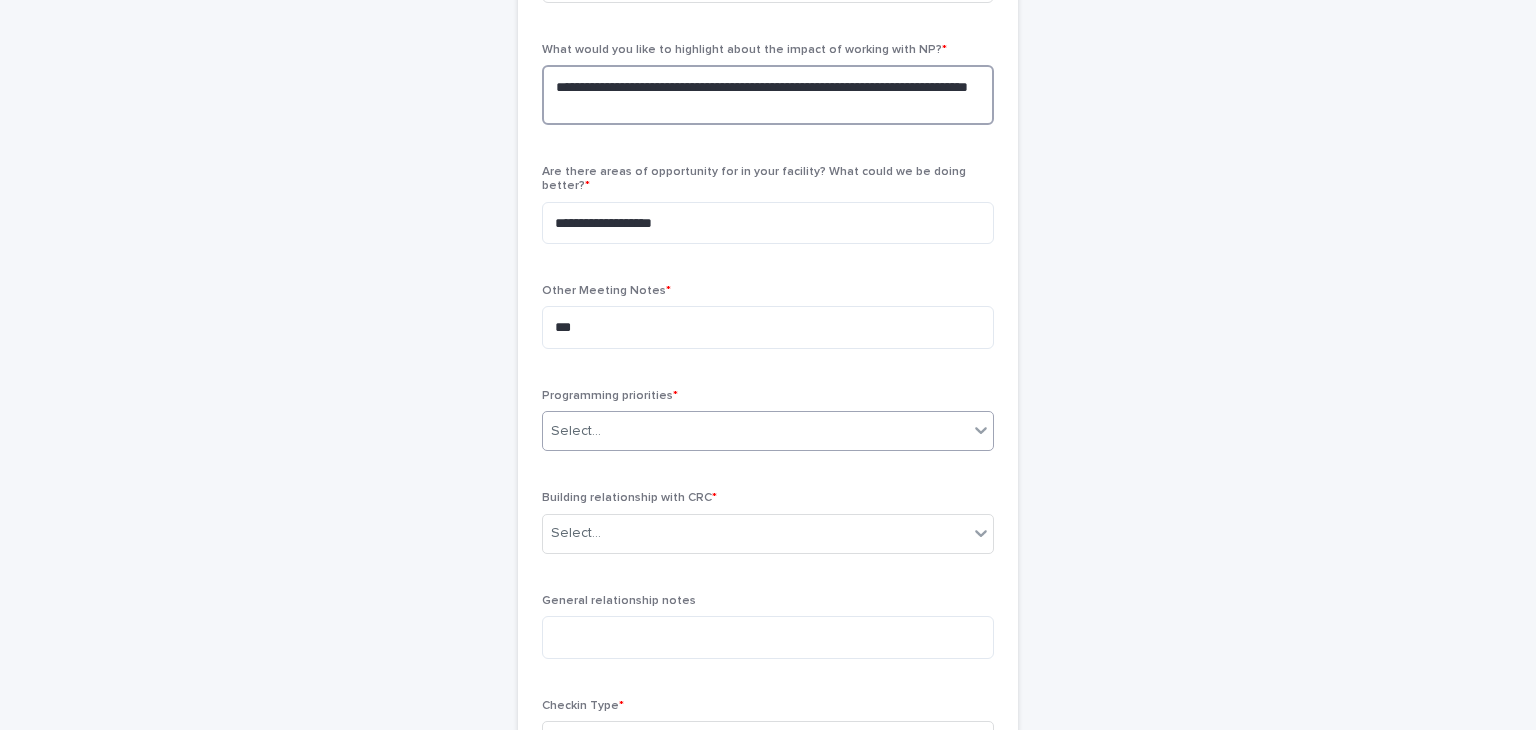 type on "**********" 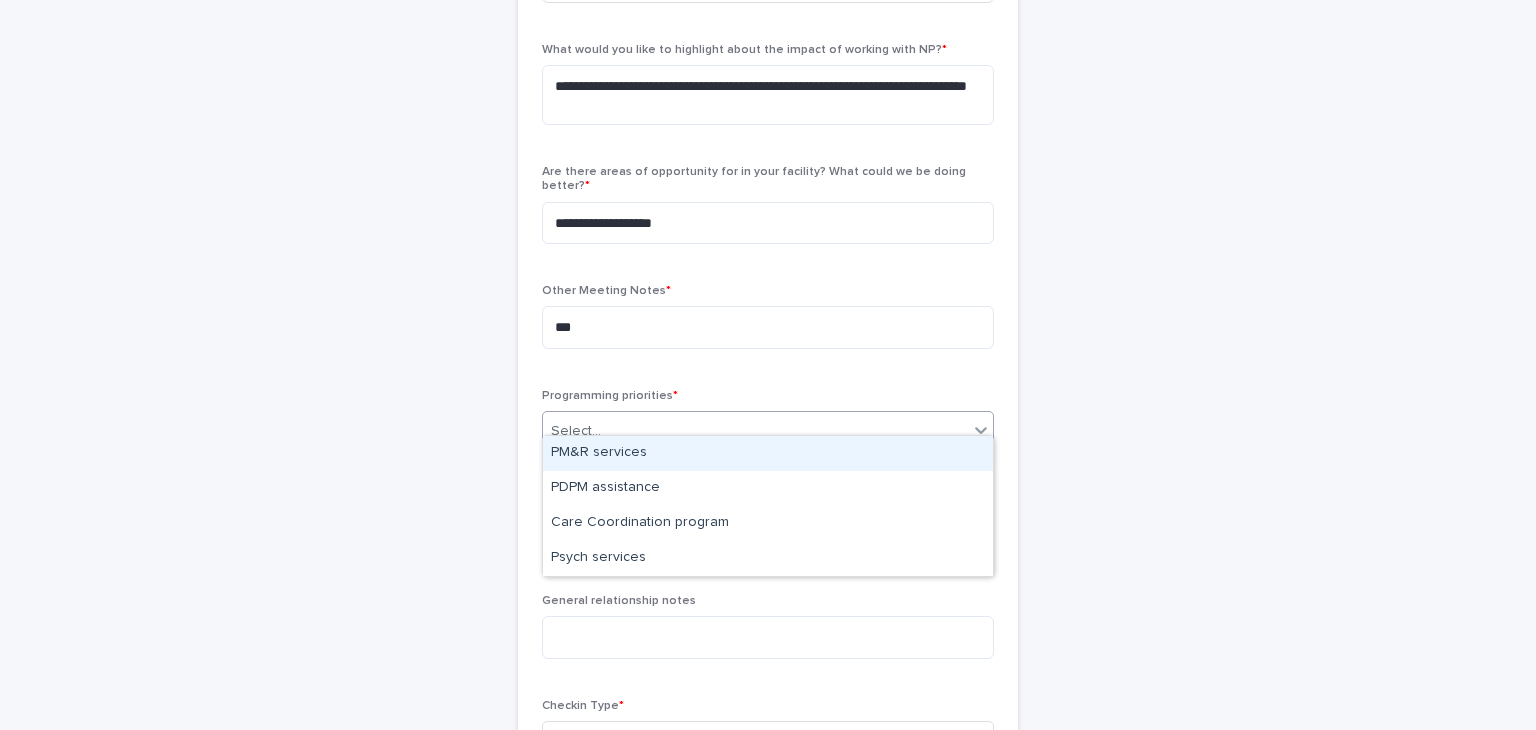 click on "Select..." at bounding box center (755, 431) 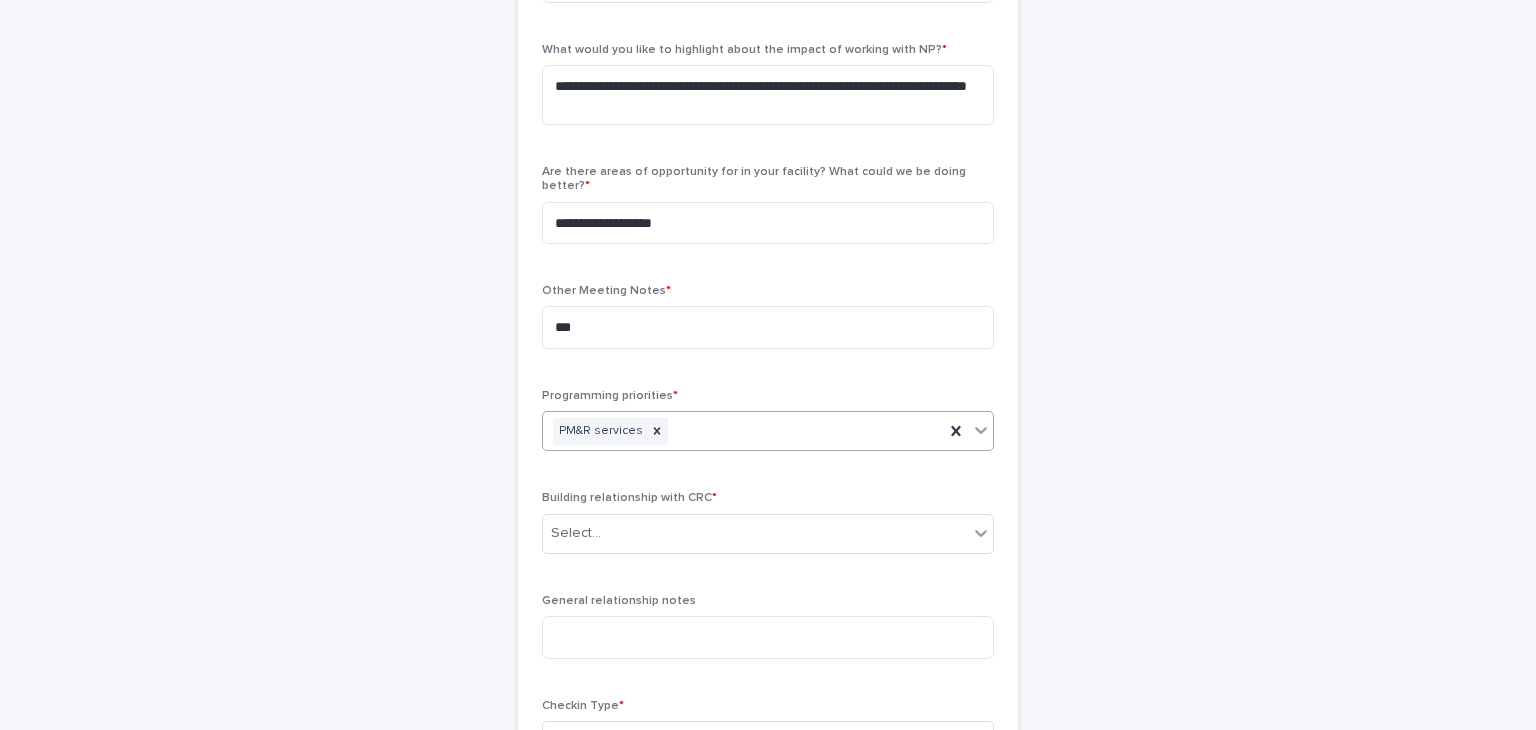 scroll, scrollTop: 874, scrollLeft: 0, axis: vertical 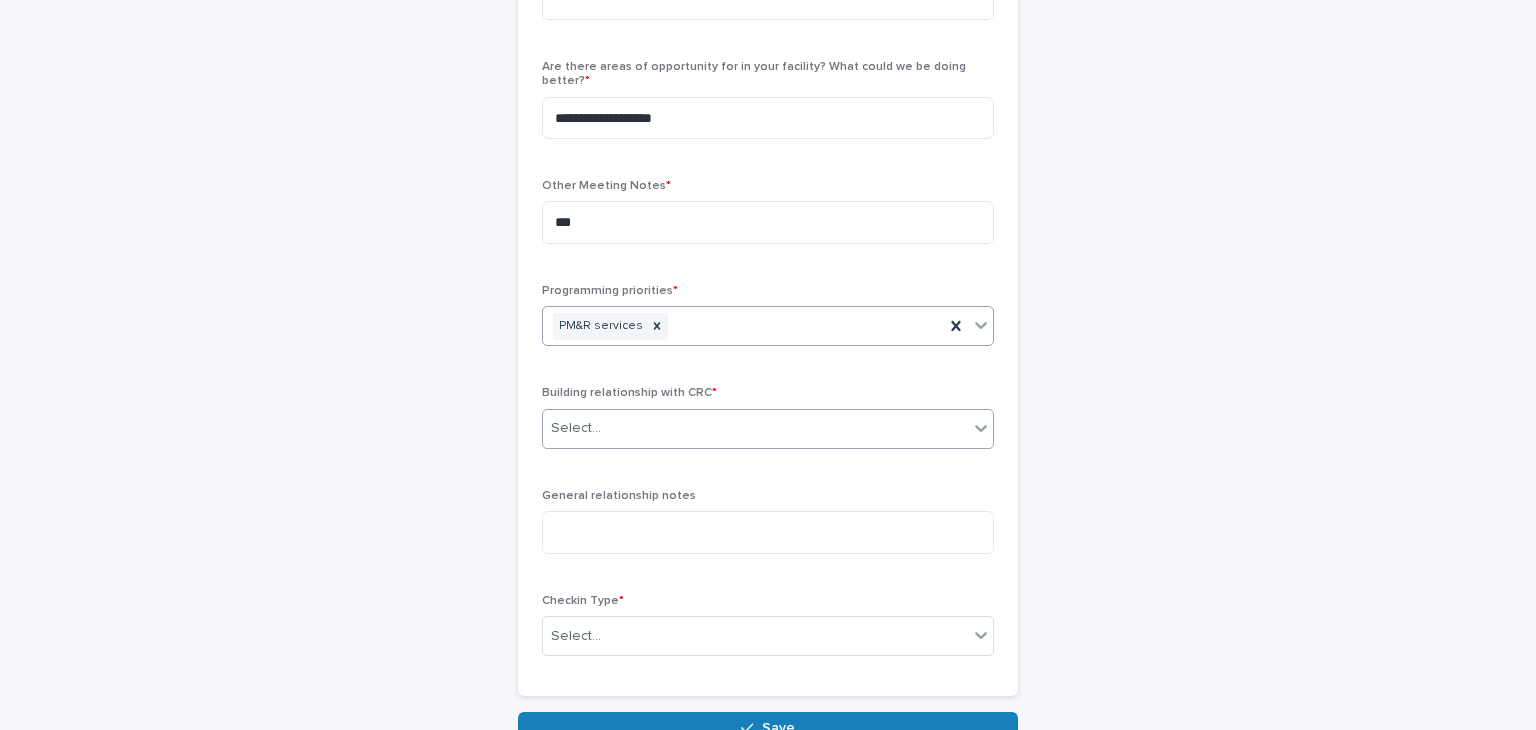 click on "Select..." at bounding box center (755, 428) 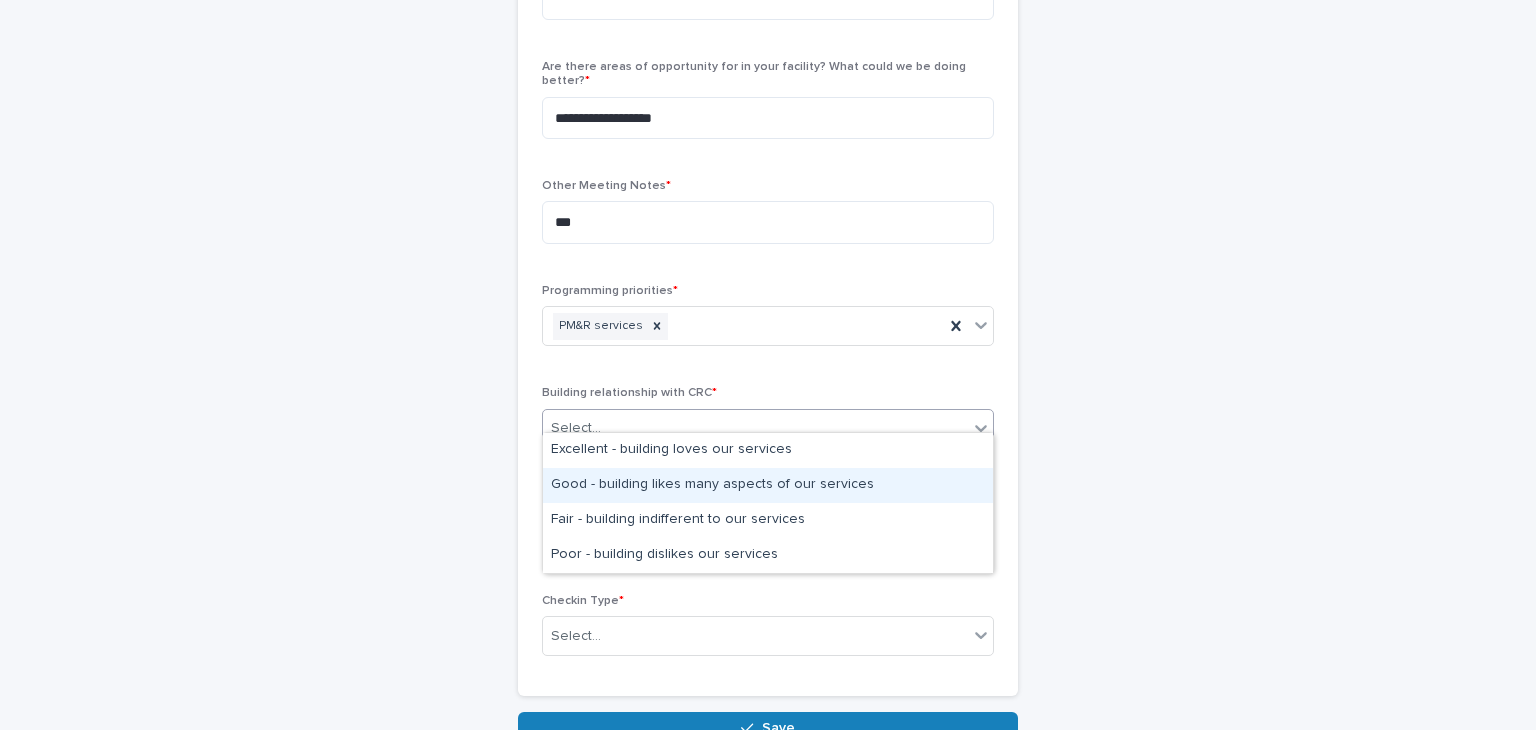 click on "Good - building likes many aspects of our services" at bounding box center (768, 485) 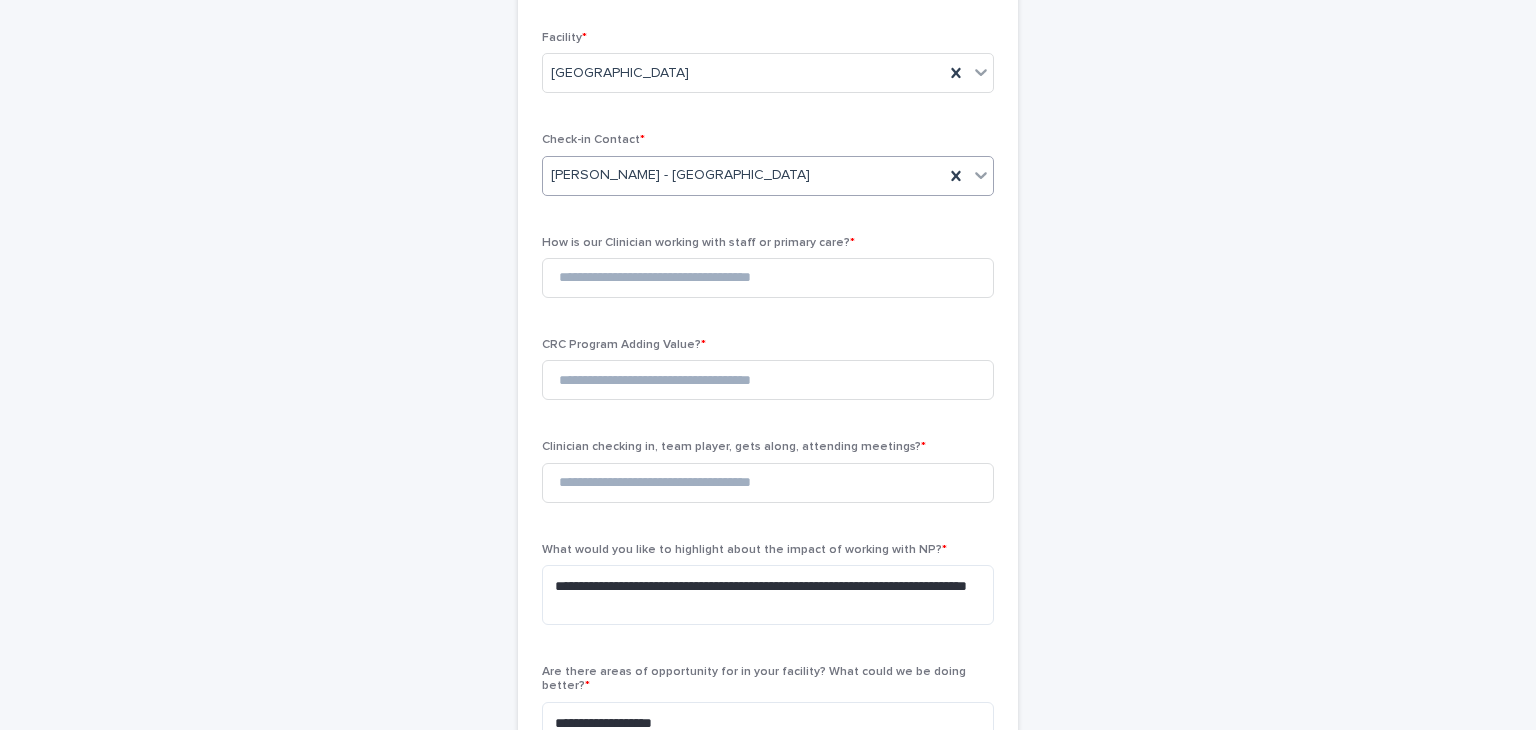 scroll, scrollTop: 268, scrollLeft: 0, axis: vertical 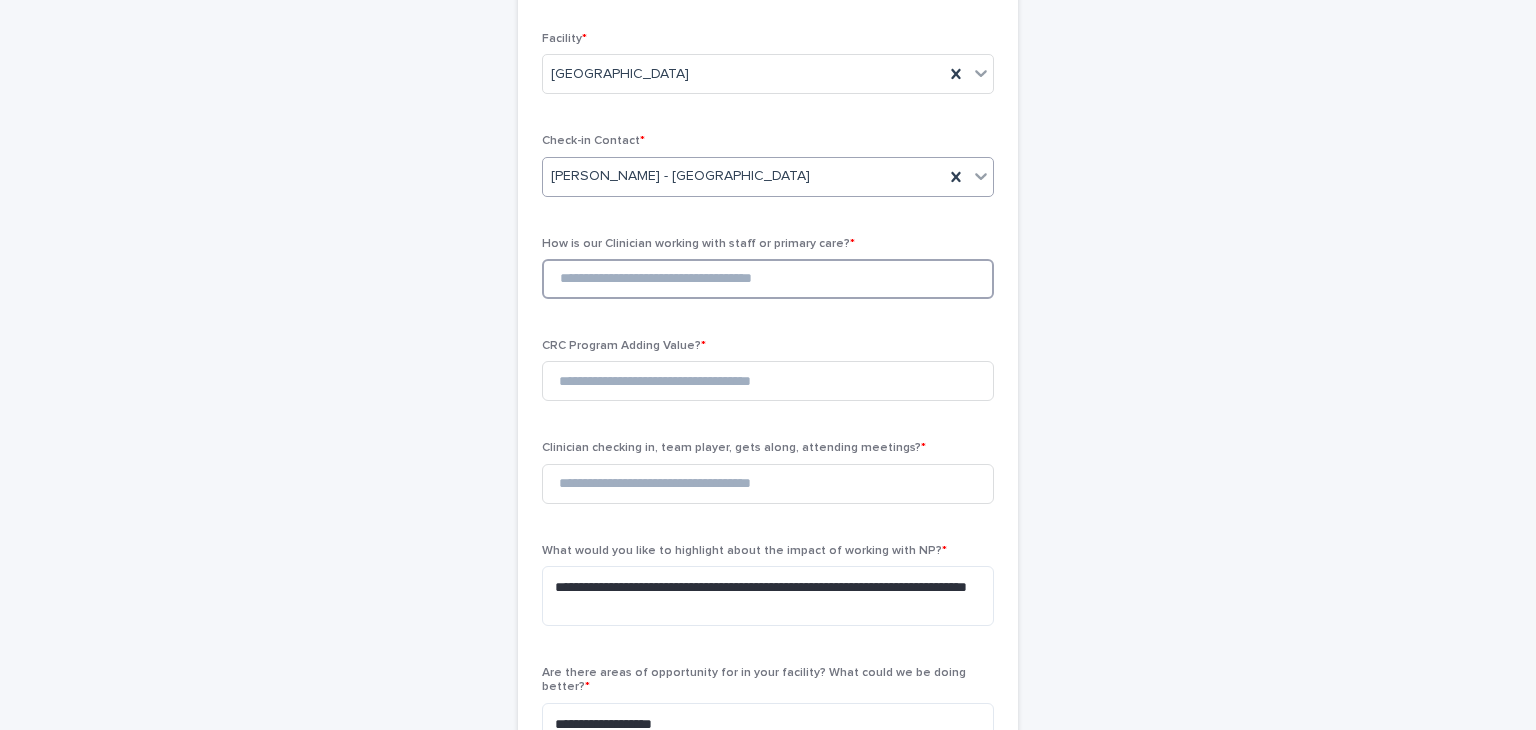 click at bounding box center [768, 279] 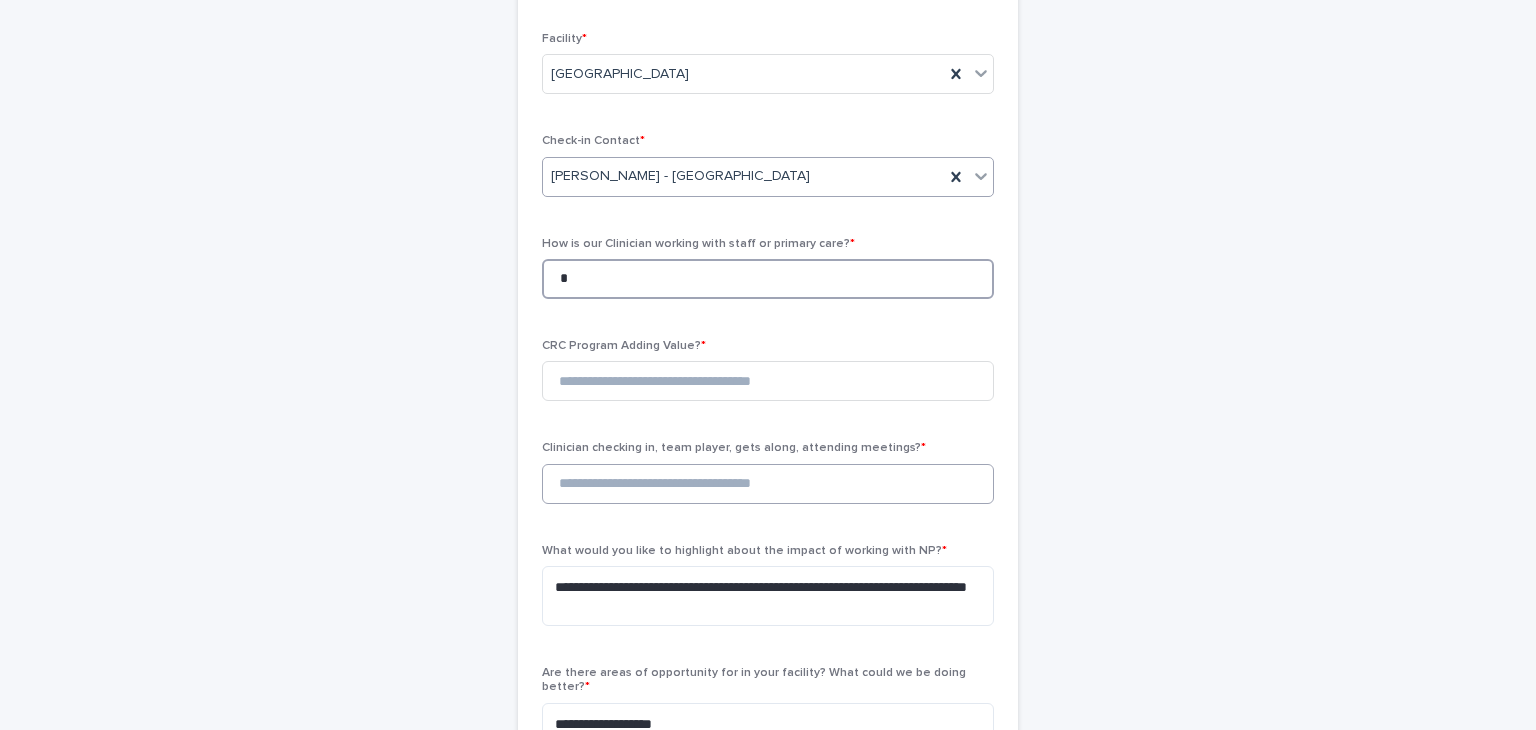 type on "*" 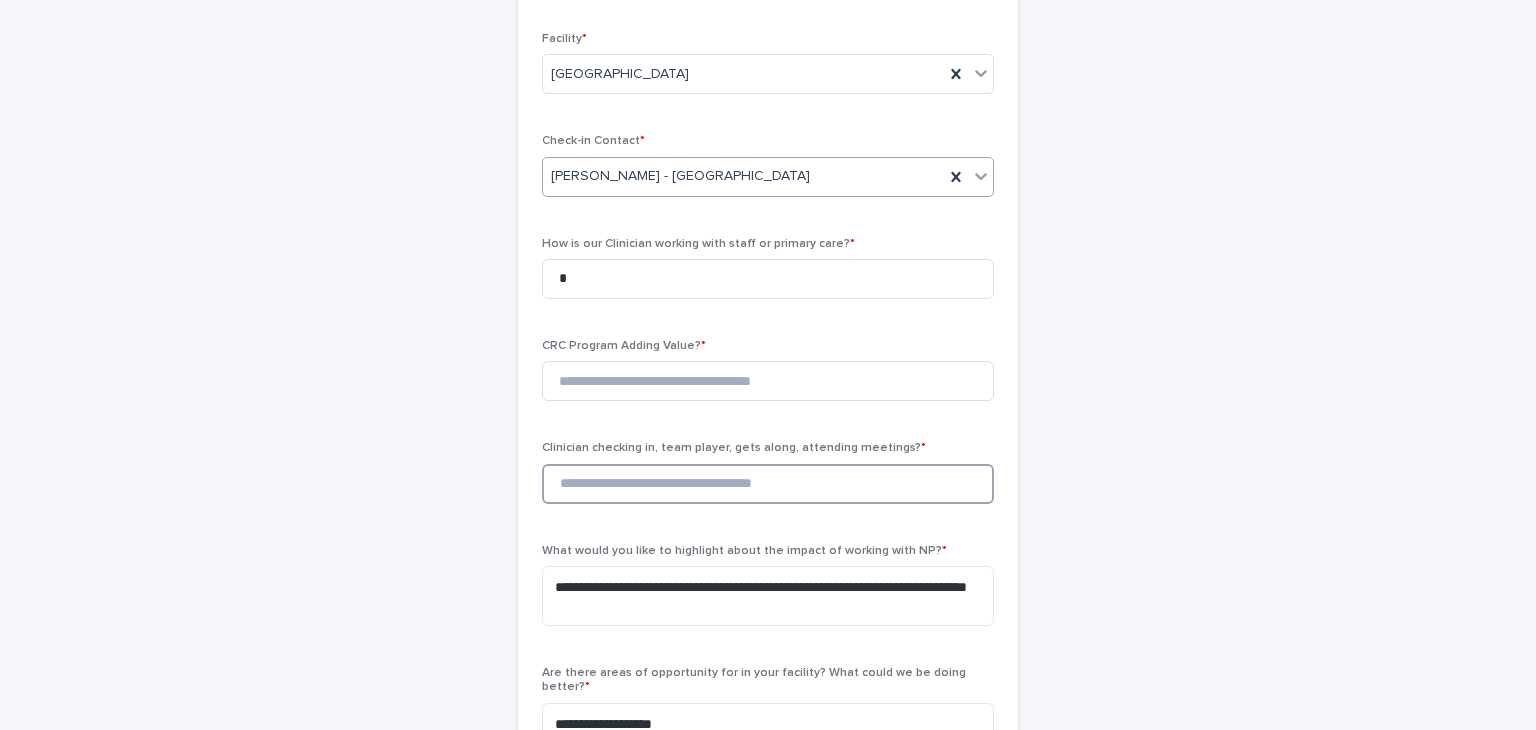 click at bounding box center (768, 484) 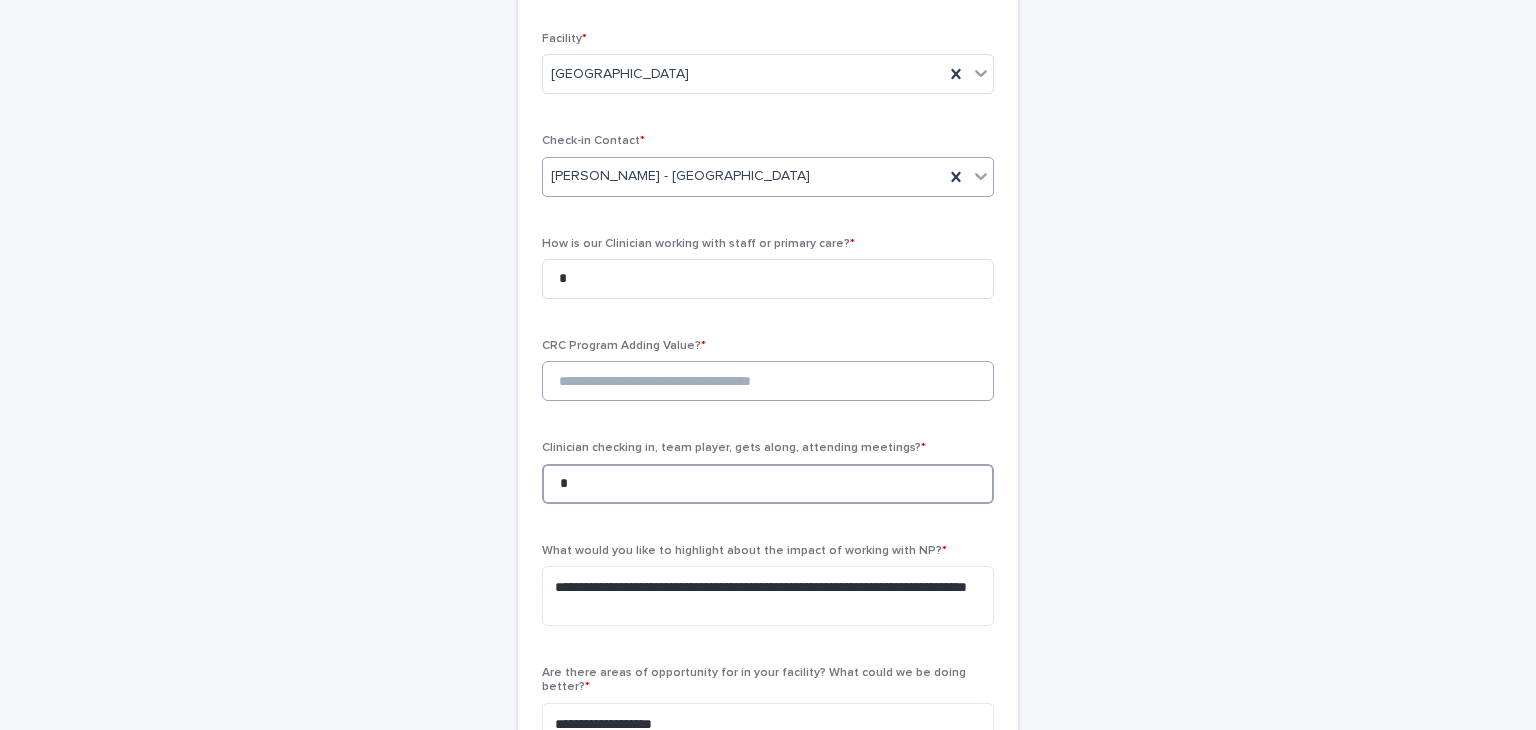 type on "*" 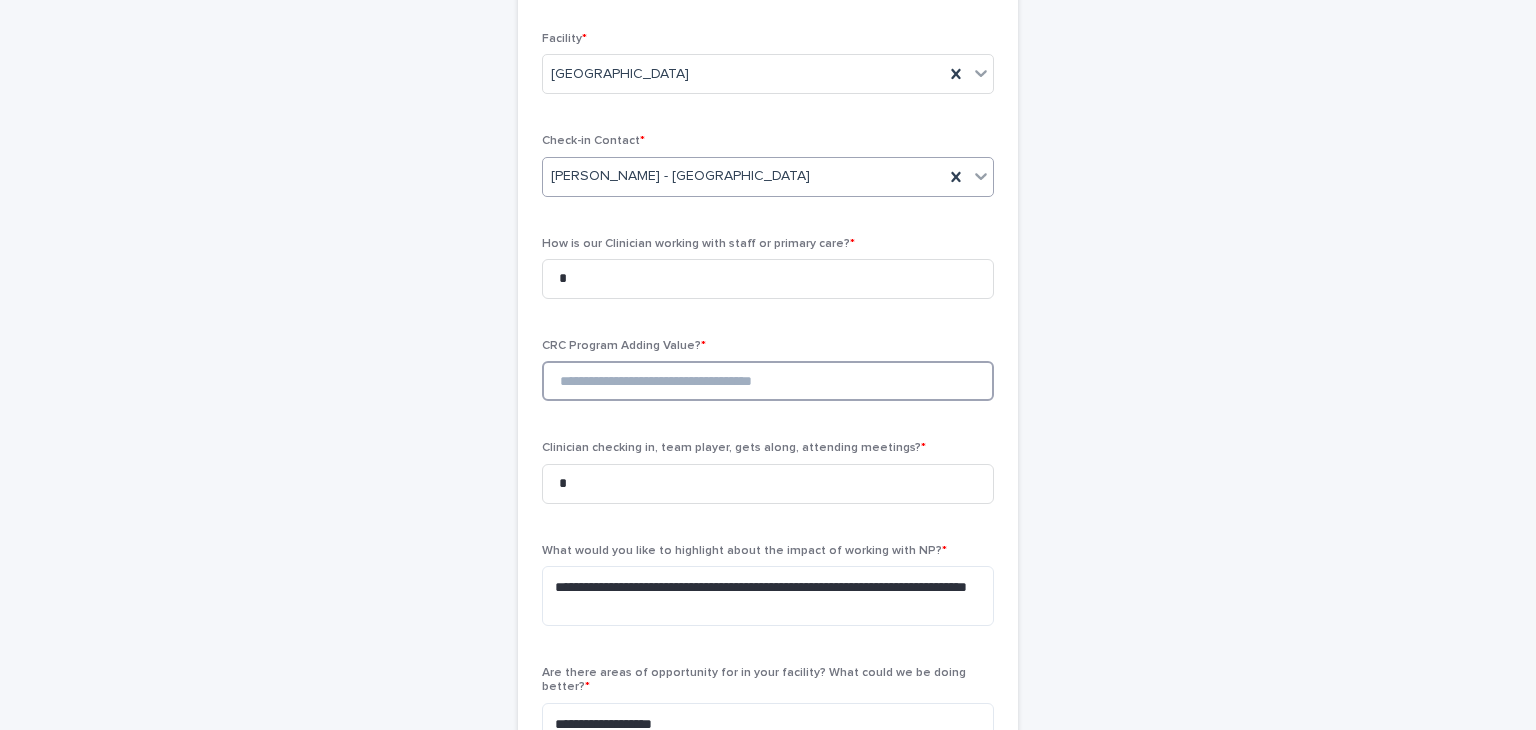 click at bounding box center [768, 381] 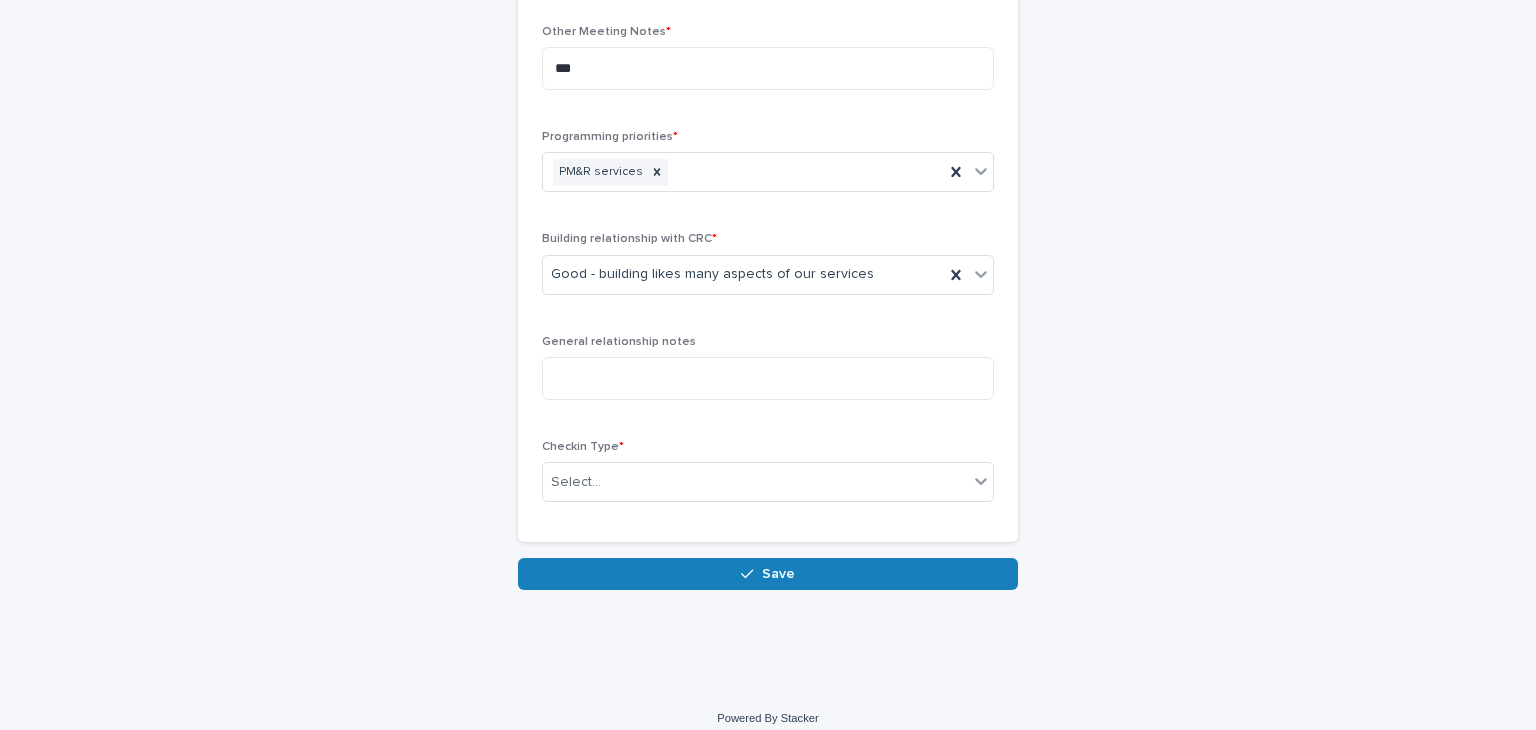 scroll, scrollTop: 1028, scrollLeft: 0, axis: vertical 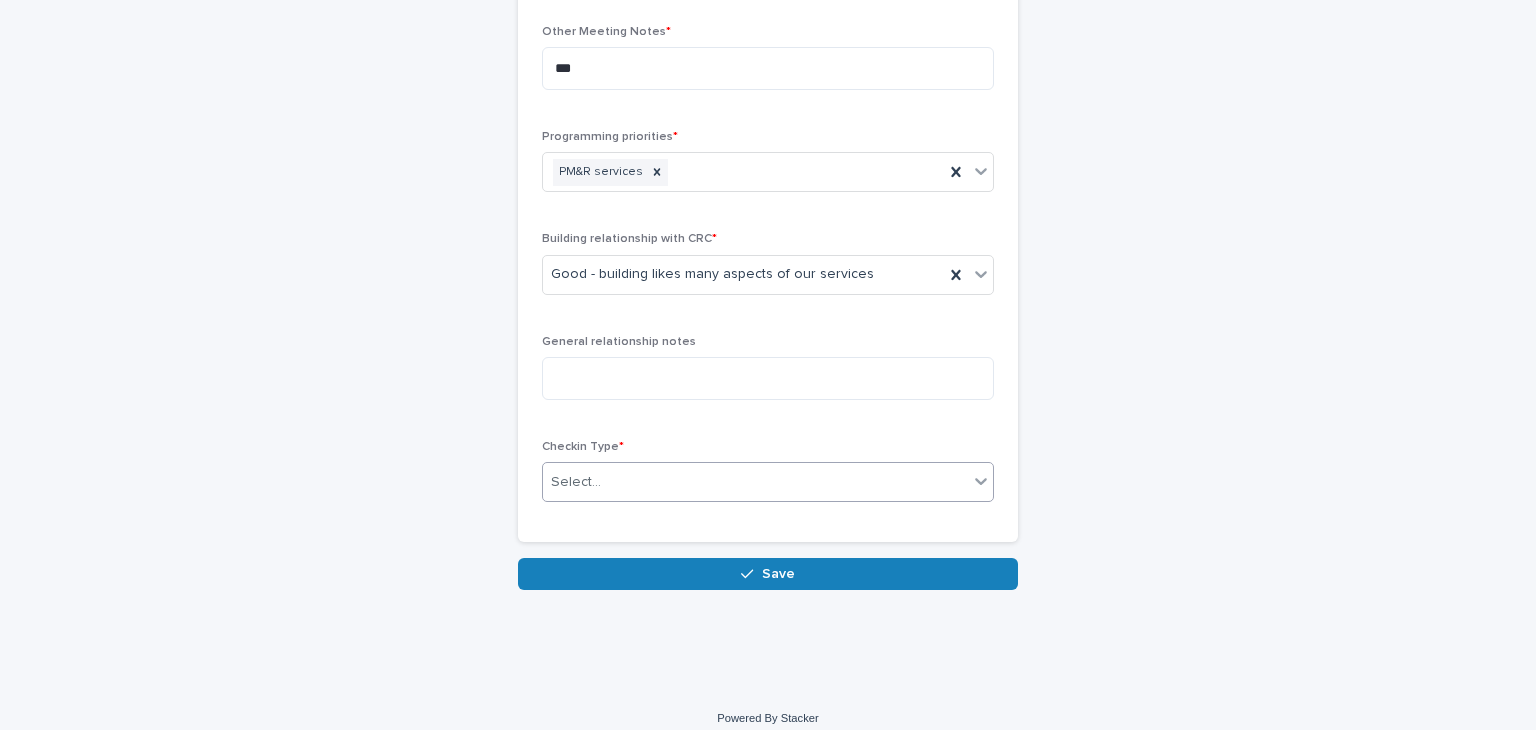 type on "*" 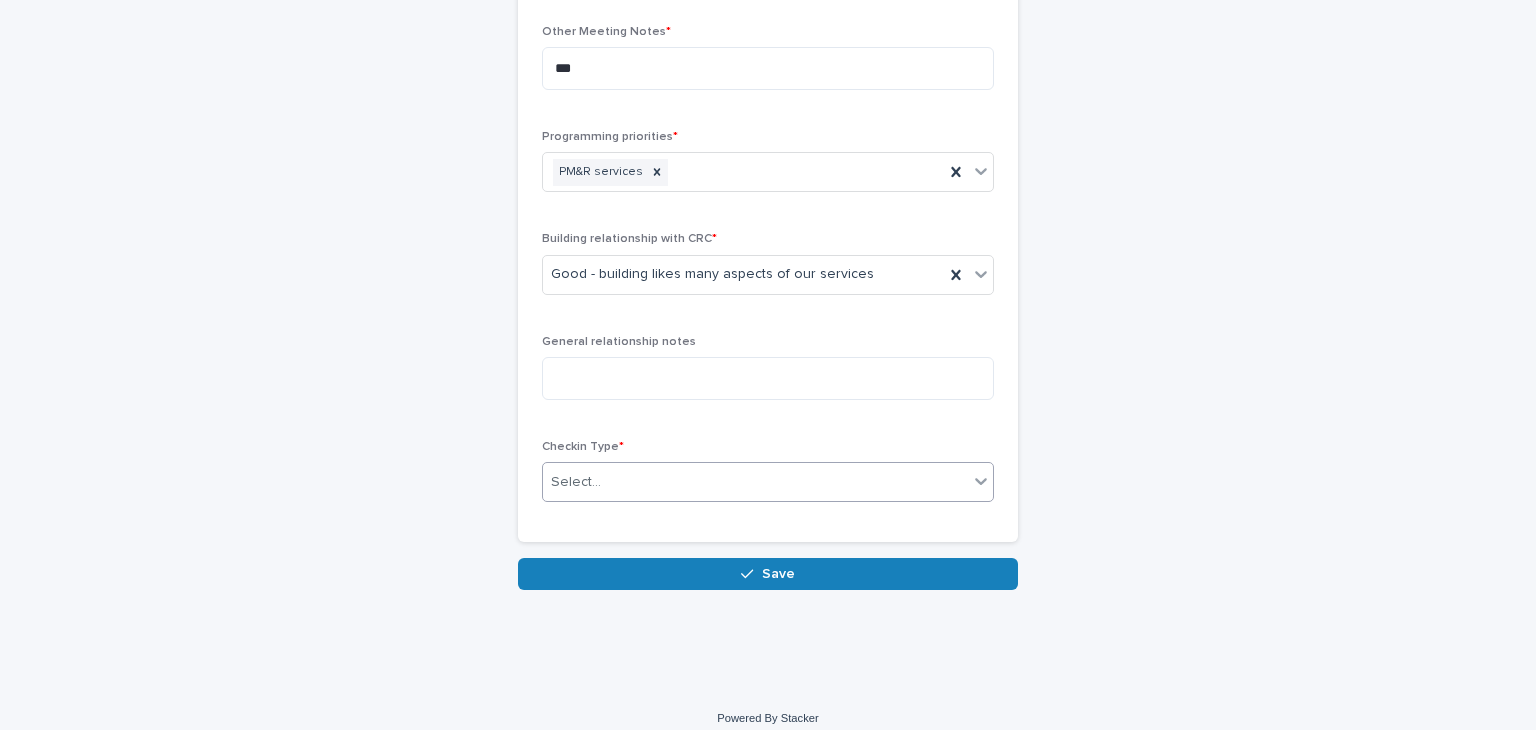 click on "Select..." at bounding box center [755, 482] 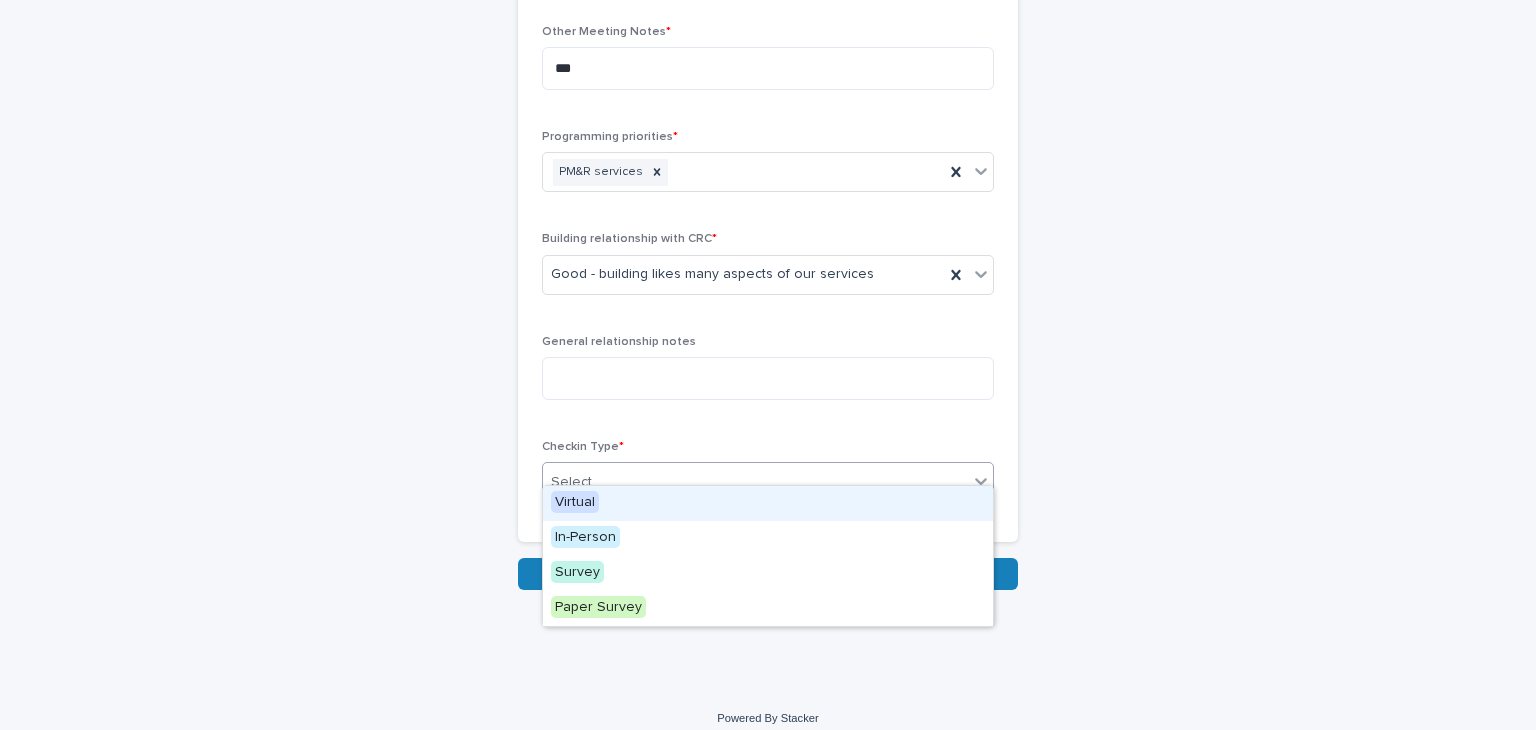 click on "Virtual" at bounding box center [768, 503] 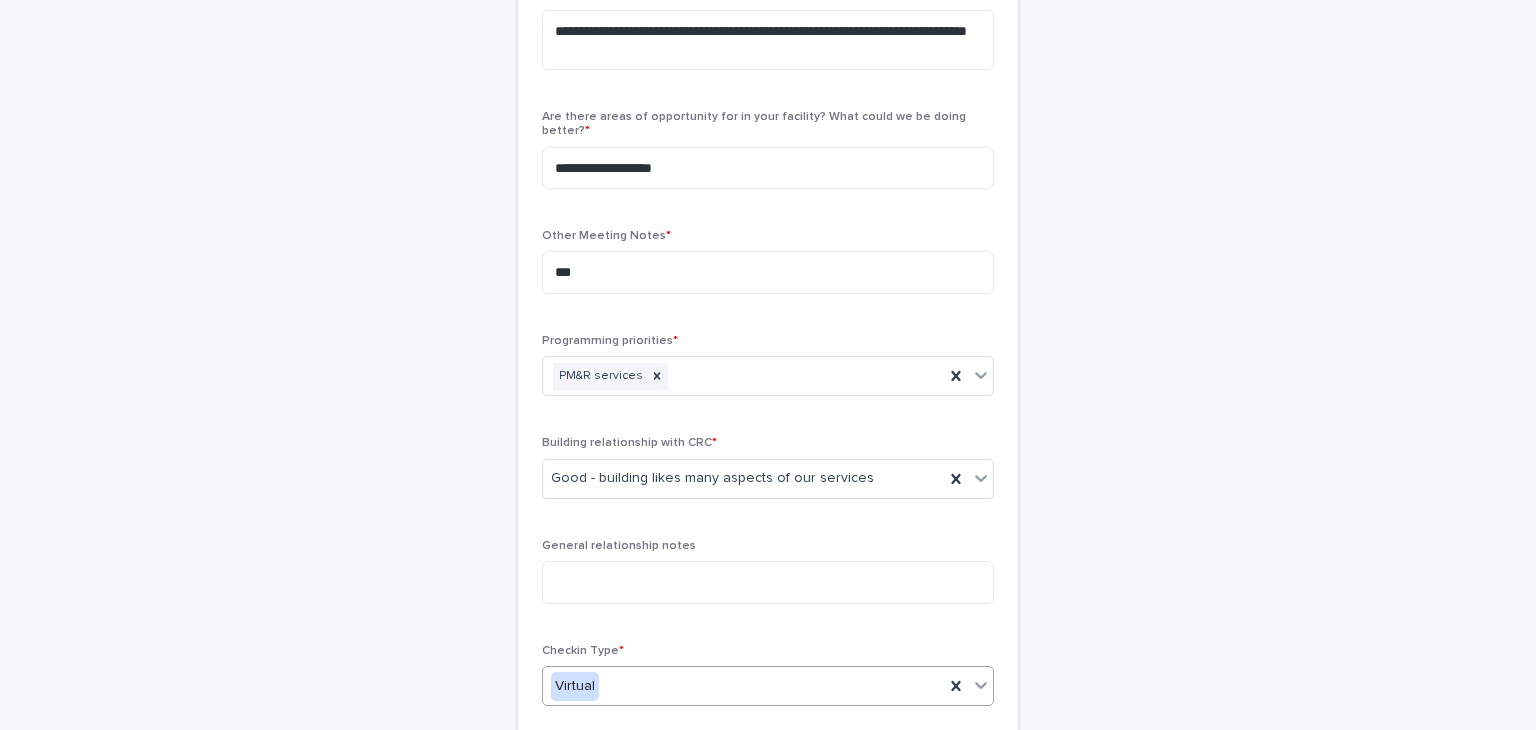 scroll, scrollTop: 798, scrollLeft: 0, axis: vertical 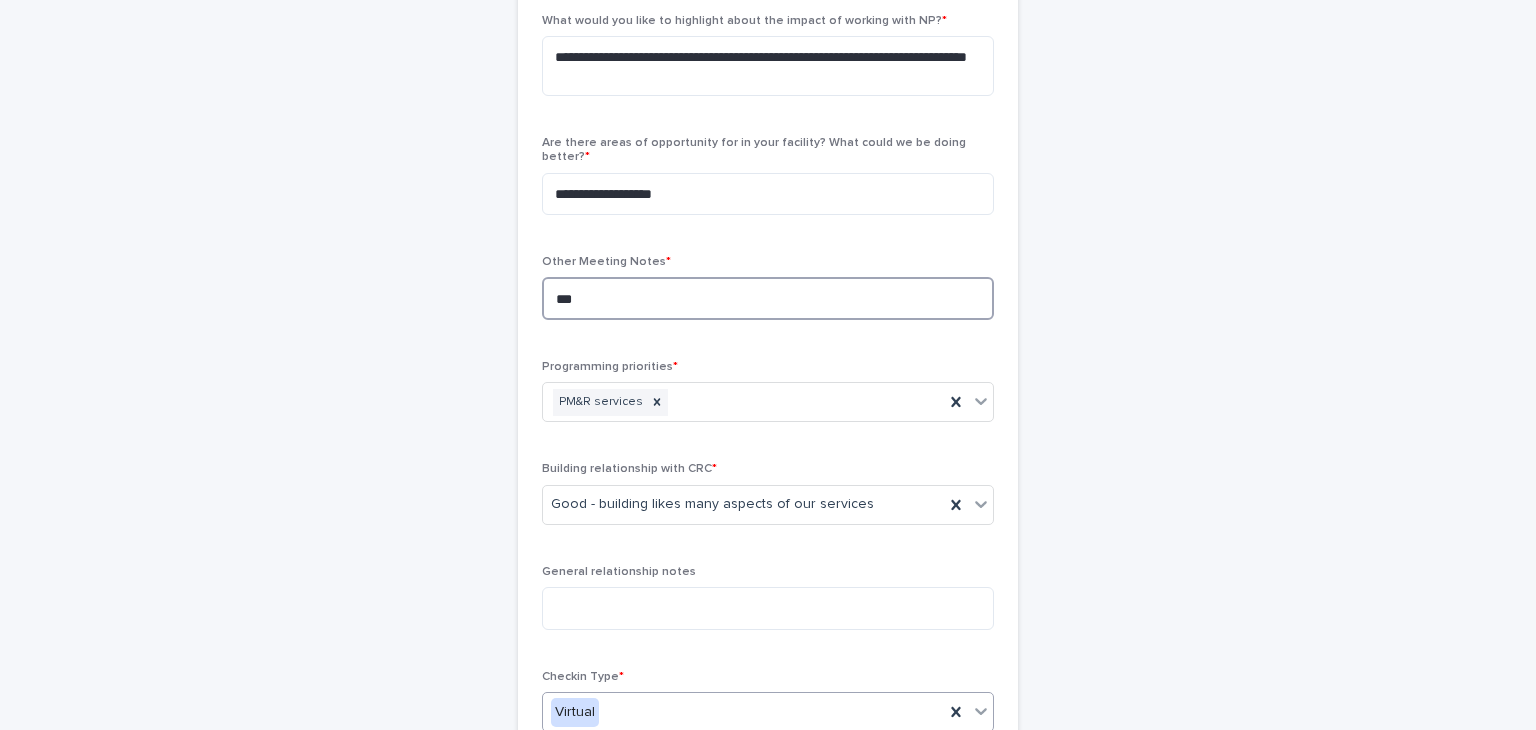 click on "***" at bounding box center (768, 298) 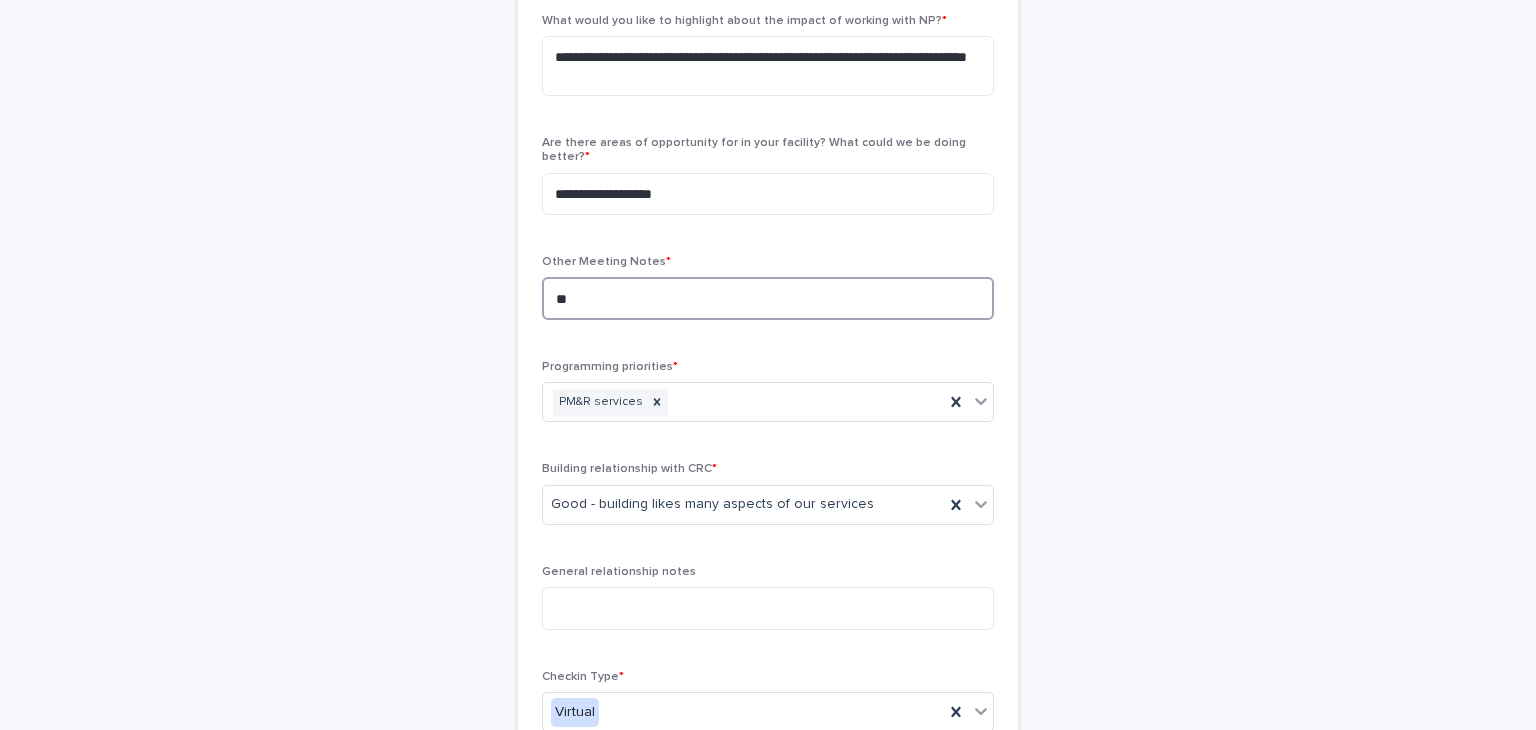 type on "*" 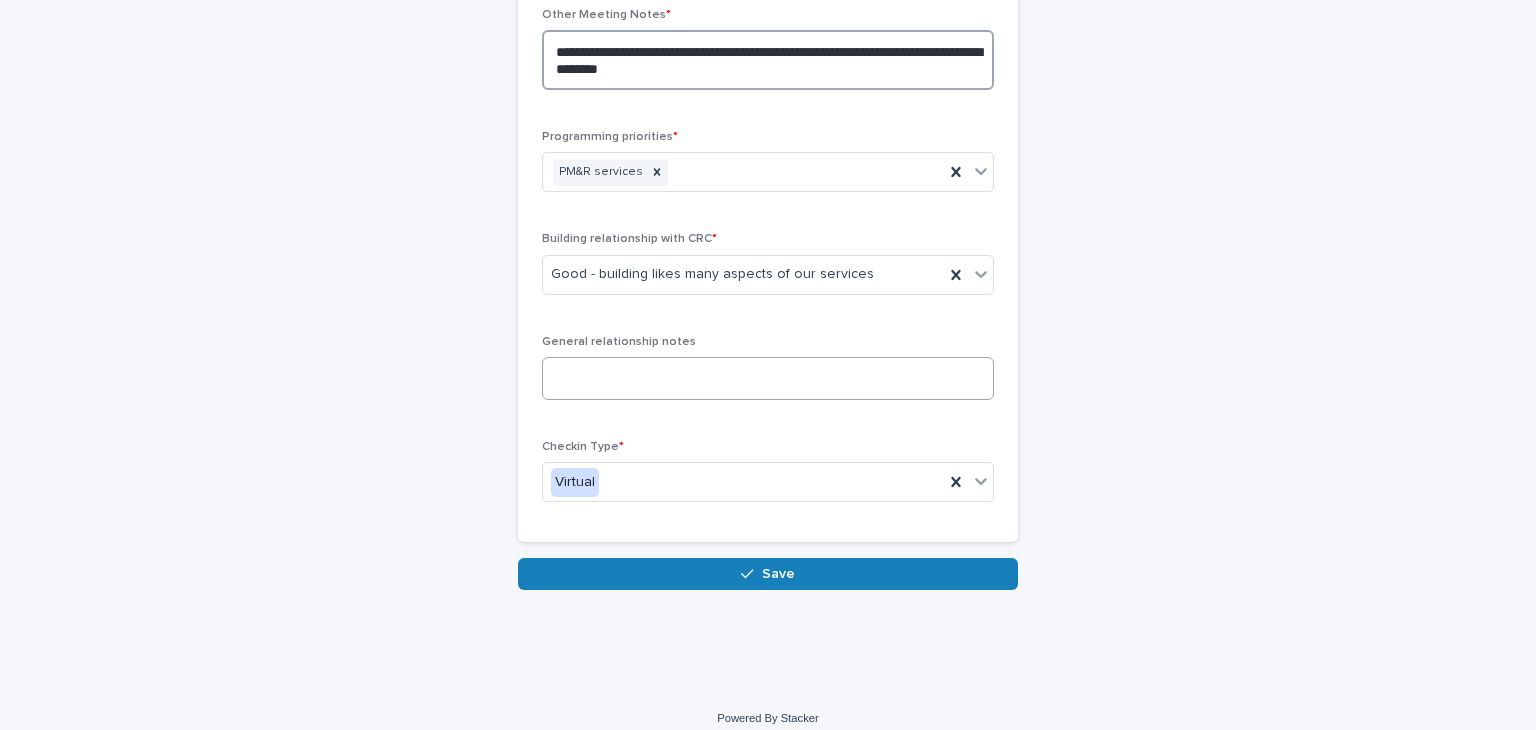 scroll, scrollTop: 0, scrollLeft: 0, axis: both 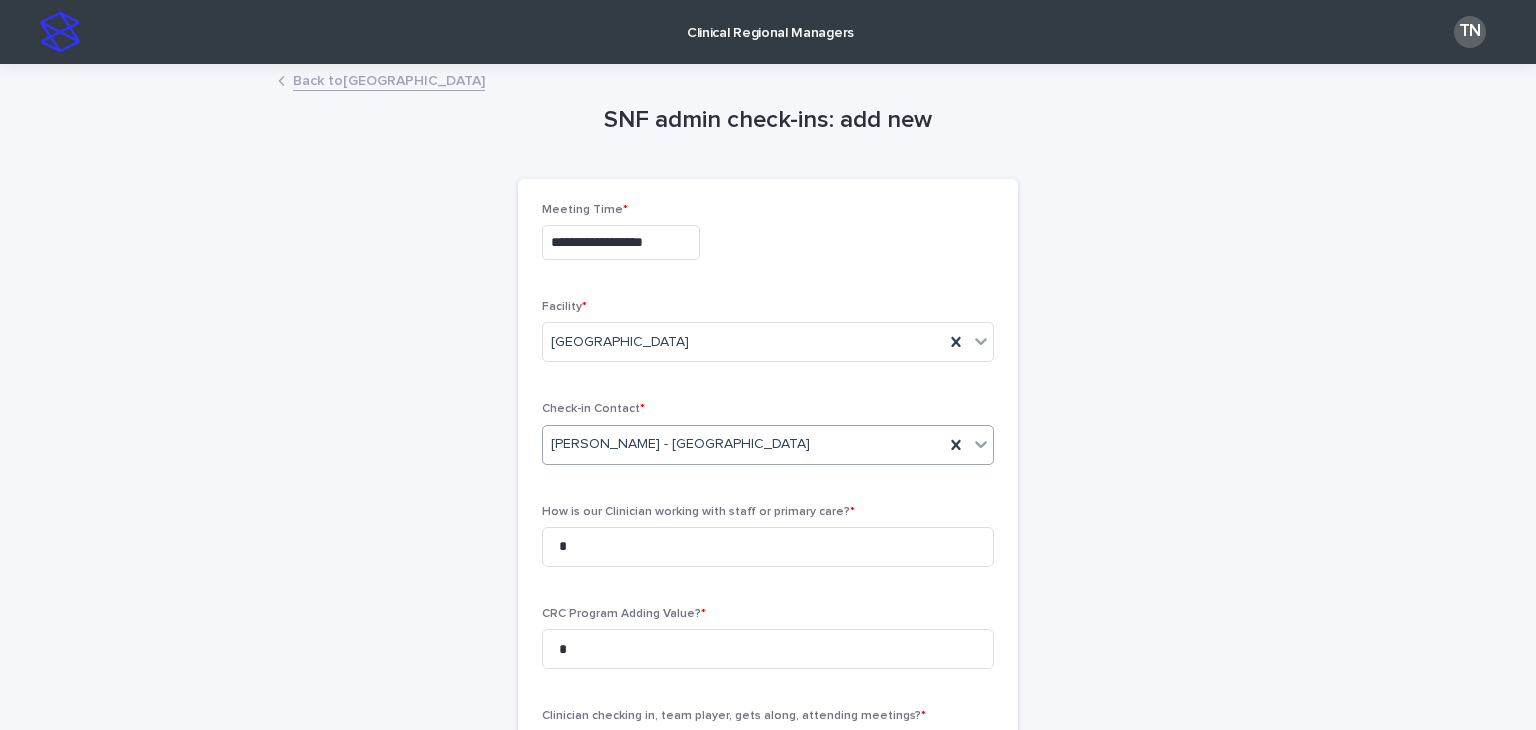 type on "**********" 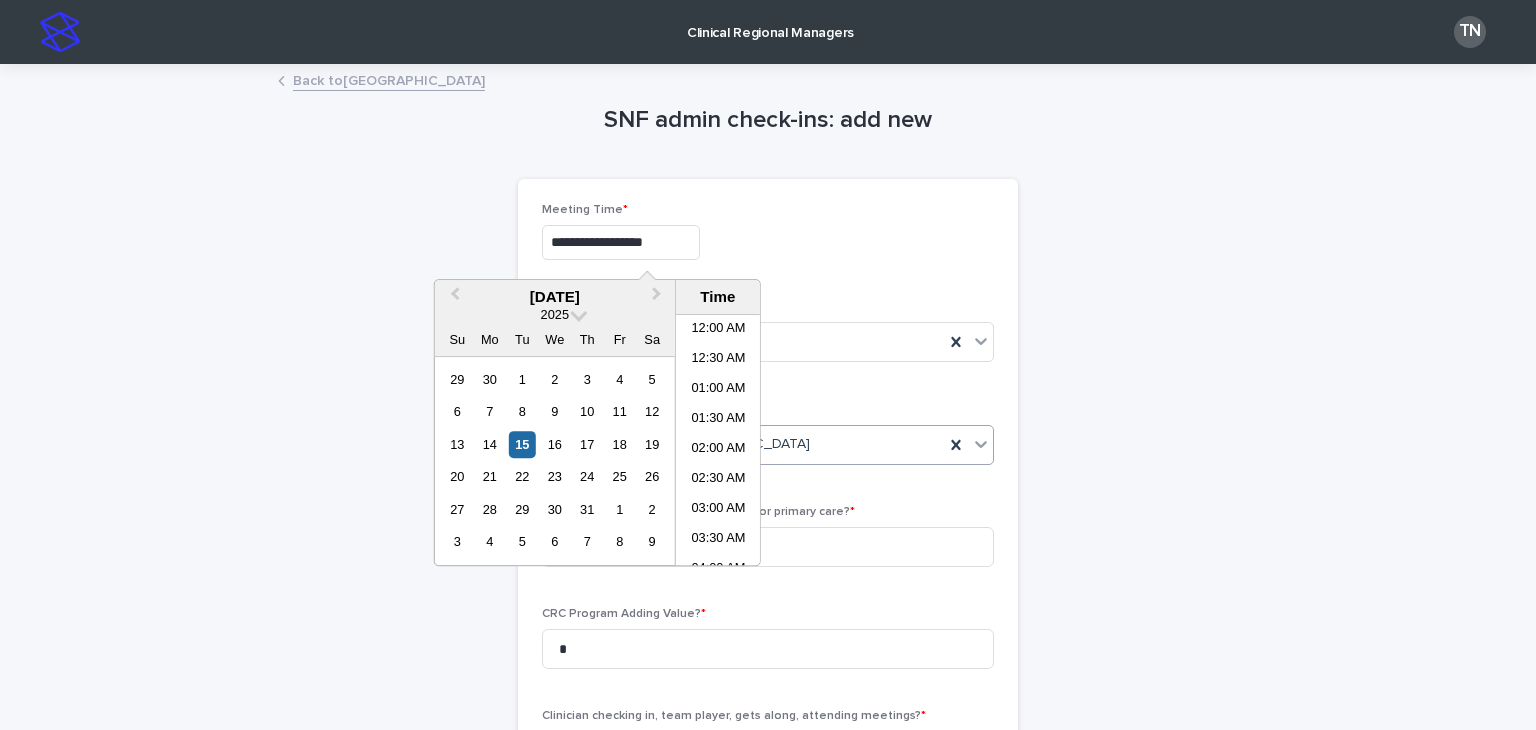 scroll, scrollTop: 790, scrollLeft: 0, axis: vertical 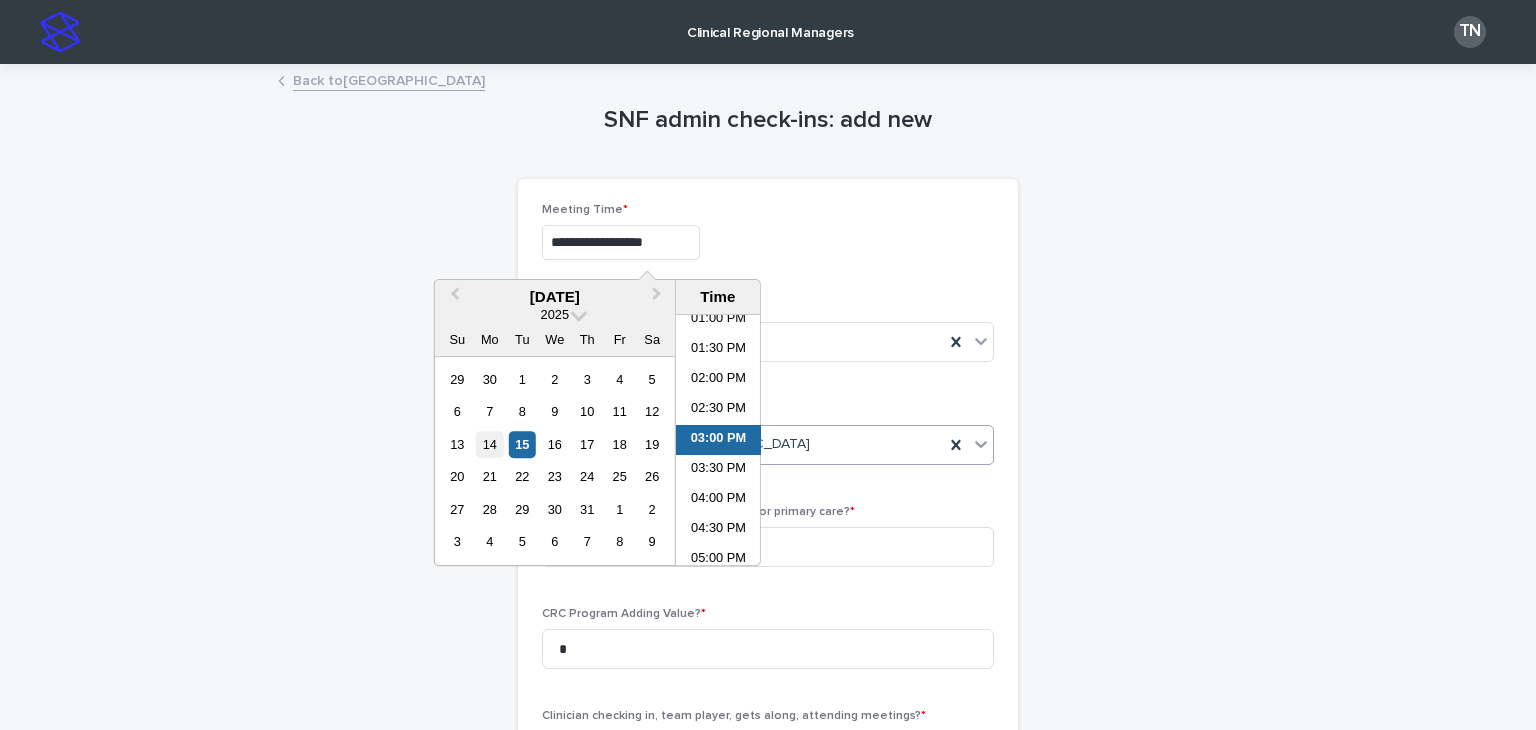 click on "14" at bounding box center [489, 444] 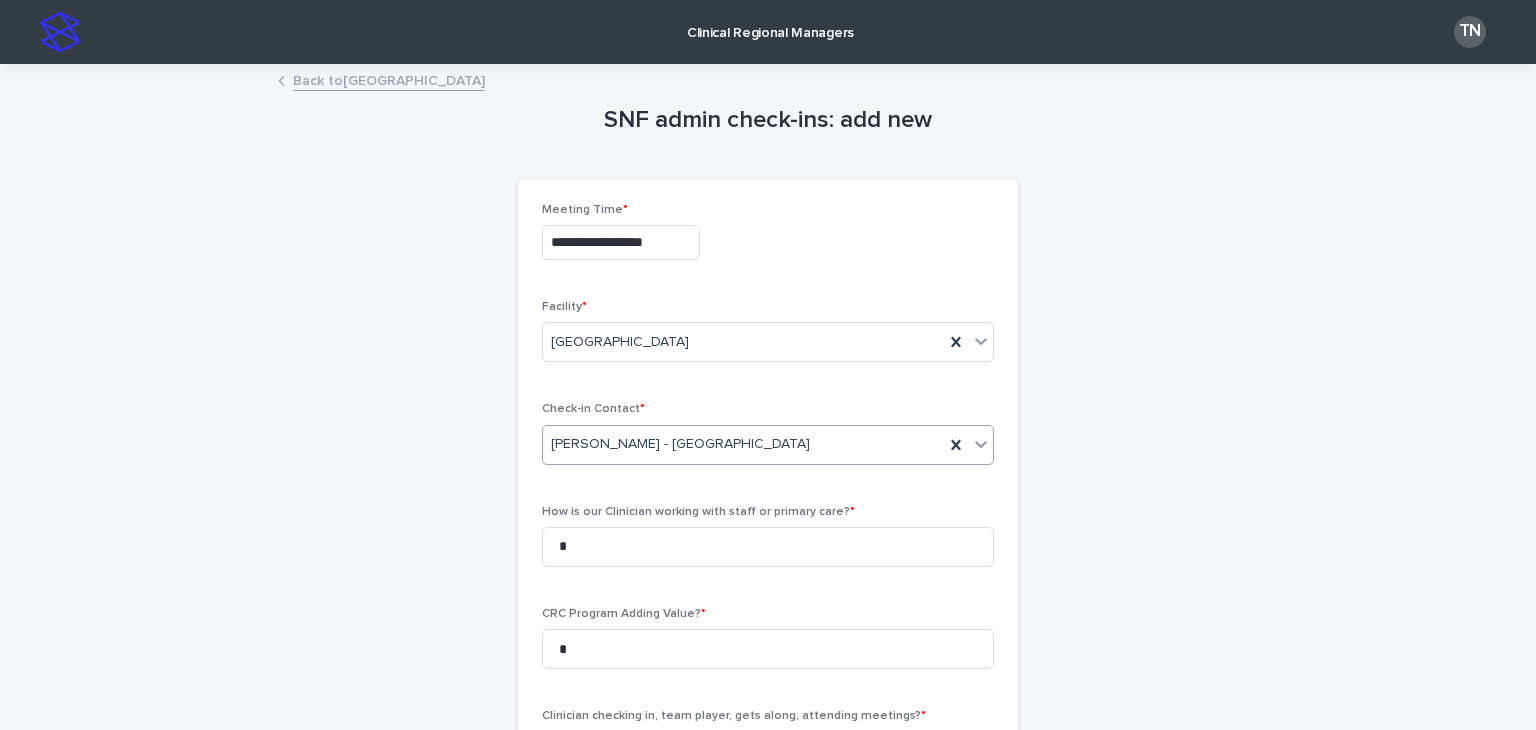 click on "**********" at bounding box center [768, 239] 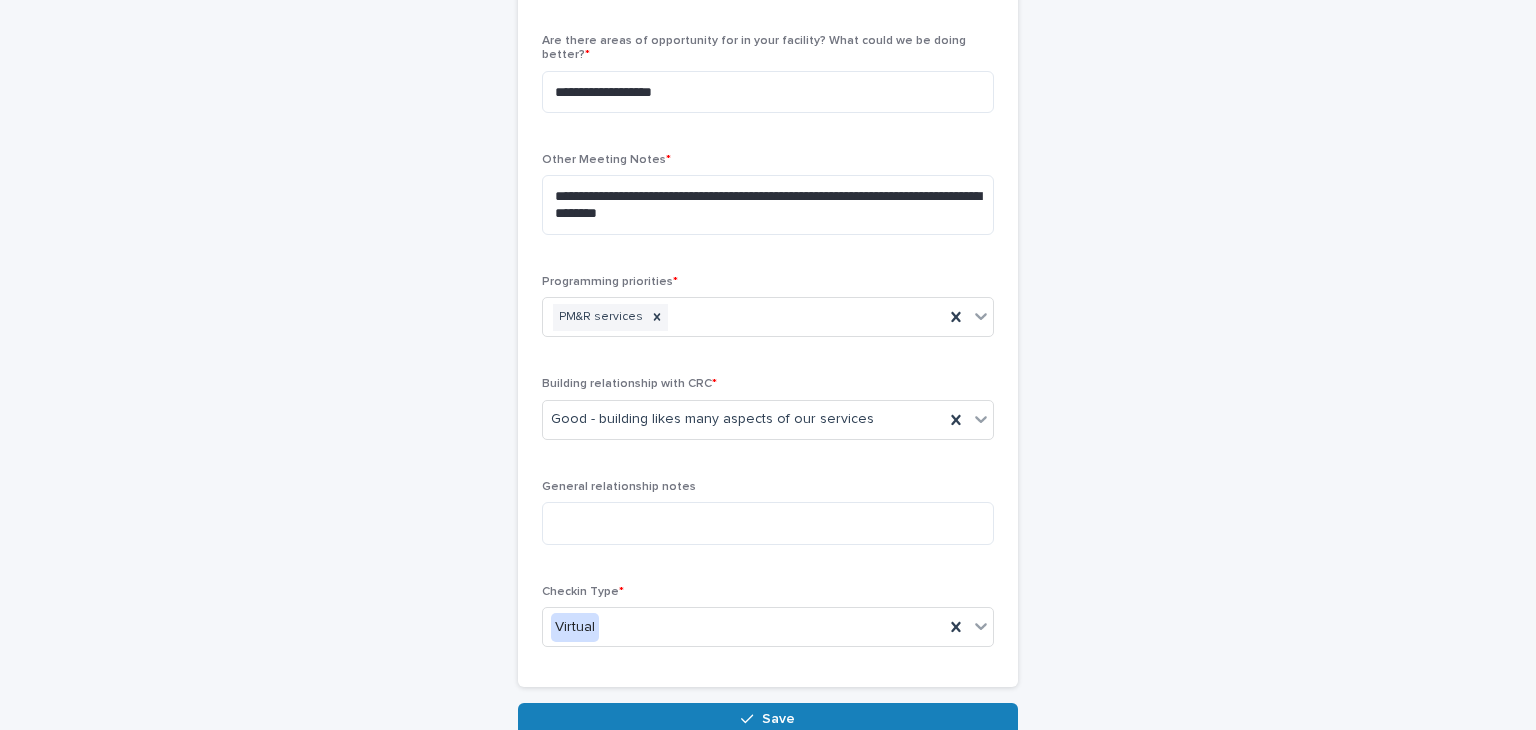 scroll, scrollTop: 1045, scrollLeft: 0, axis: vertical 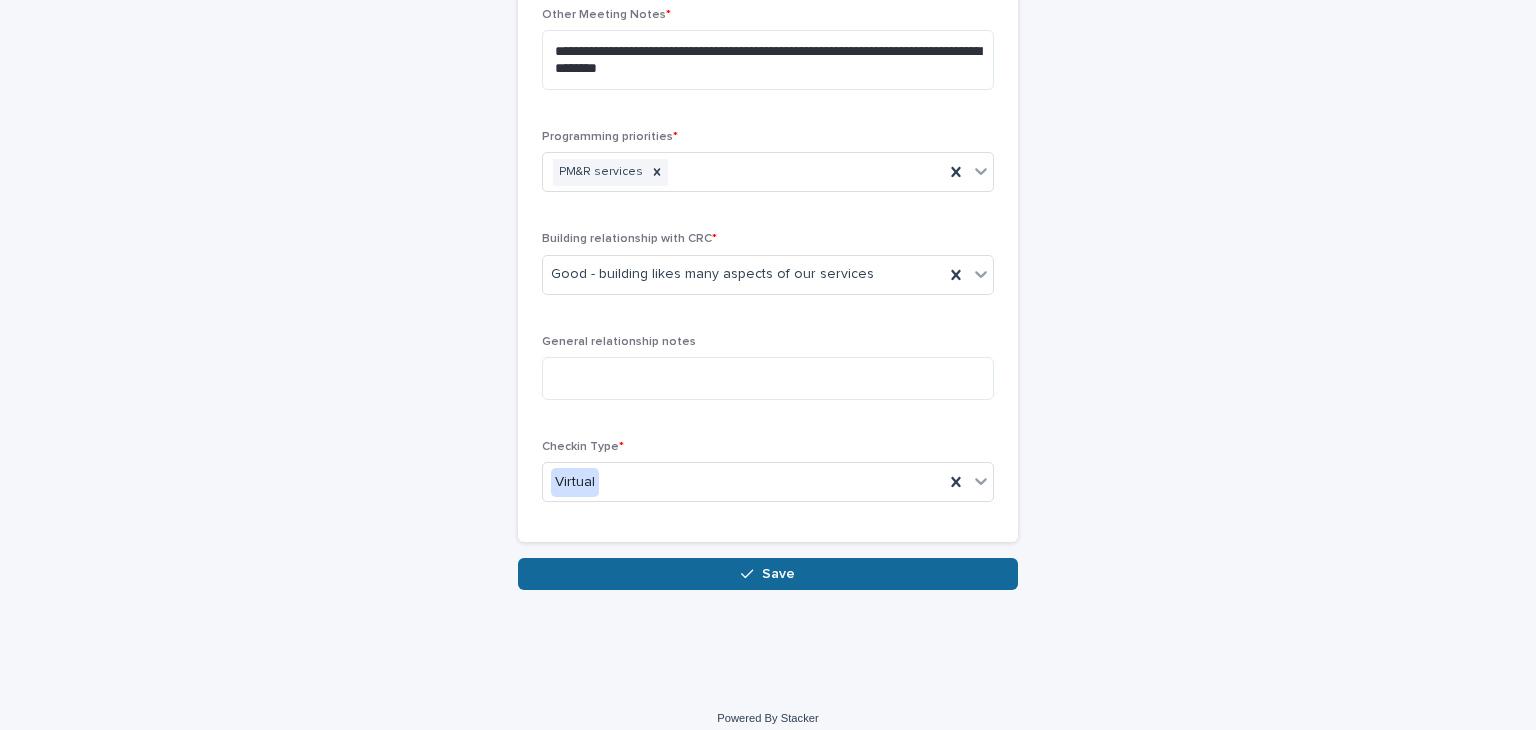 click on "Save" at bounding box center [778, 574] 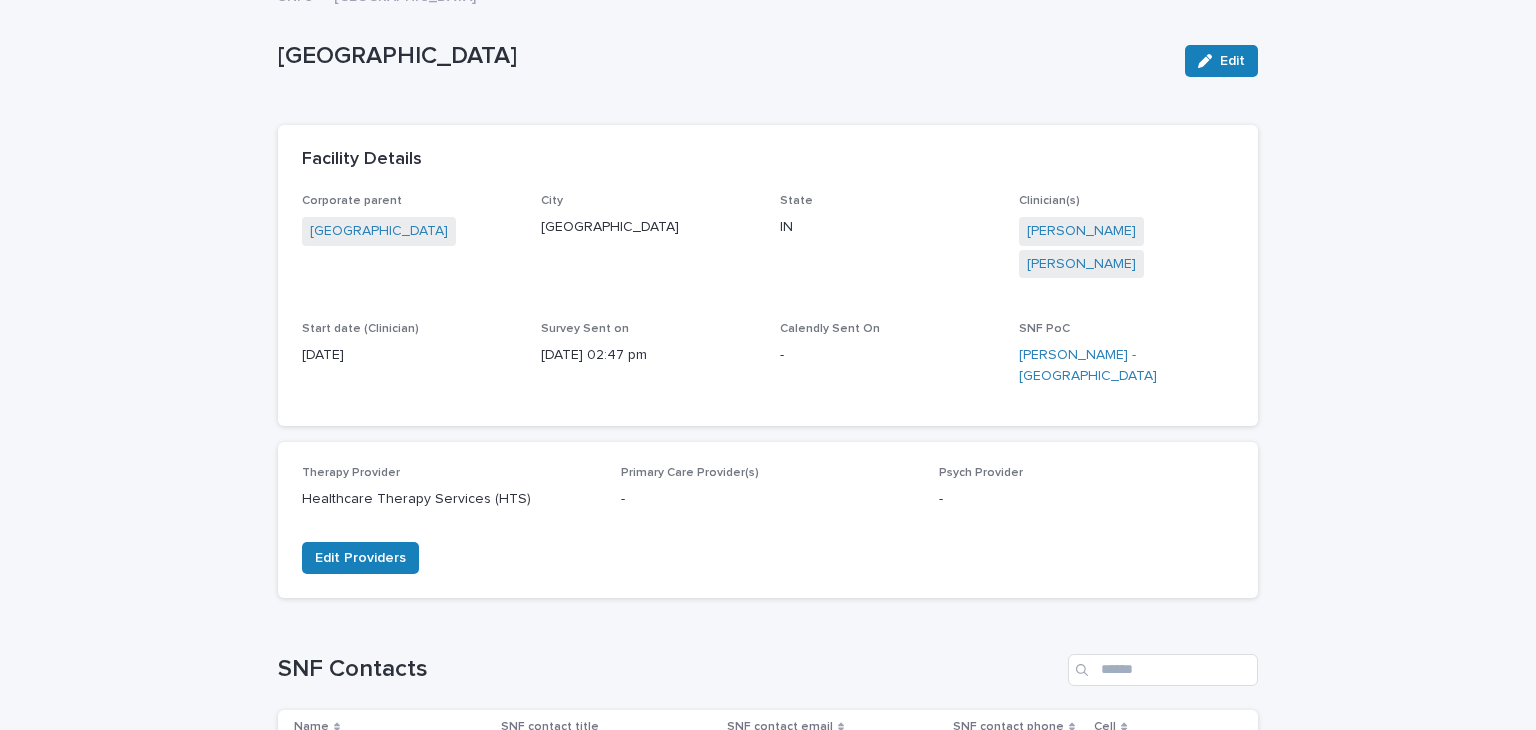 scroll, scrollTop: 0, scrollLeft: 0, axis: both 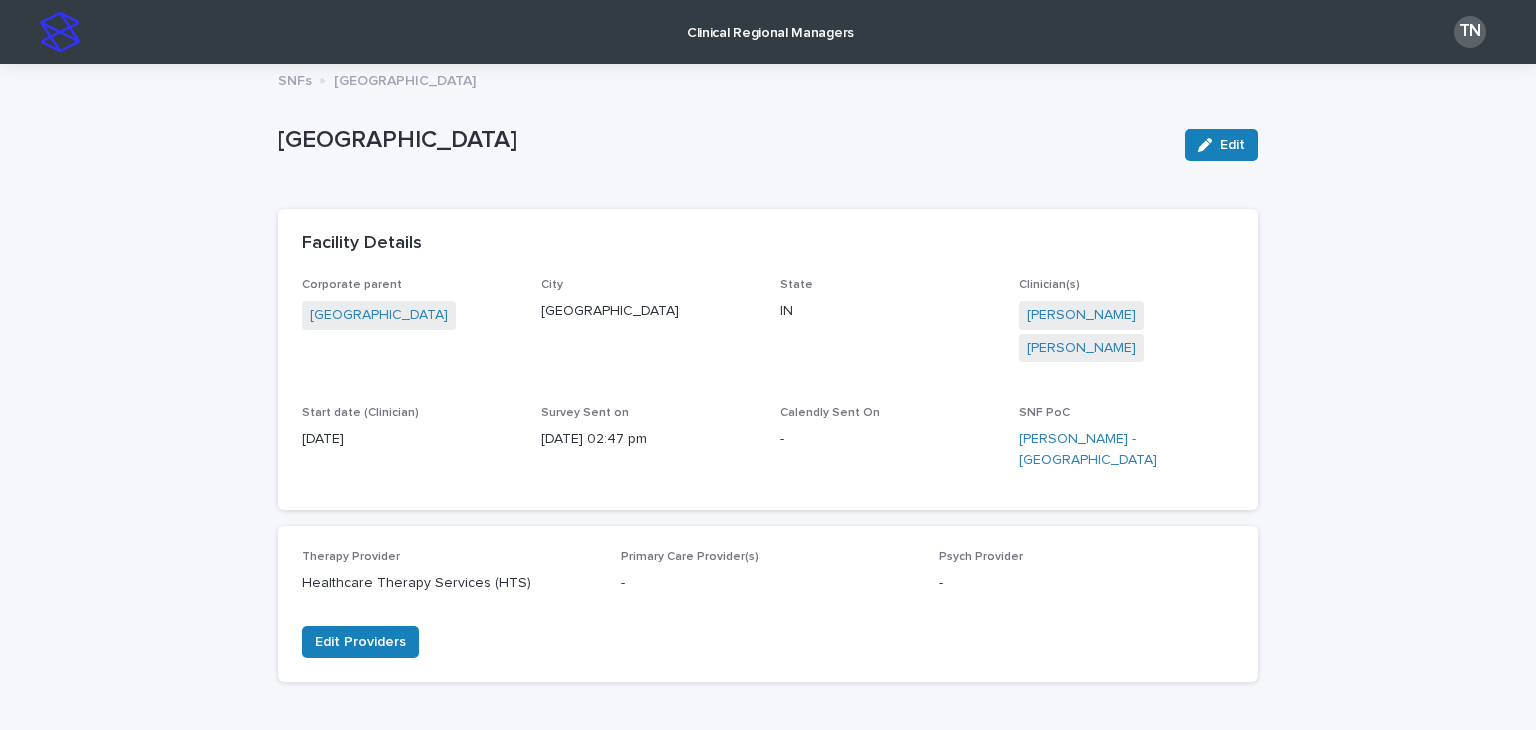 click at bounding box center (60, 32) 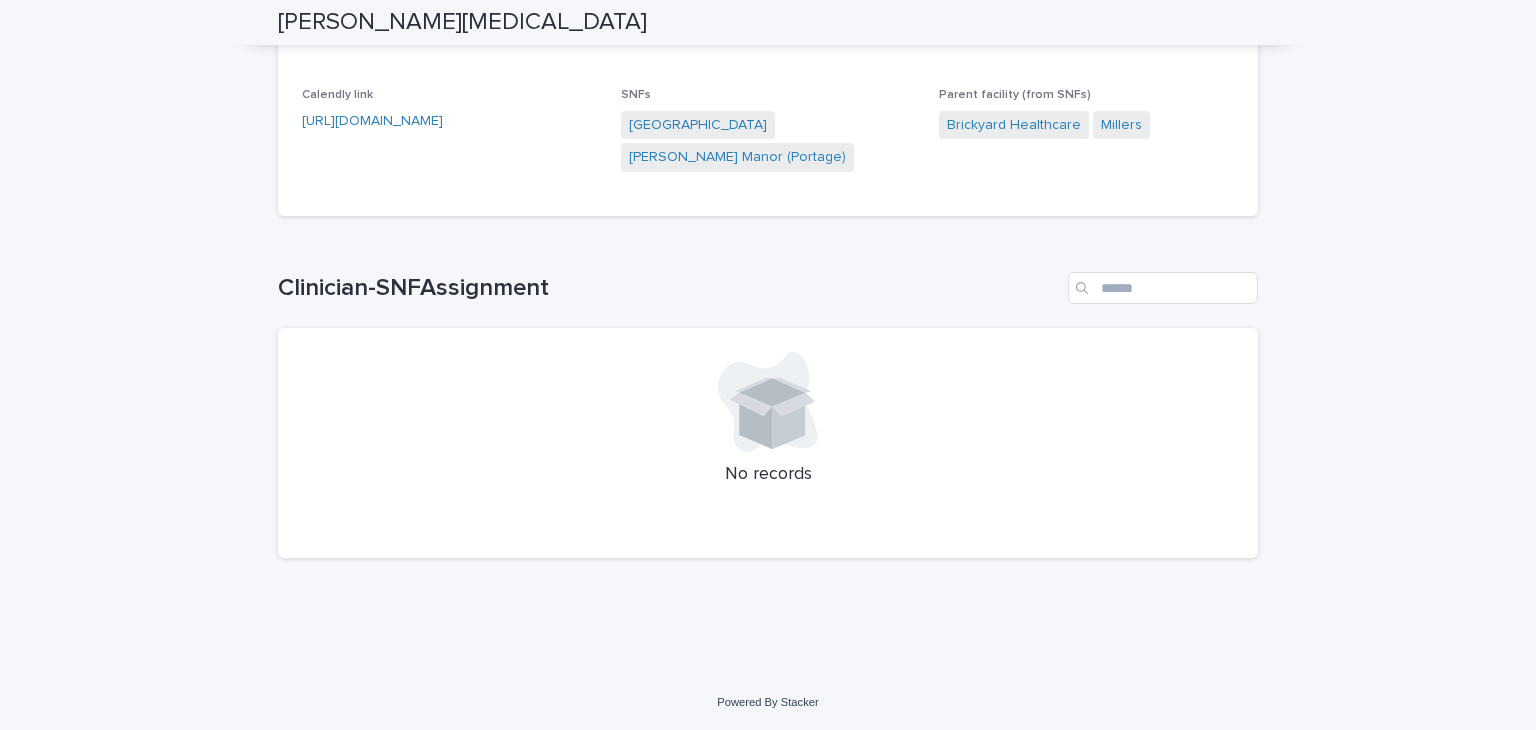 scroll, scrollTop: 0, scrollLeft: 0, axis: both 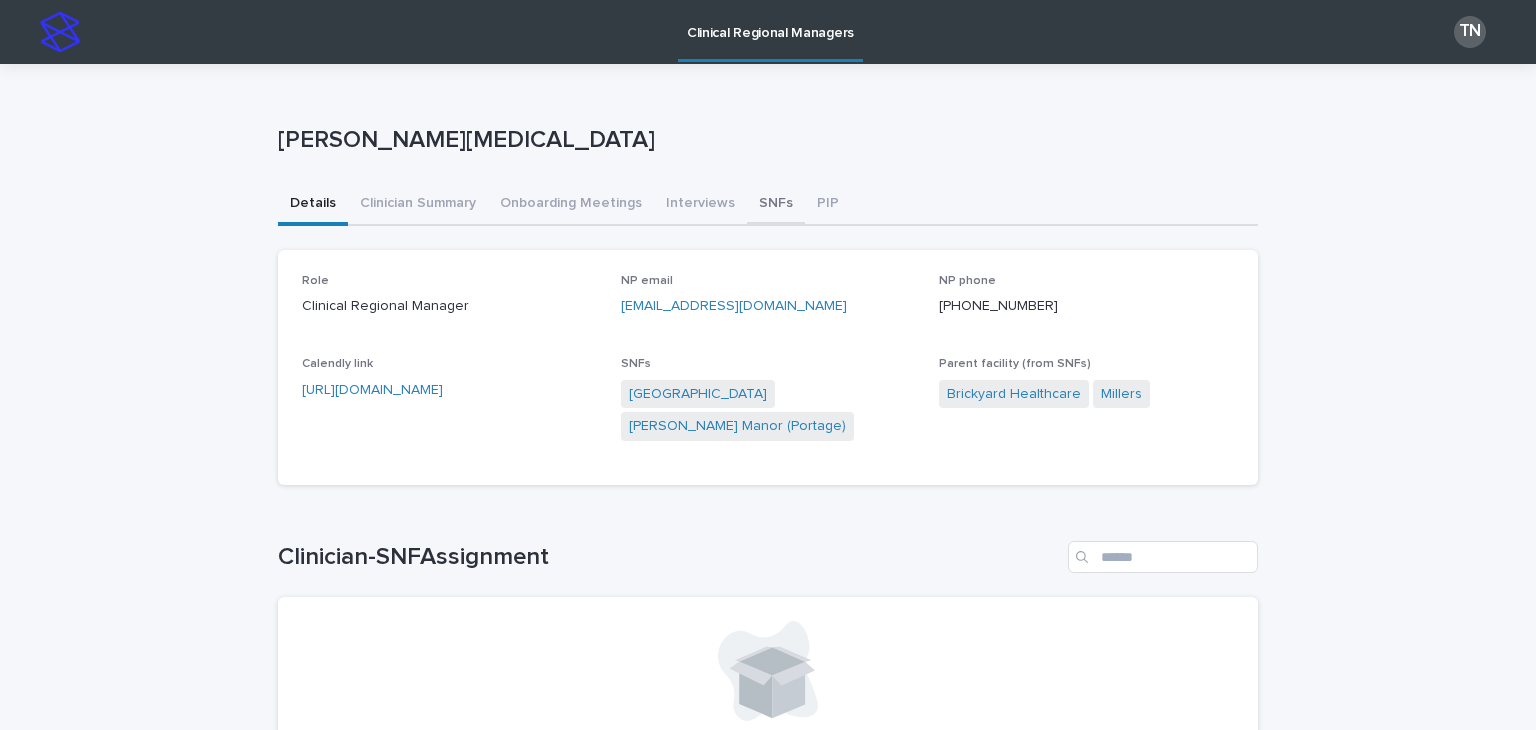 click on "SNFs" at bounding box center (776, 205) 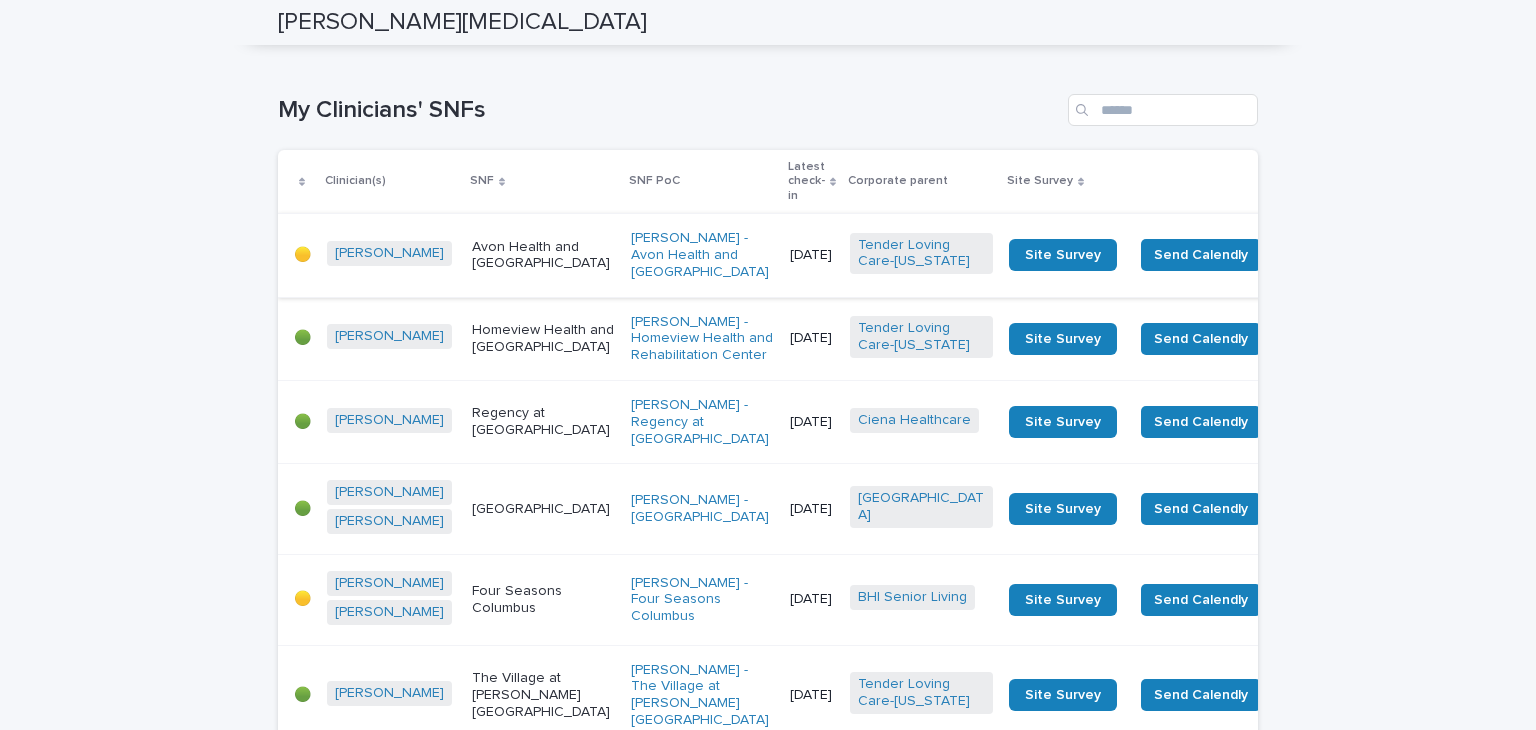 scroll, scrollTop: 0, scrollLeft: 0, axis: both 